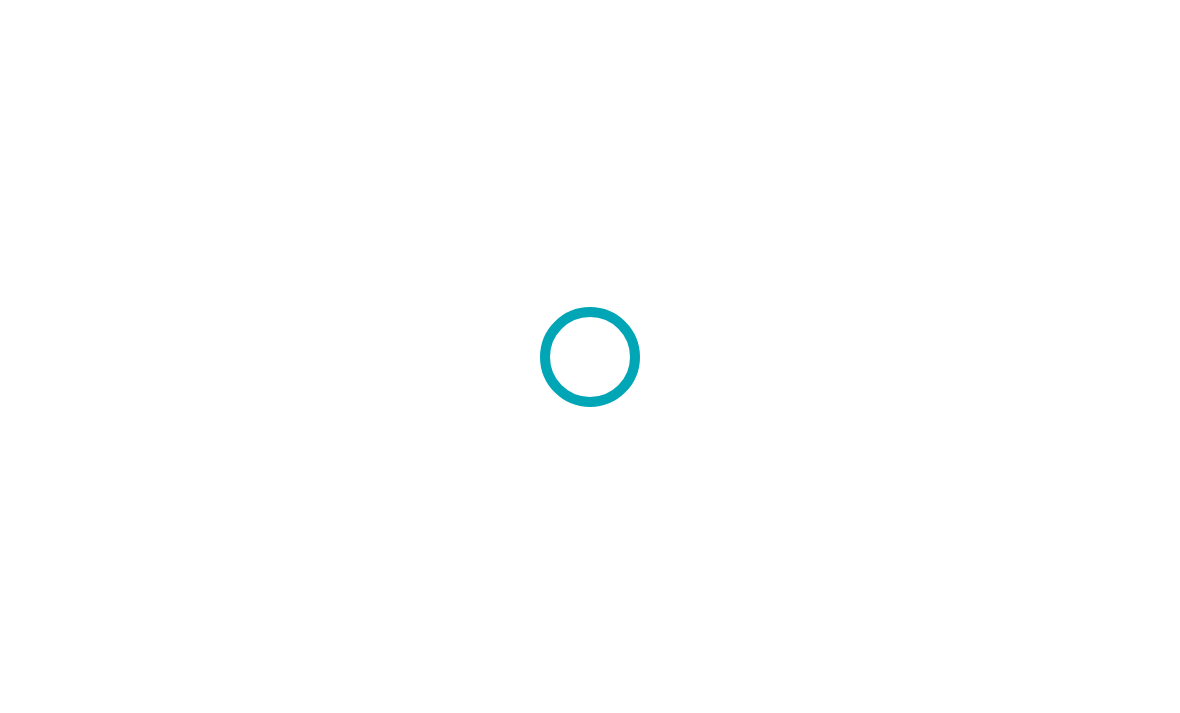 scroll, scrollTop: 0, scrollLeft: 0, axis: both 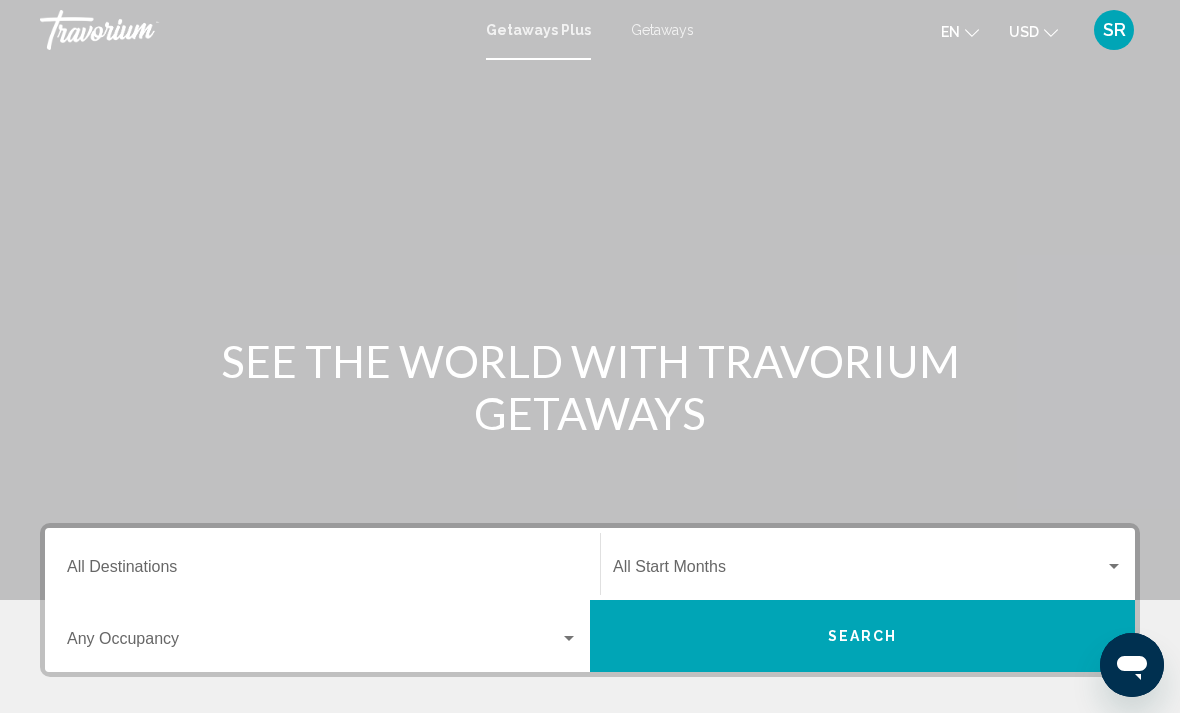 click on "Destination All Destinations" at bounding box center [322, 571] 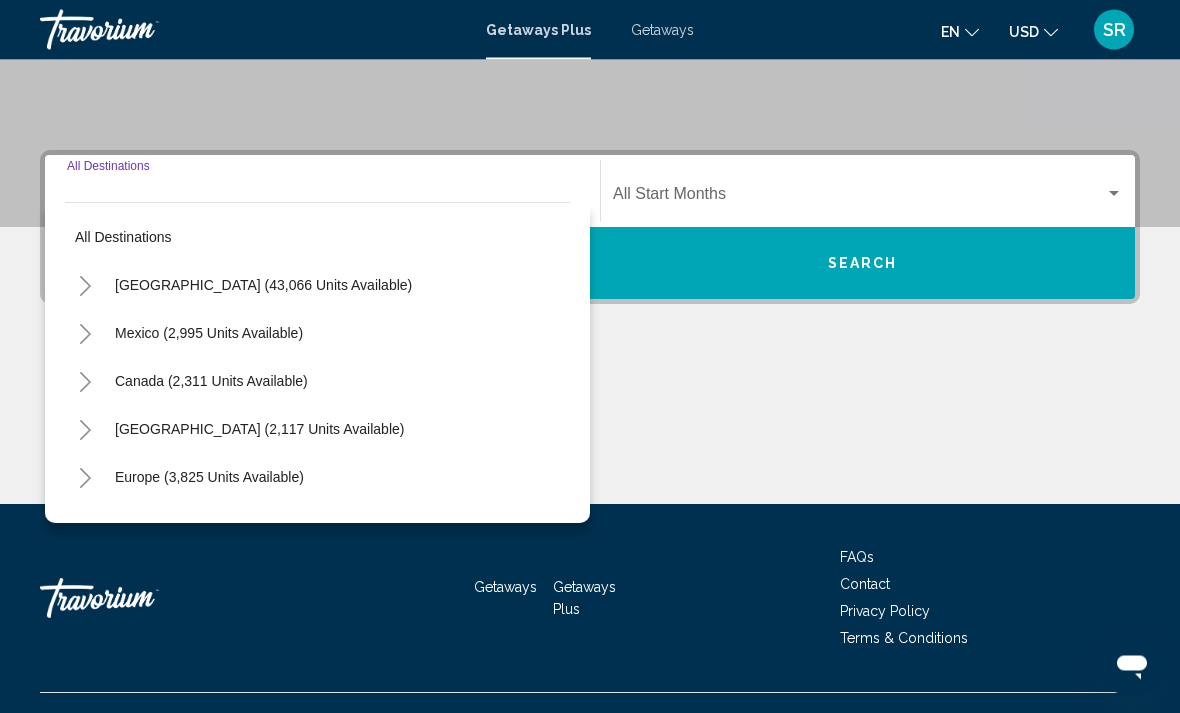 scroll, scrollTop: 409, scrollLeft: 0, axis: vertical 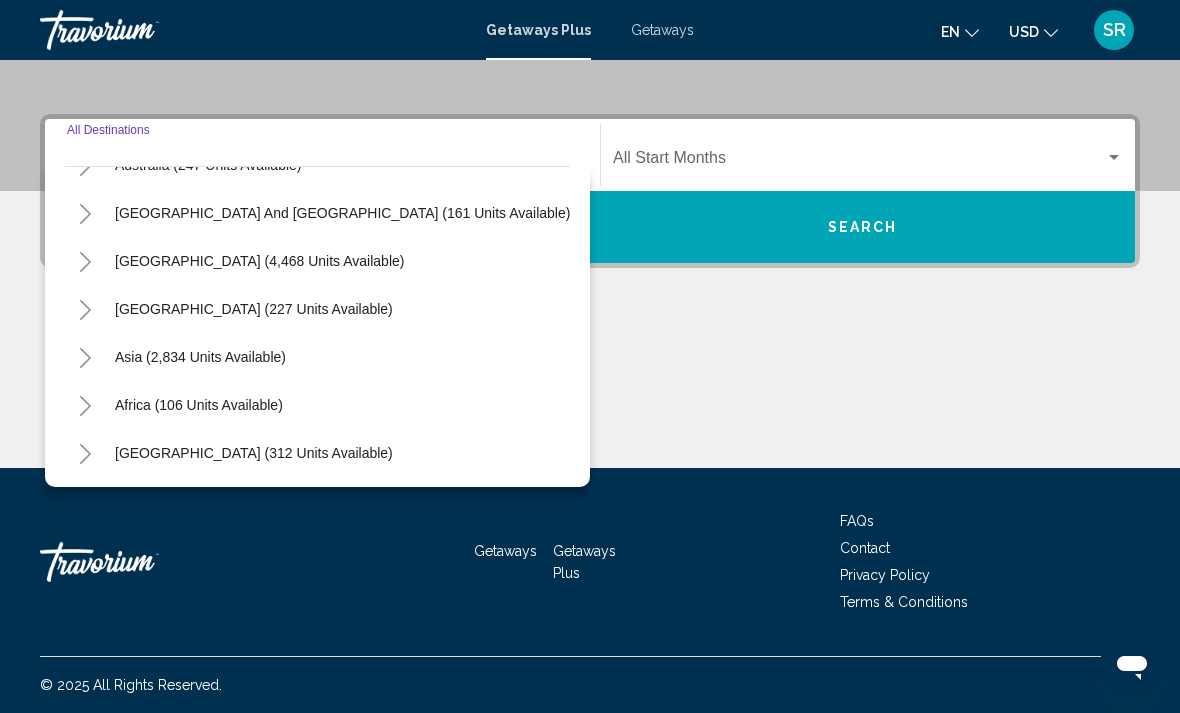 click 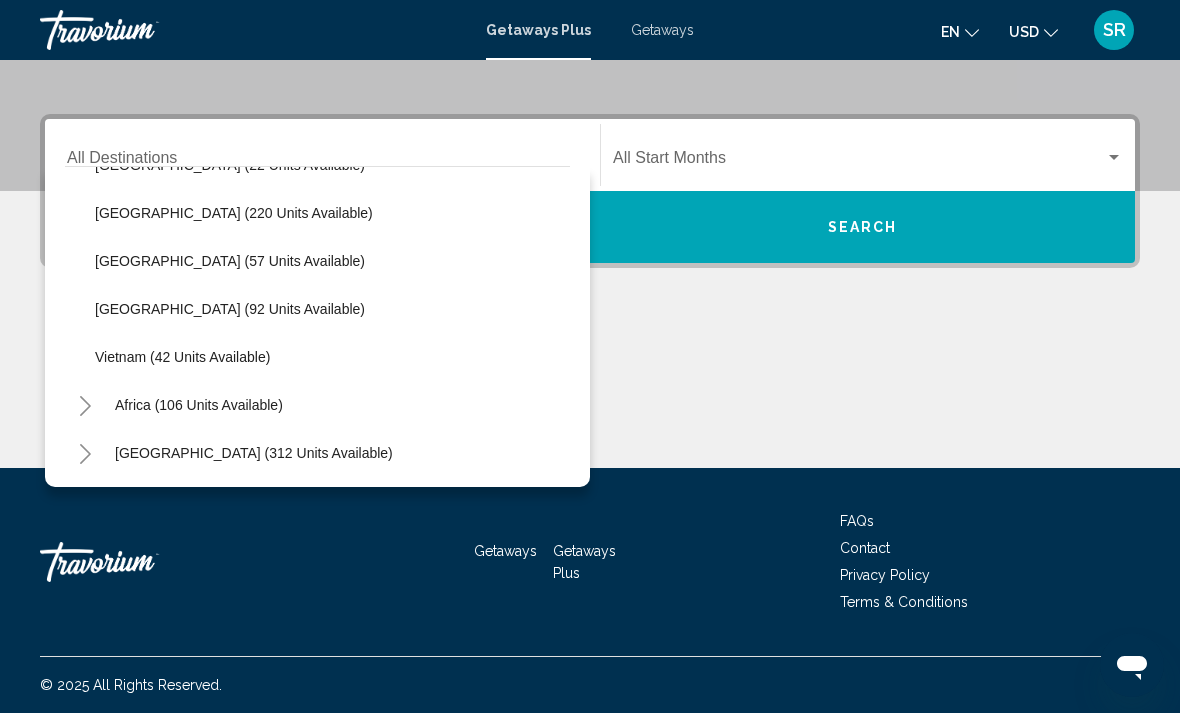 scroll, scrollTop: 804, scrollLeft: 0, axis: vertical 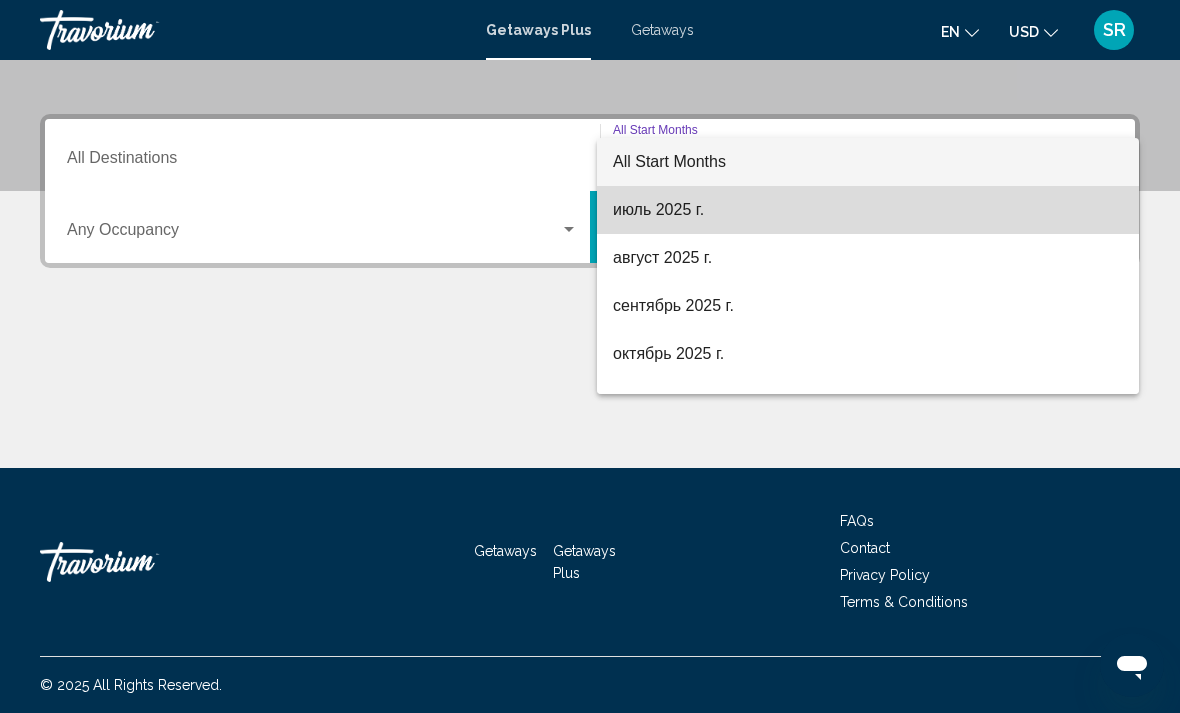 click on "июль 2025 г." at bounding box center [868, 210] 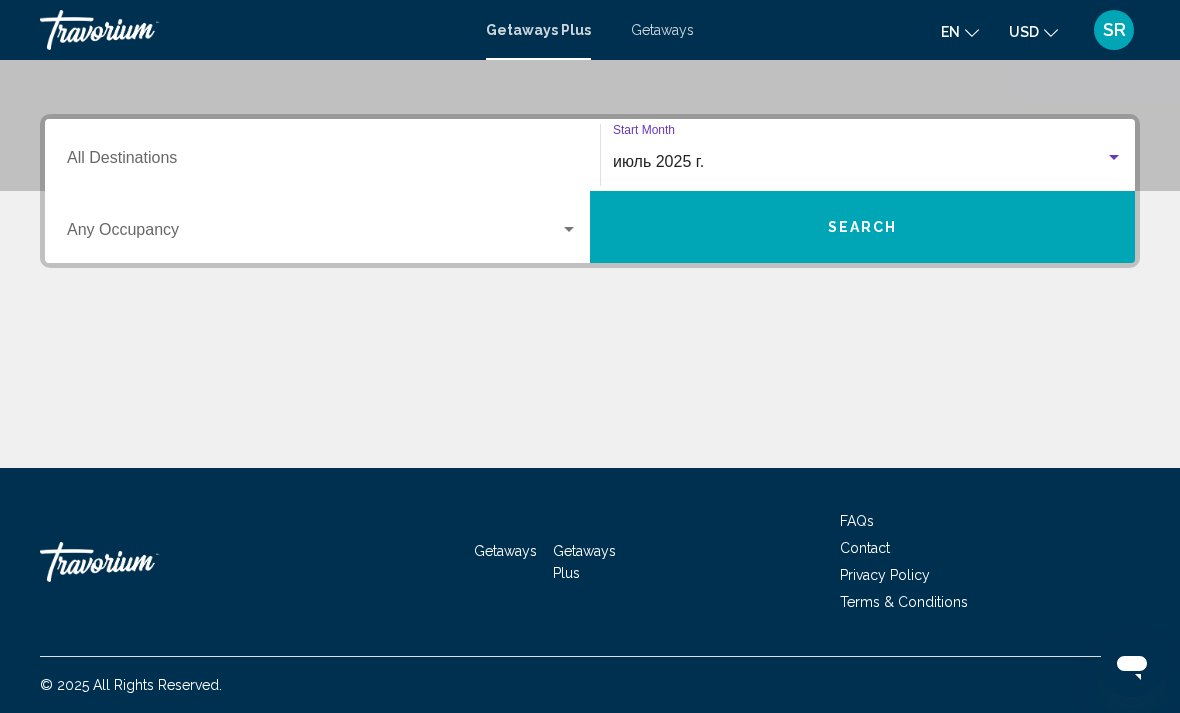 click on "Search" at bounding box center [862, 227] 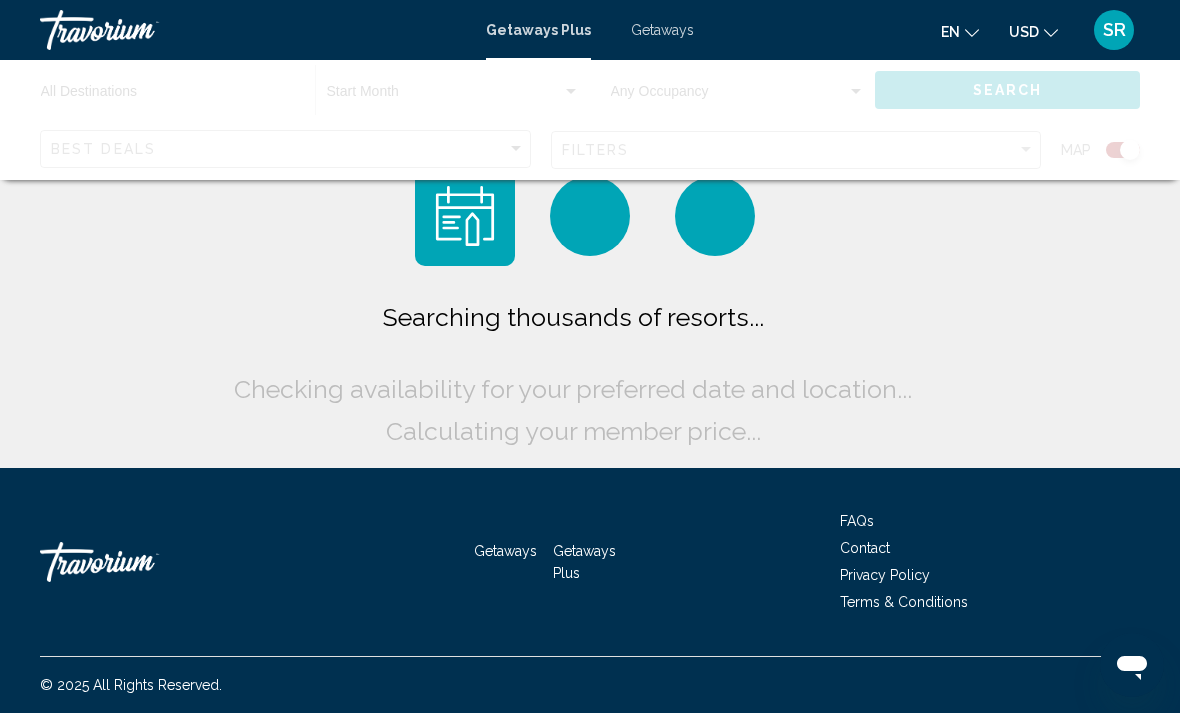 scroll, scrollTop: 64, scrollLeft: 0, axis: vertical 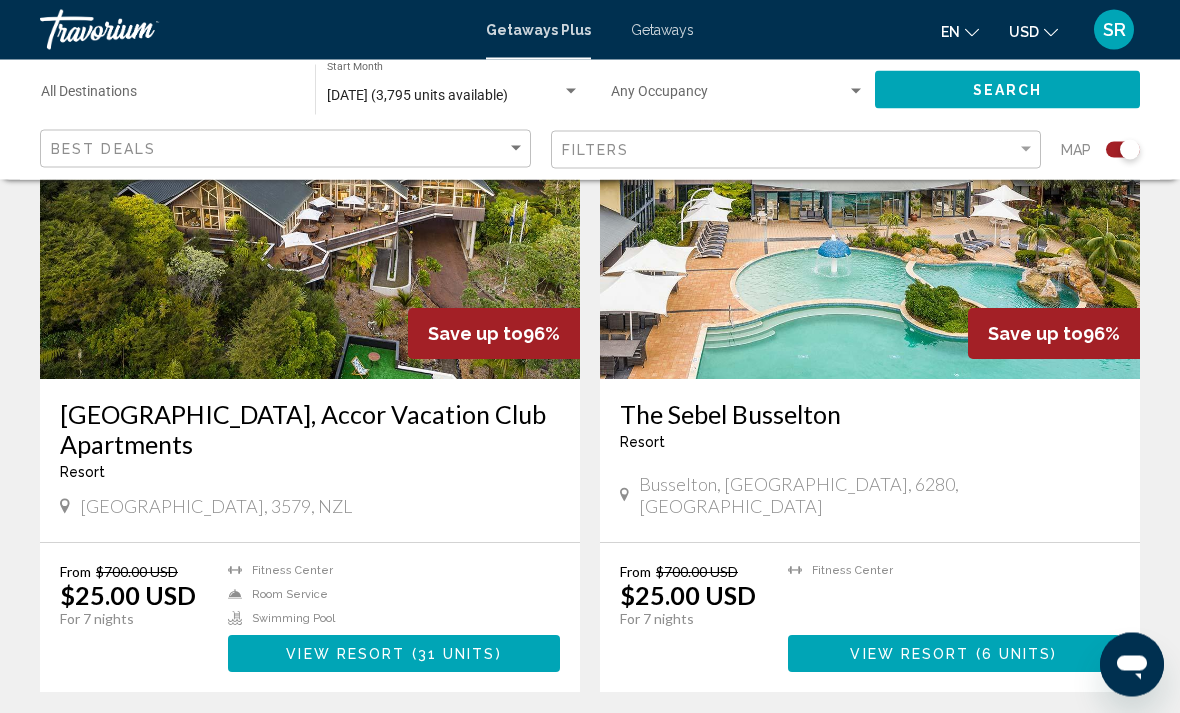 click on "Busselton, Western Australia, 6280, AUS" at bounding box center (870, 496) 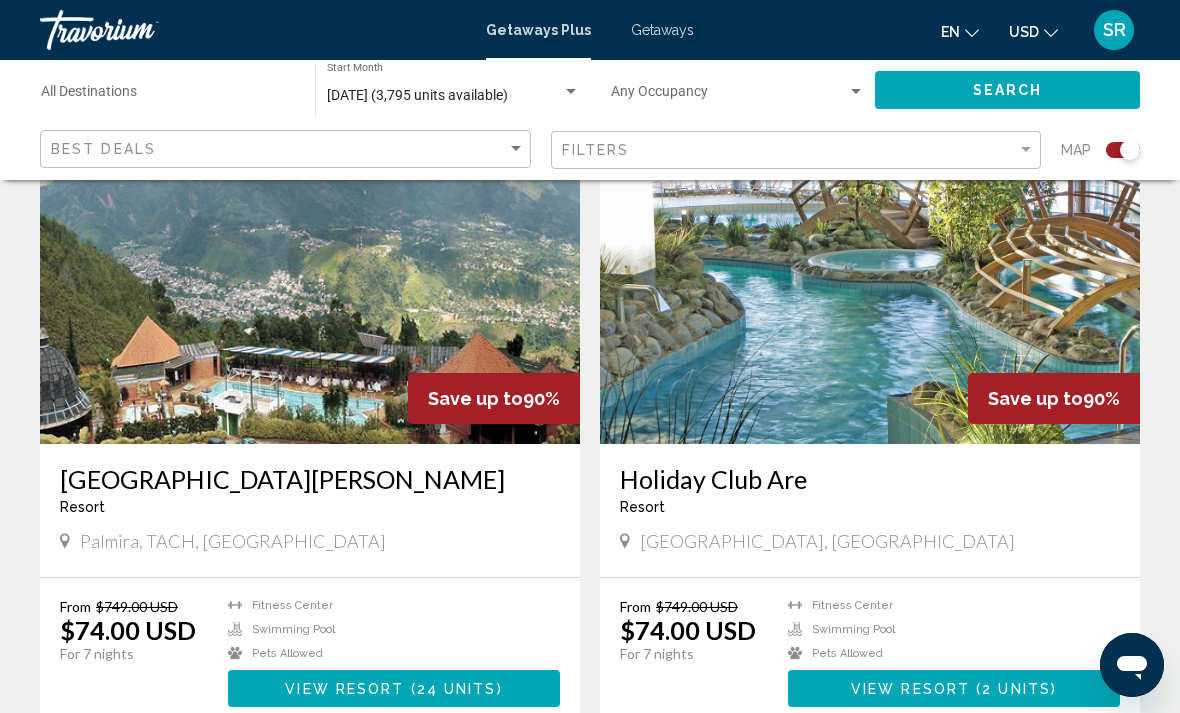 scroll, scrollTop: 2760, scrollLeft: 0, axis: vertical 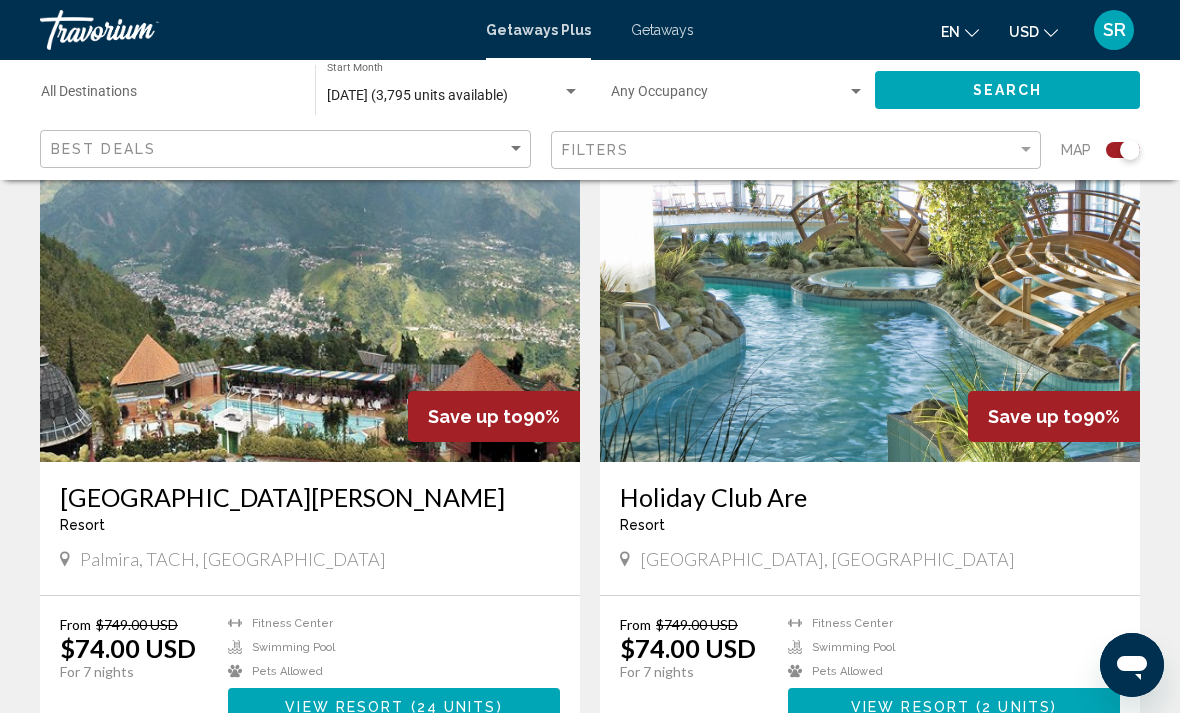 click on "Destination All Destinations" at bounding box center (168, 96) 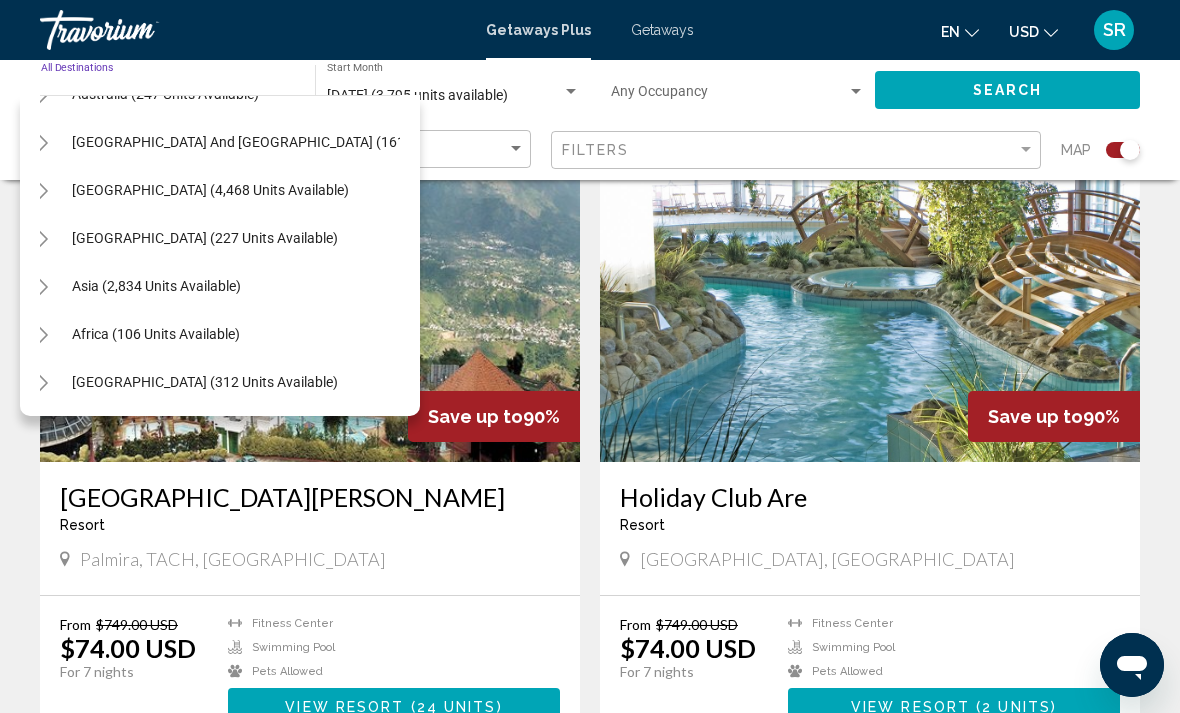 scroll, scrollTop: 324, scrollLeft: 18, axis: both 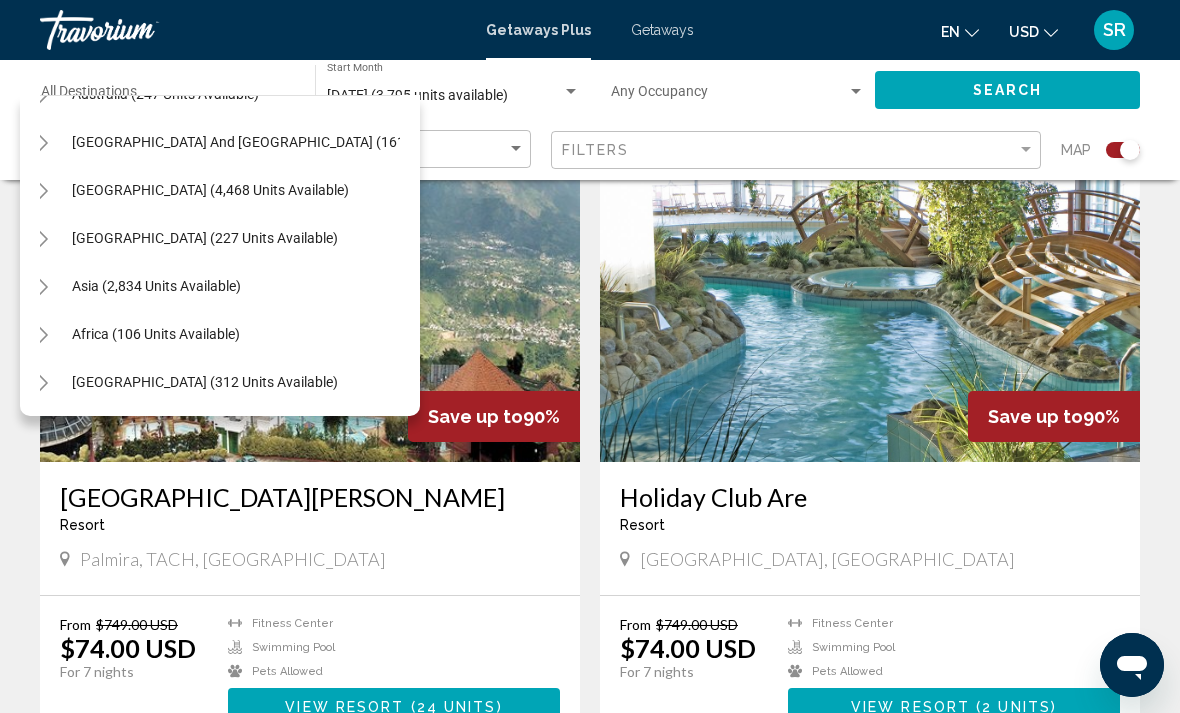 click 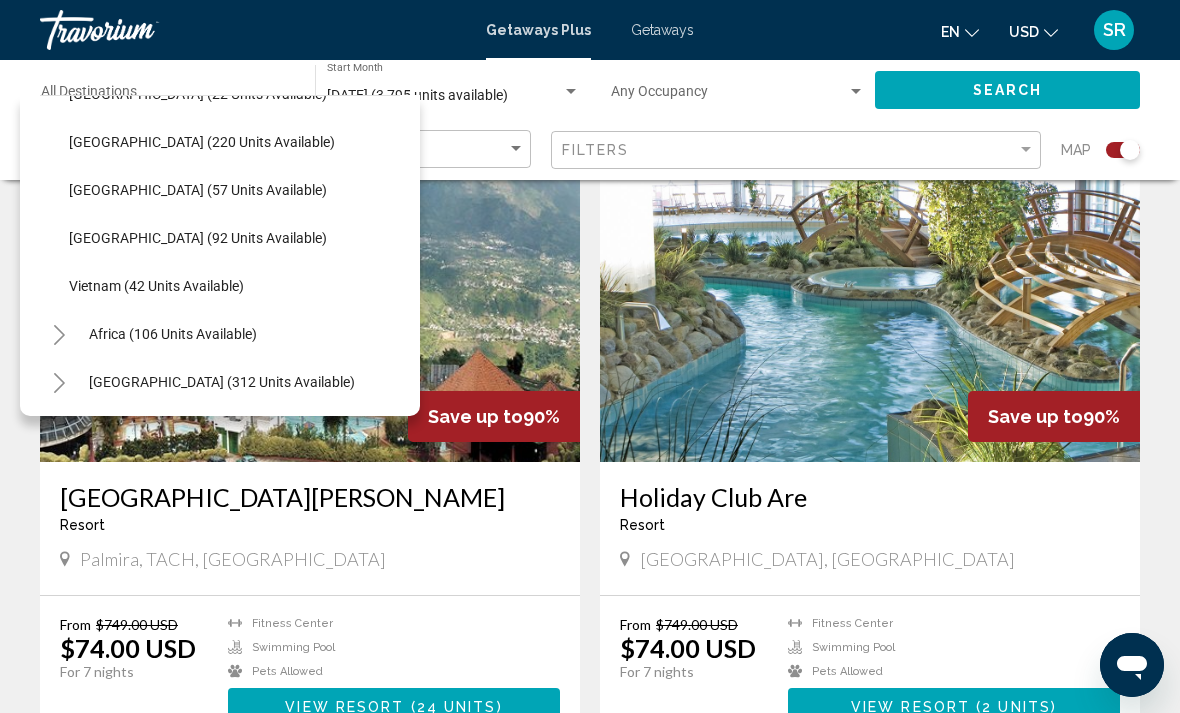 scroll, scrollTop: 804, scrollLeft: 1, axis: both 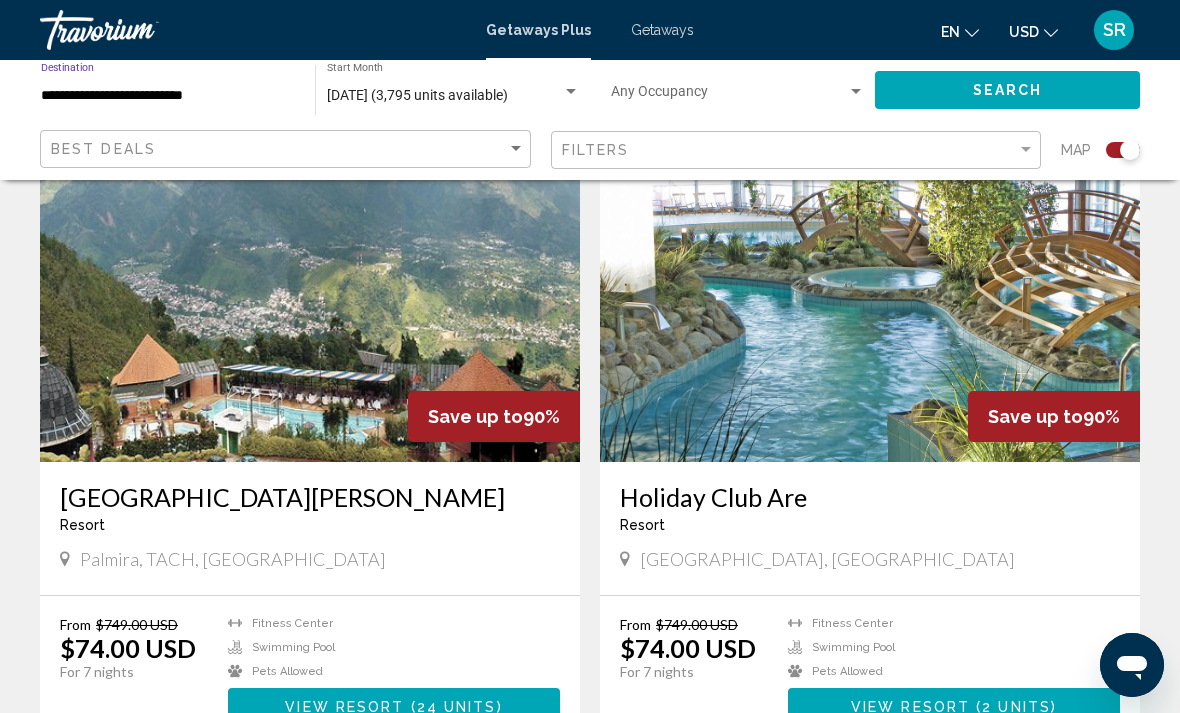 click on "Search" 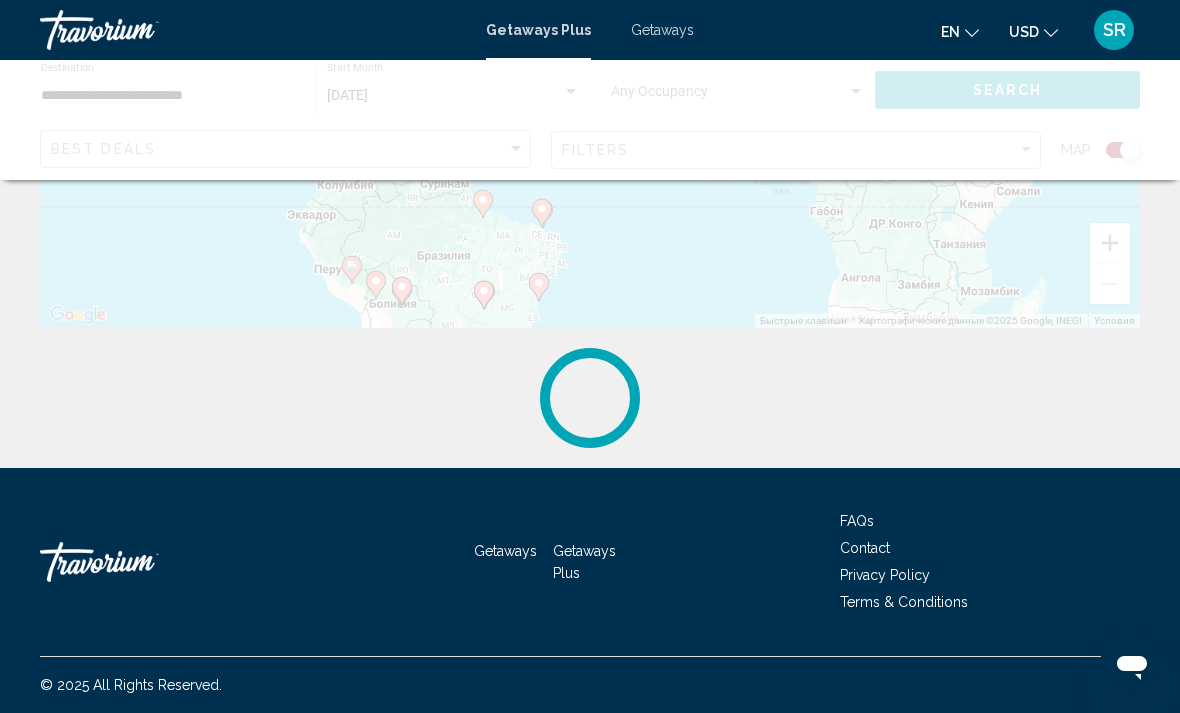 scroll, scrollTop: 0, scrollLeft: 0, axis: both 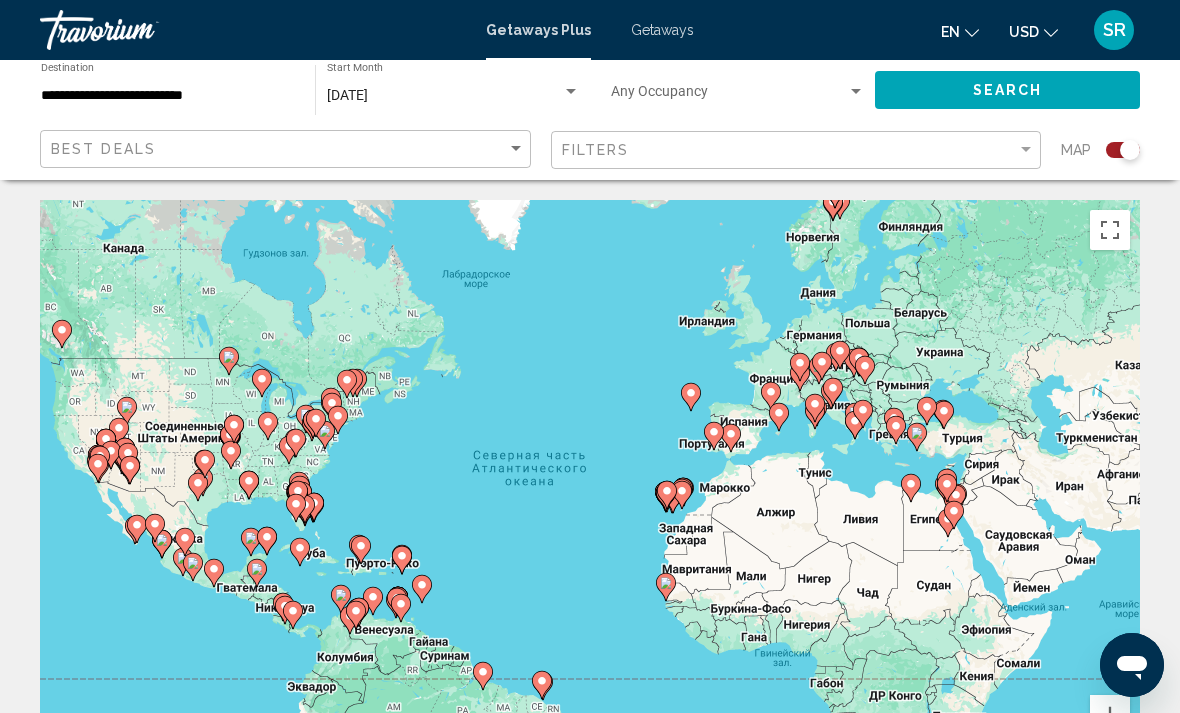 click on "Getaways" at bounding box center [662, 30] 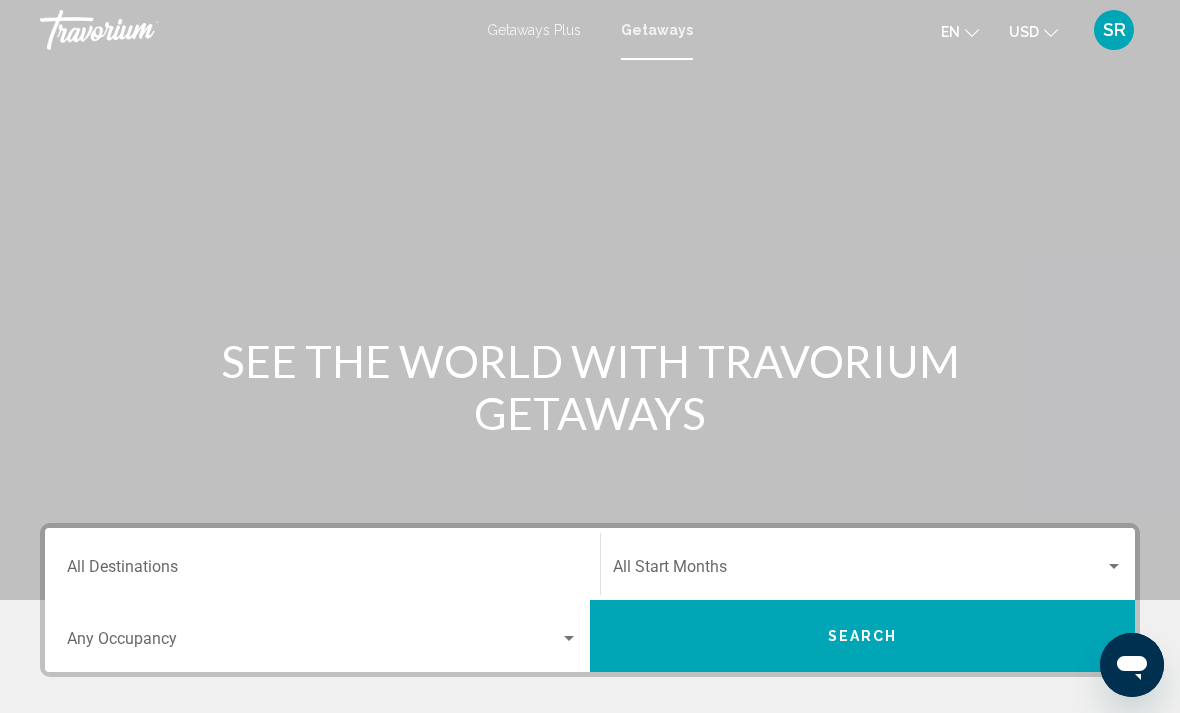 click on "Destination All Destinations" at bounding box center [322, 571] 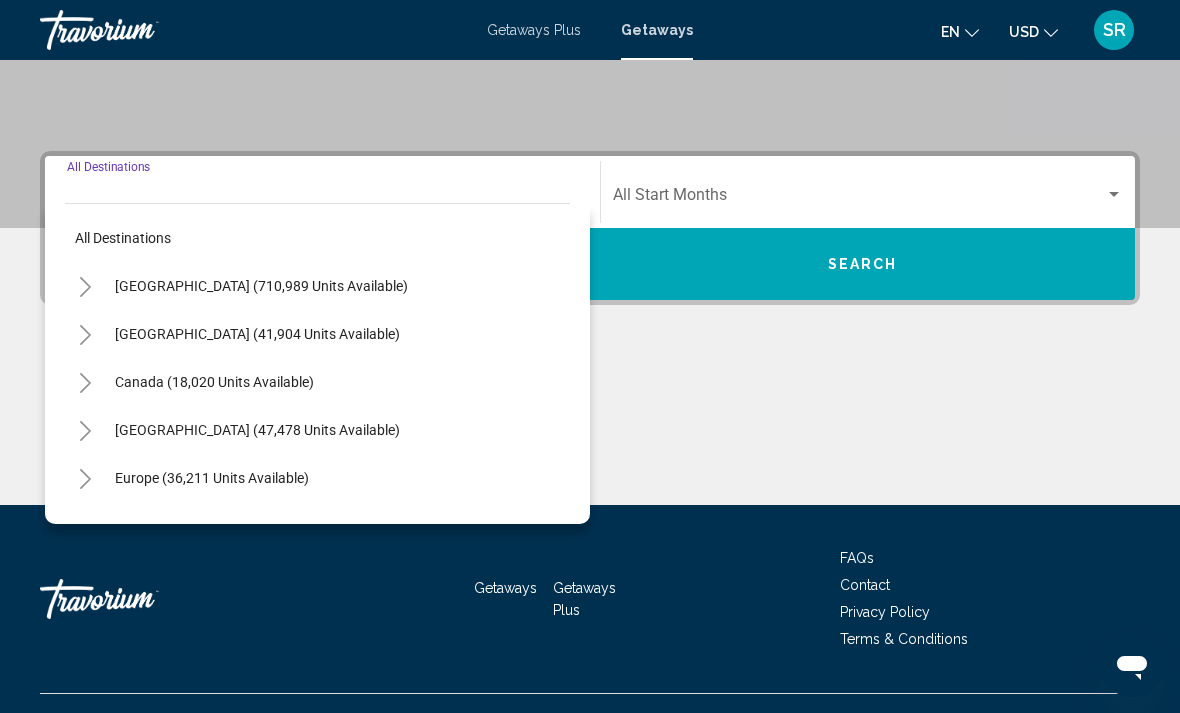 scroll, scrollTop: 409, scrollLeft: 0, axis: vertical 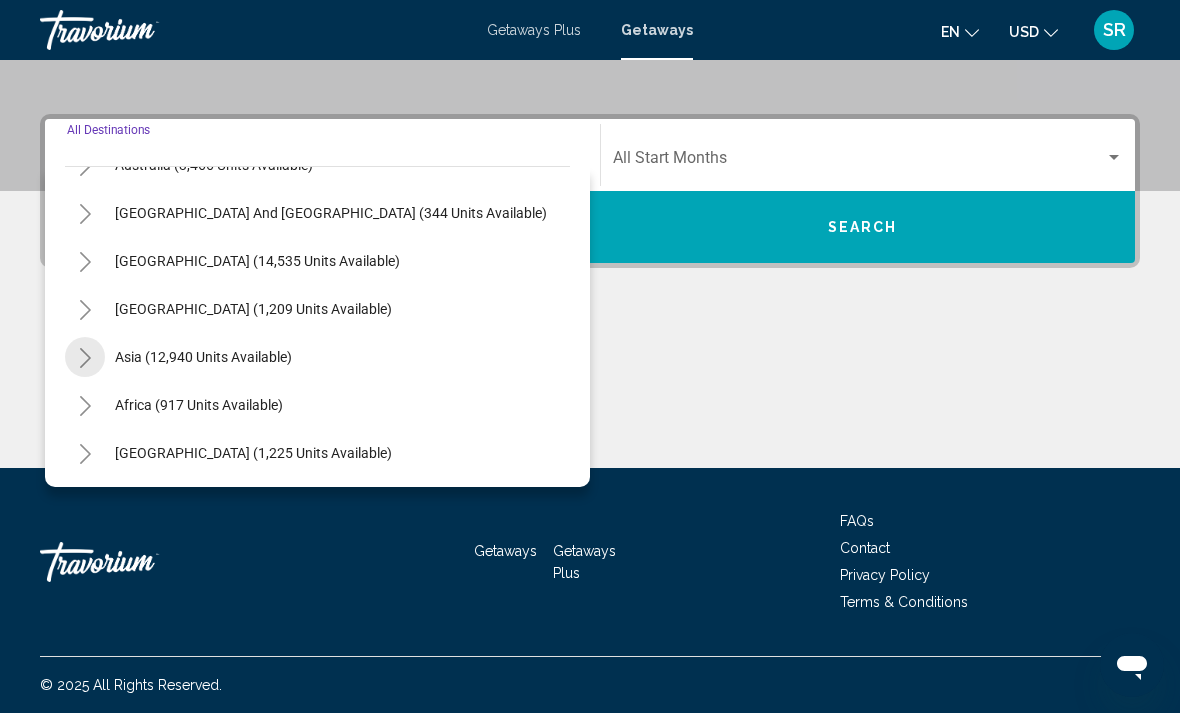 click 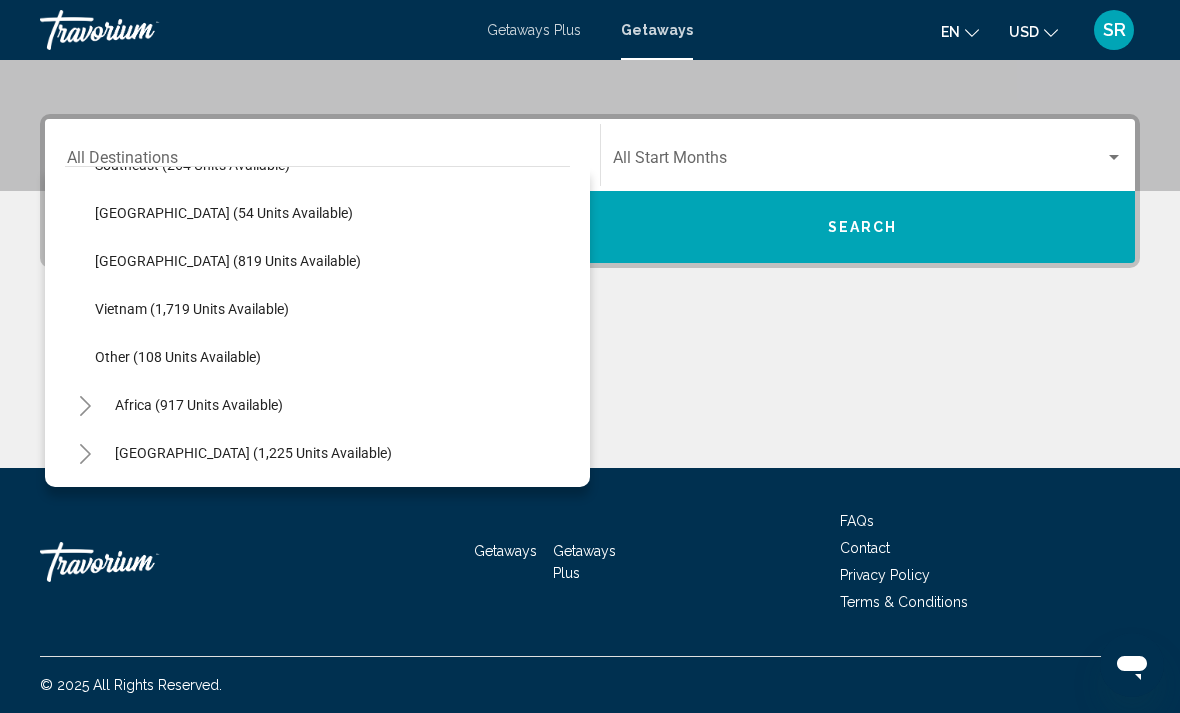 scroll, scrollTop: 1044, scrollLeft: 0, axis: vertical 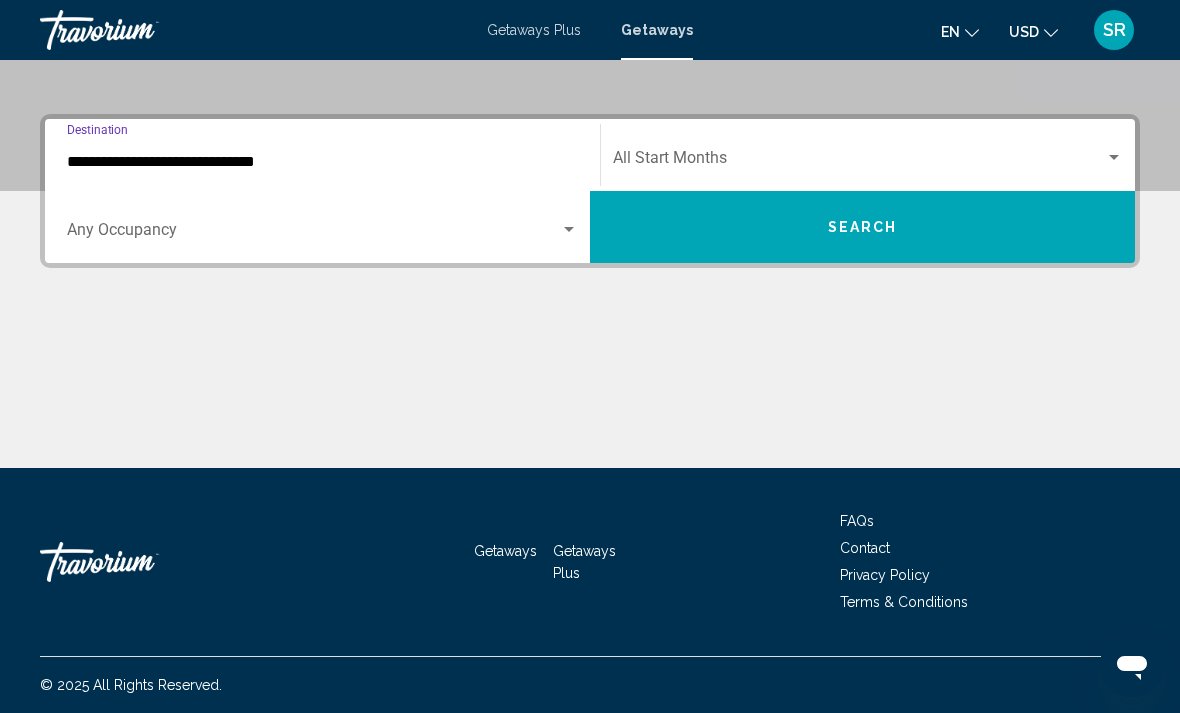 click at bounding box center [859, 162] 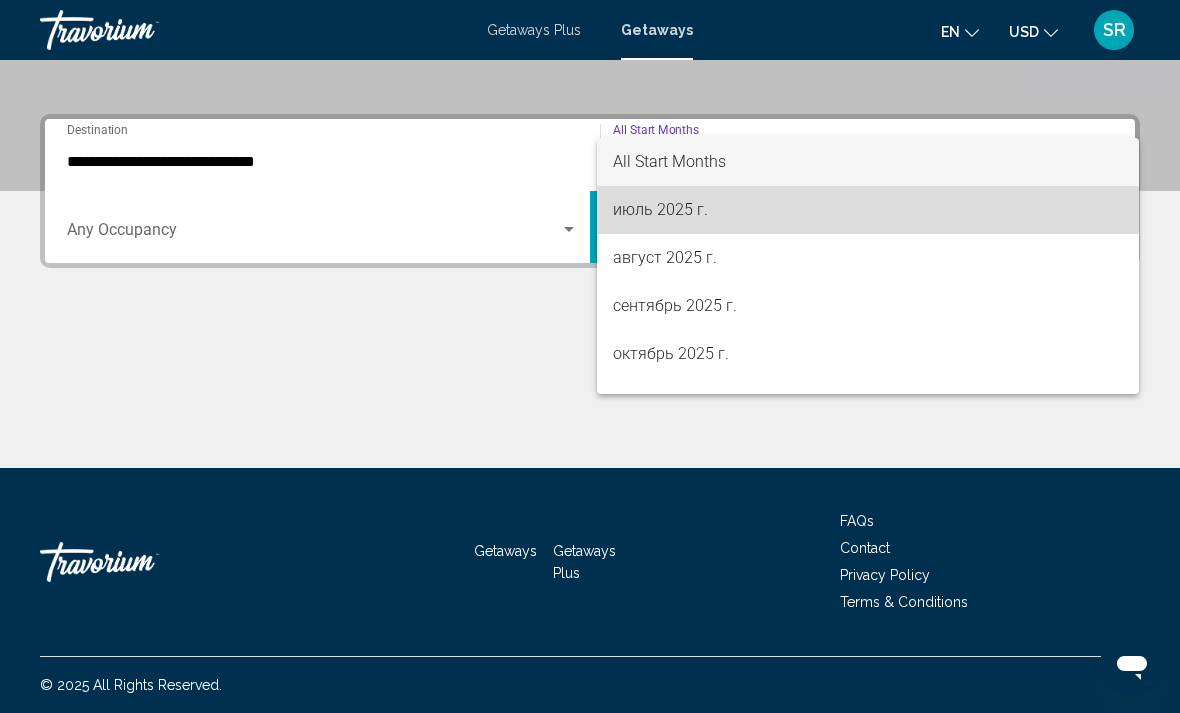 click on "июль 2025 г." at bounding box center [868, 210] 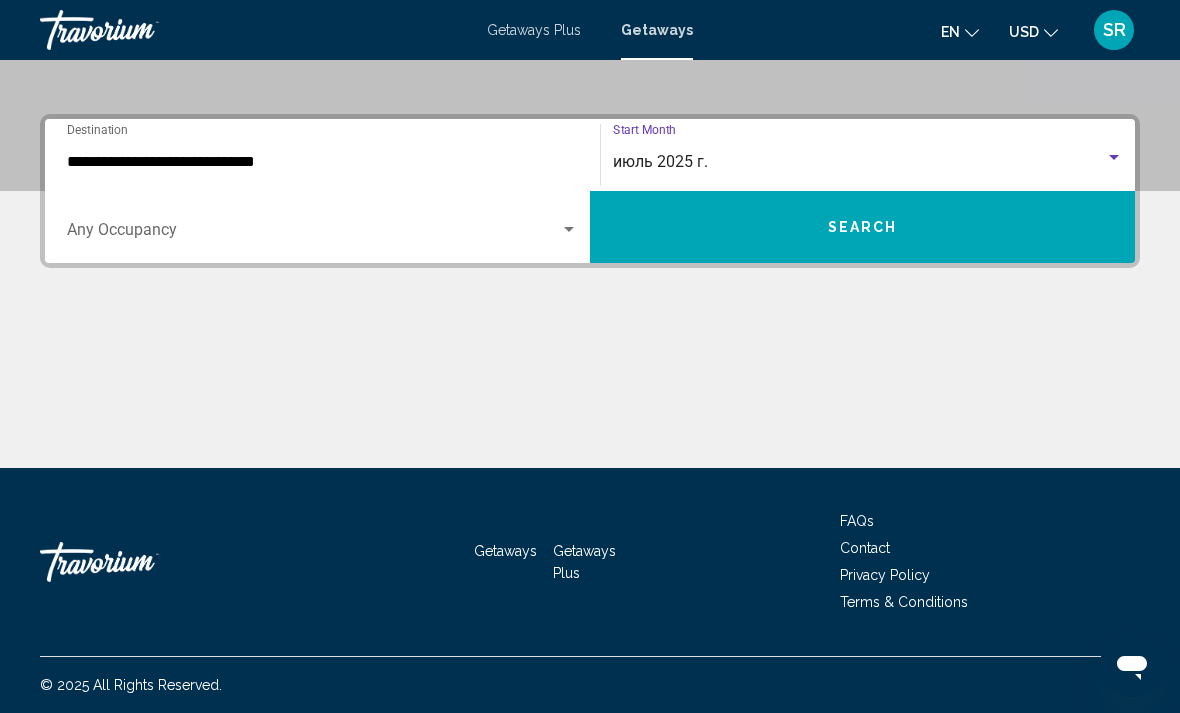 click on "Search" at bounding box center (863, 228) 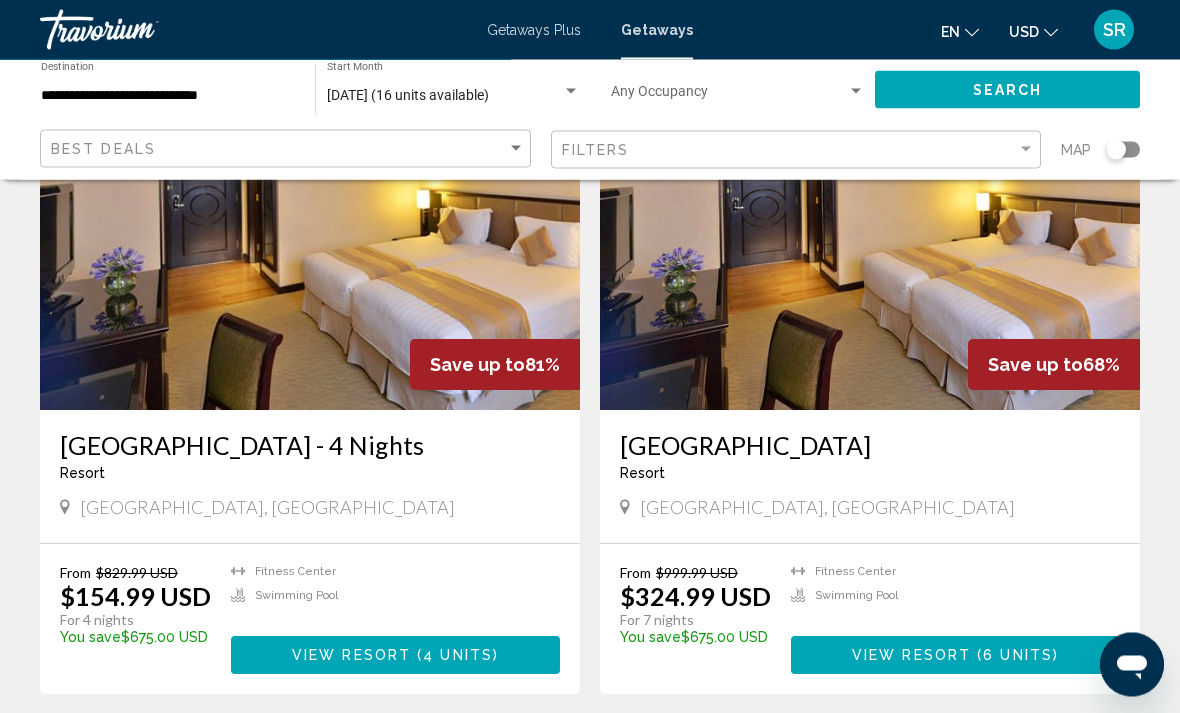 scroll, scrollTop: 824, scrollLeft: 0, axis: vertical 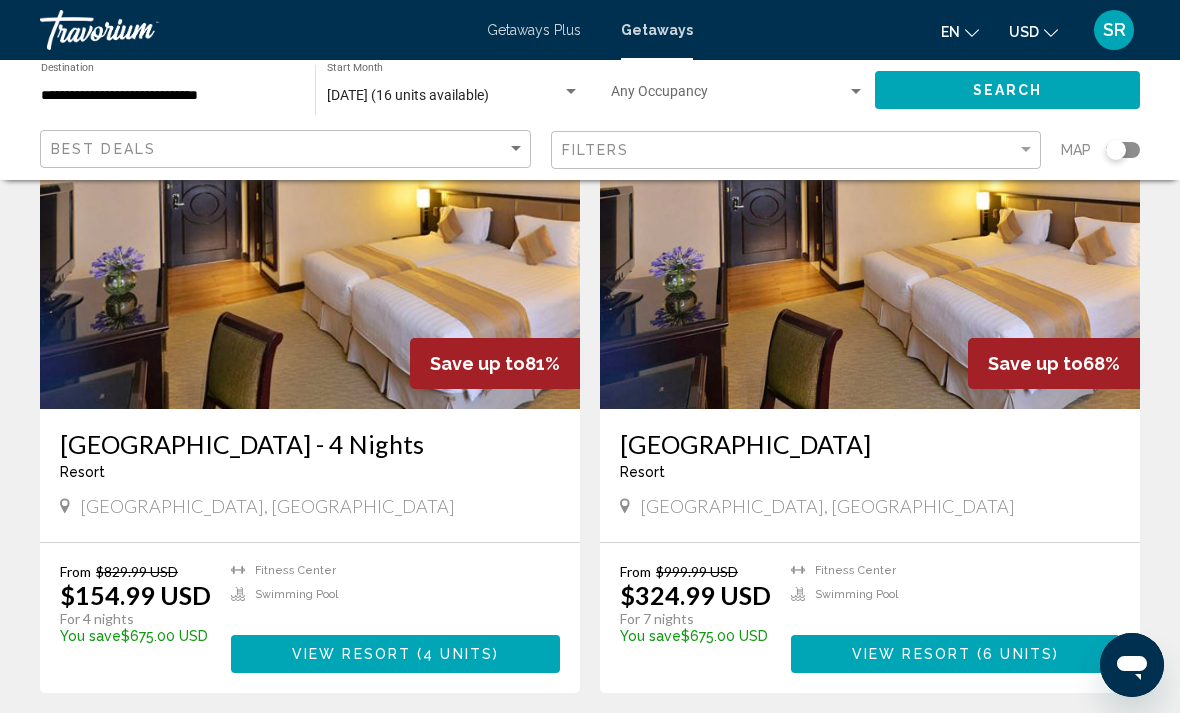 click on "[GEOGRAPHIC_DATA]" at bounding box center [870, 444] 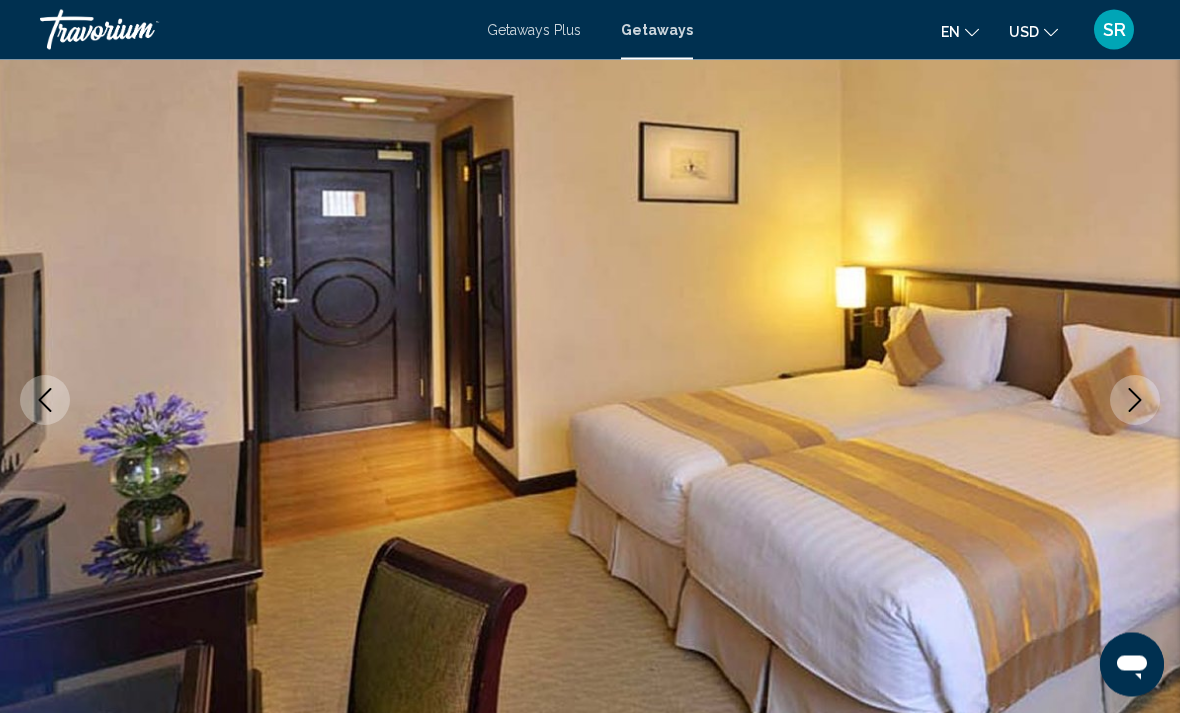 scroll, scrollTop: 0, scrollLeft: 0, axis: both 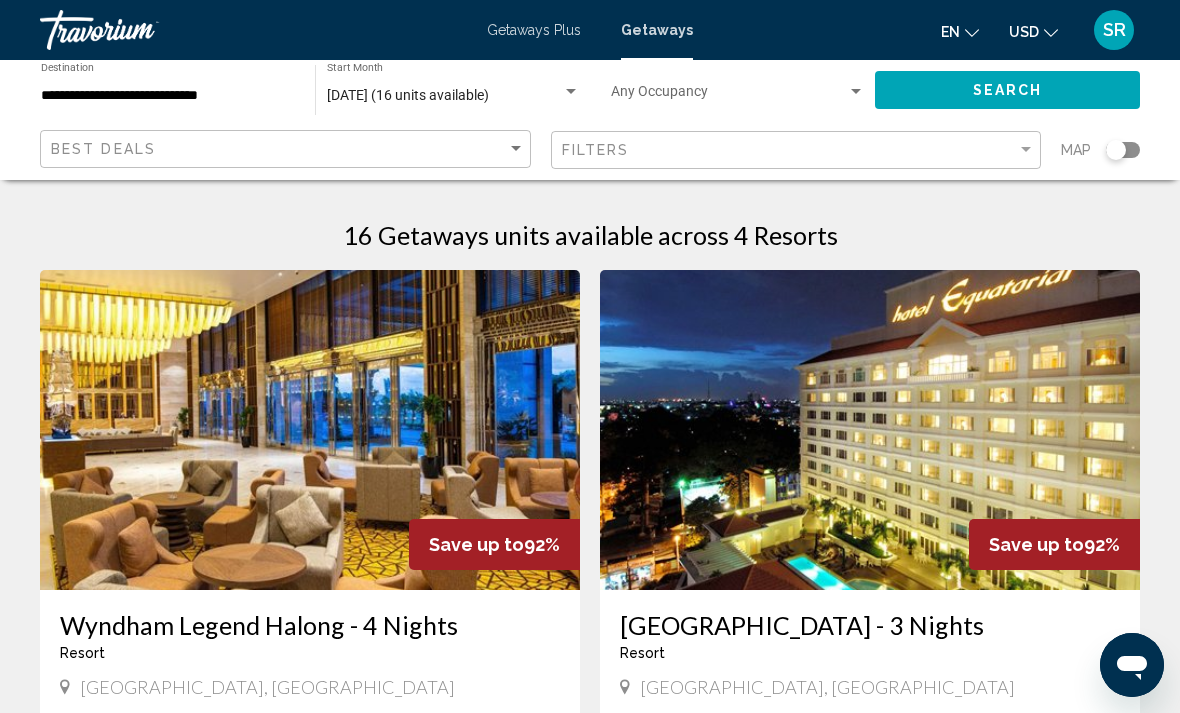 click on "Getaways Plus" at bounding box center (534, 30) 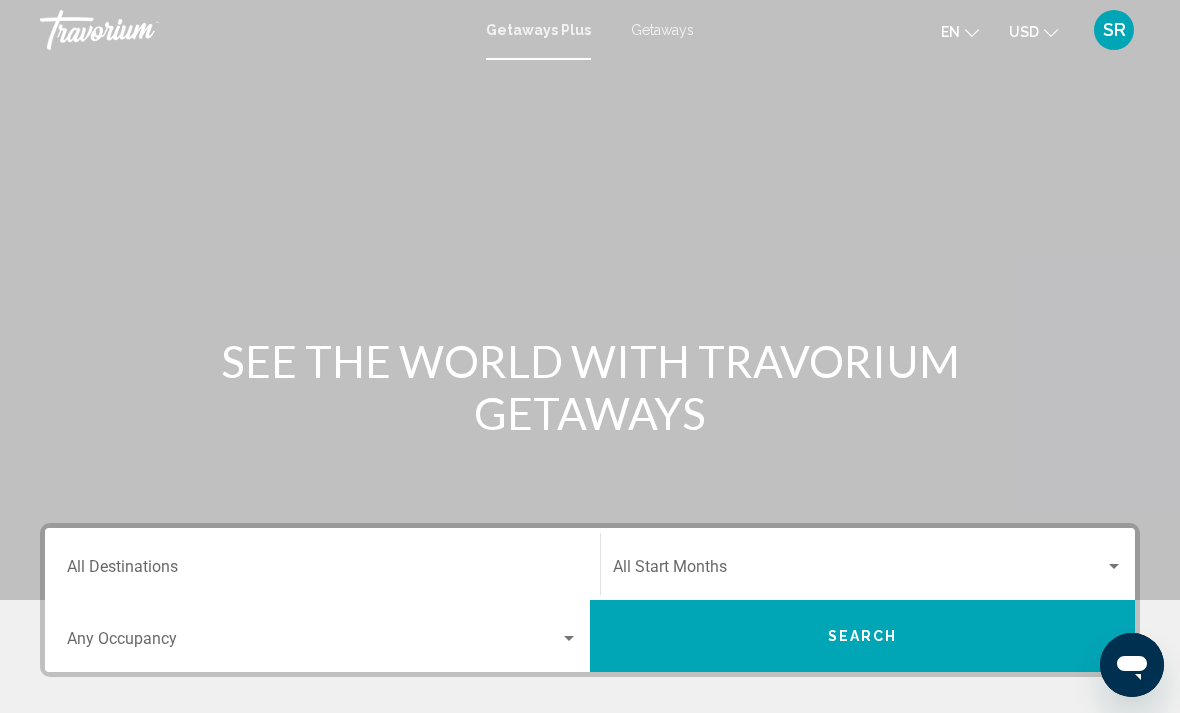 click on "Destination All Destinations" at bounding box center [322, 564] 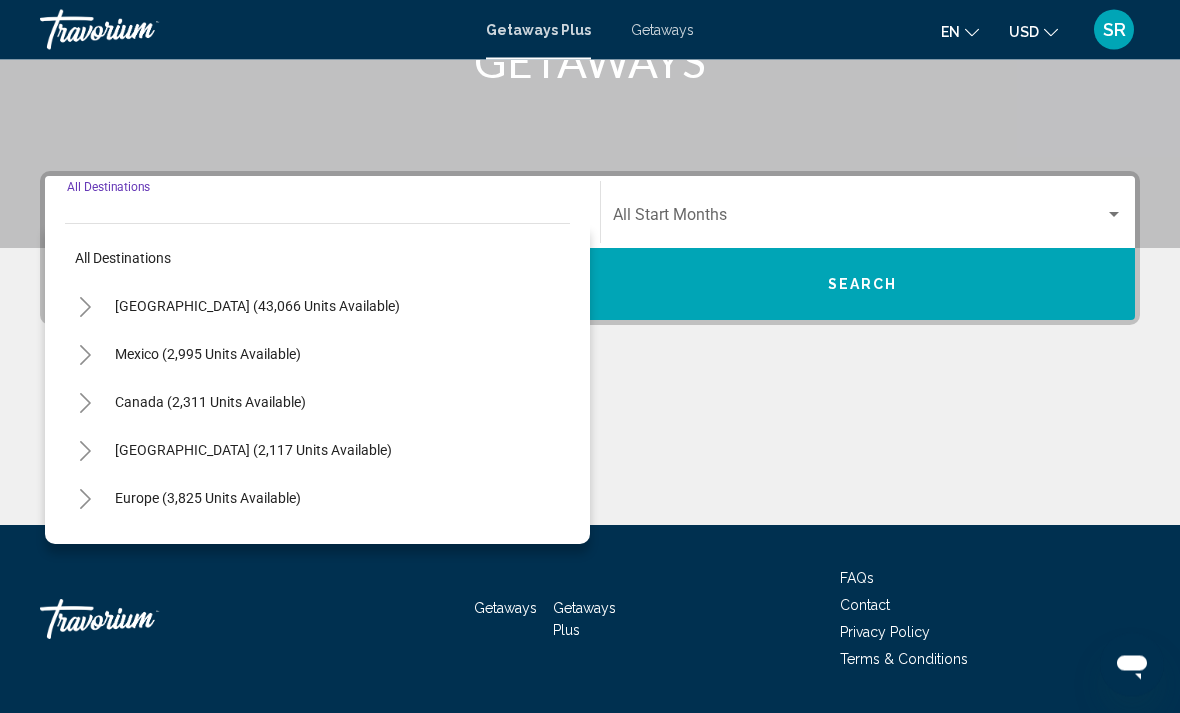 scroll, scrollTop: 409, scrollLeft: 0, axis: vertical 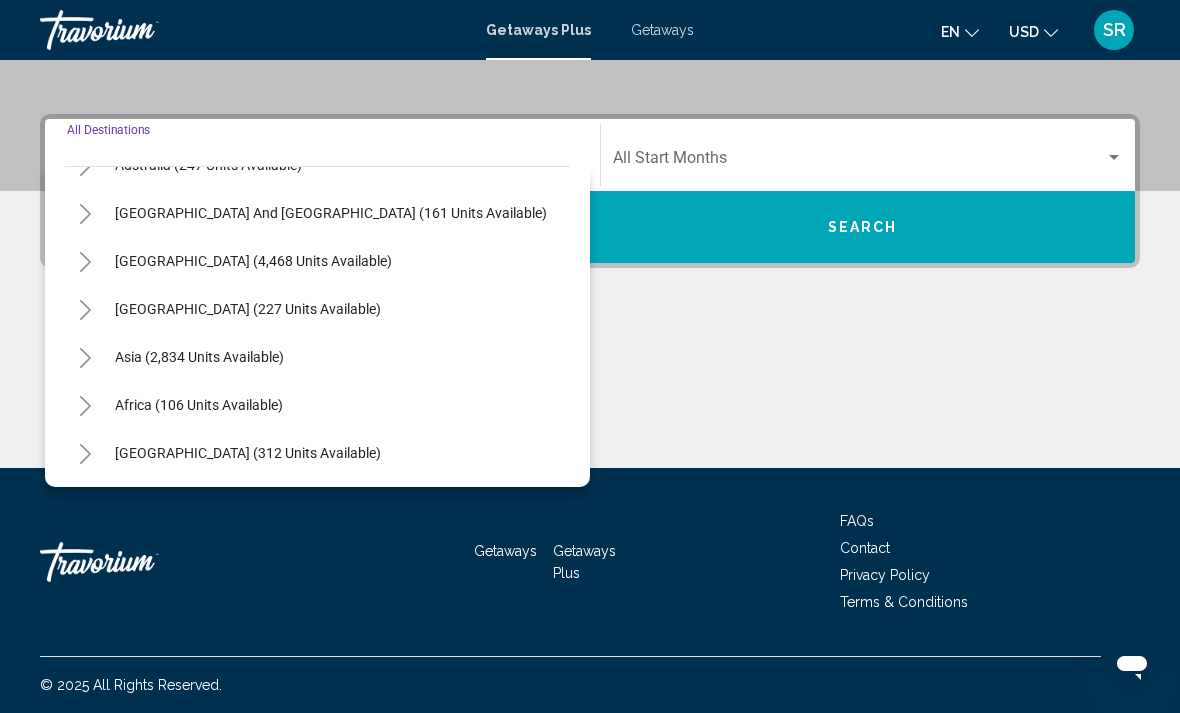 click 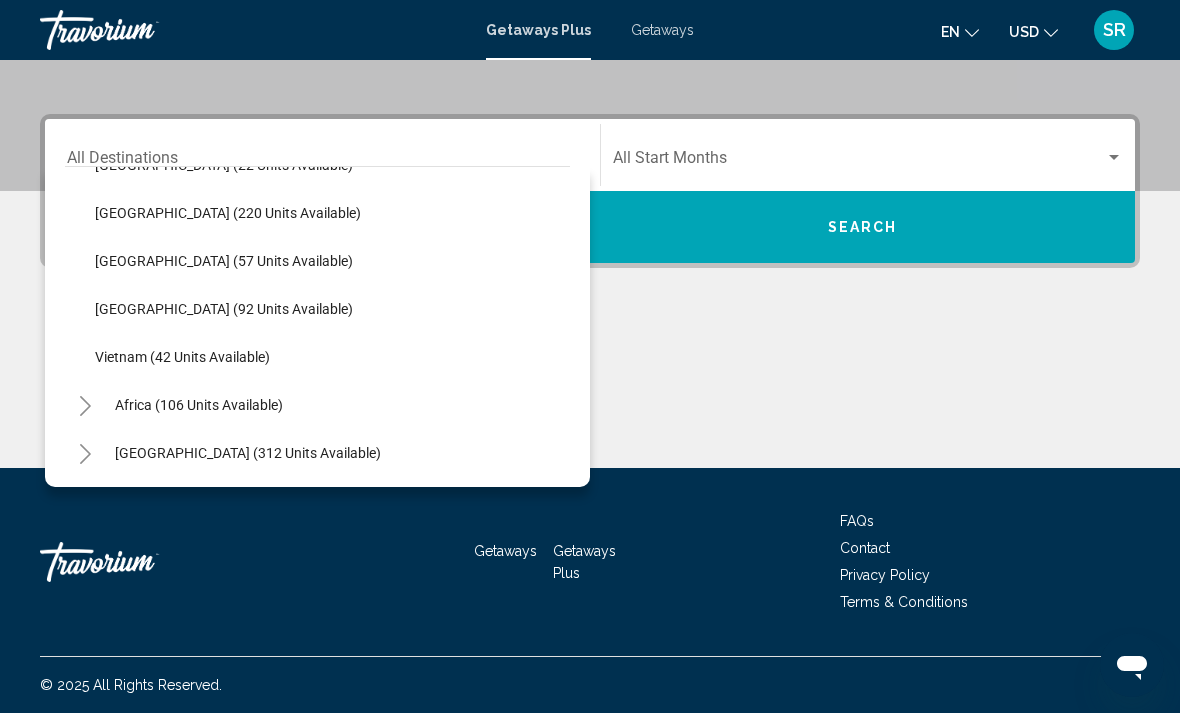 scroll, scrollTop: 804, scrollLeft: 0, axis: vertical 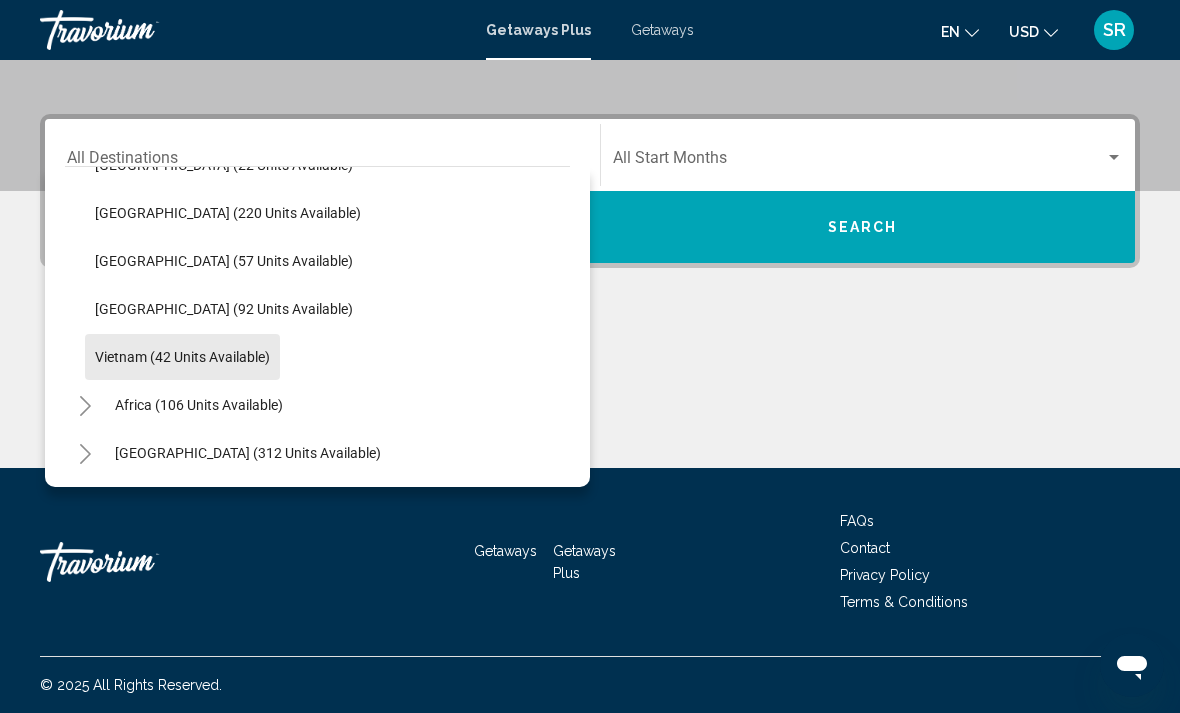 click on "Vietnam (42 units available)" 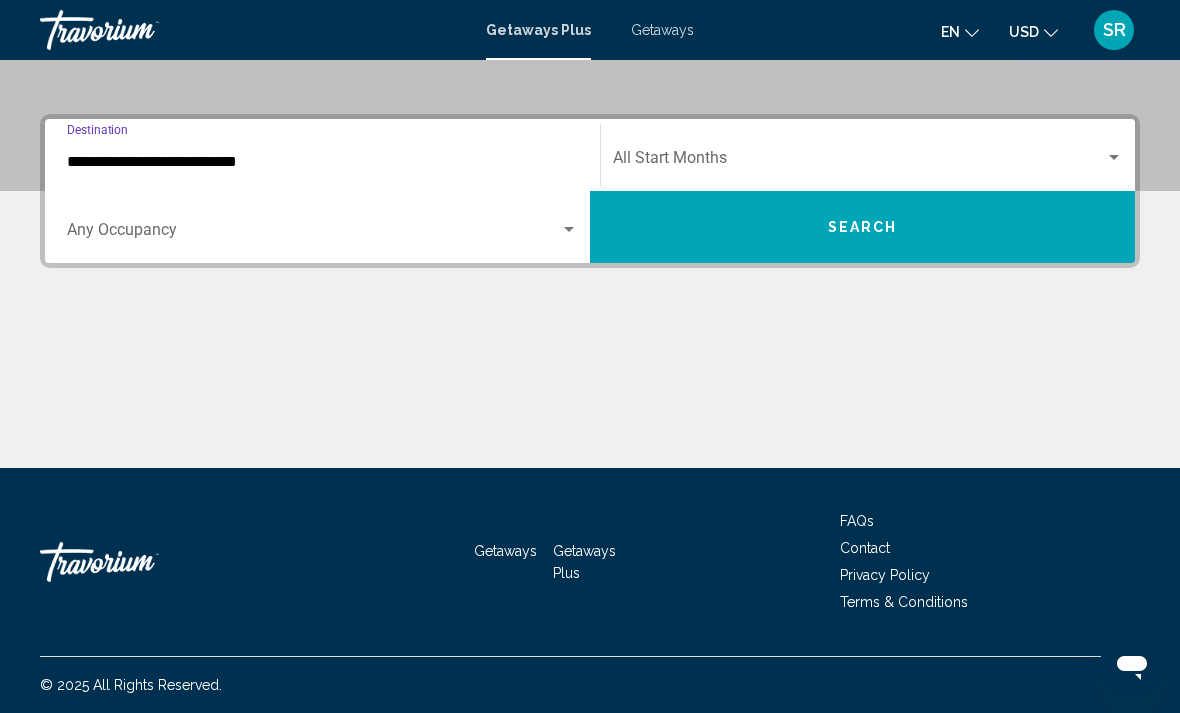 click on "Start Month All Start Months" 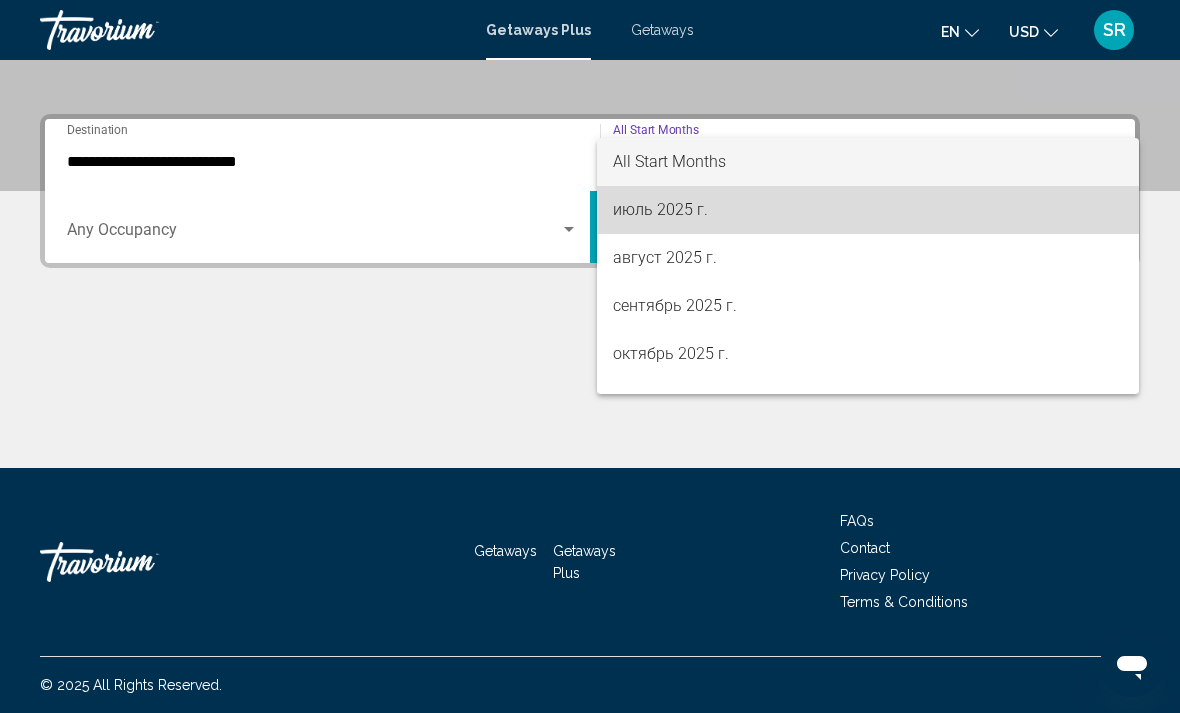 click on "июль 2025 г." at bounding box center [868, 210] 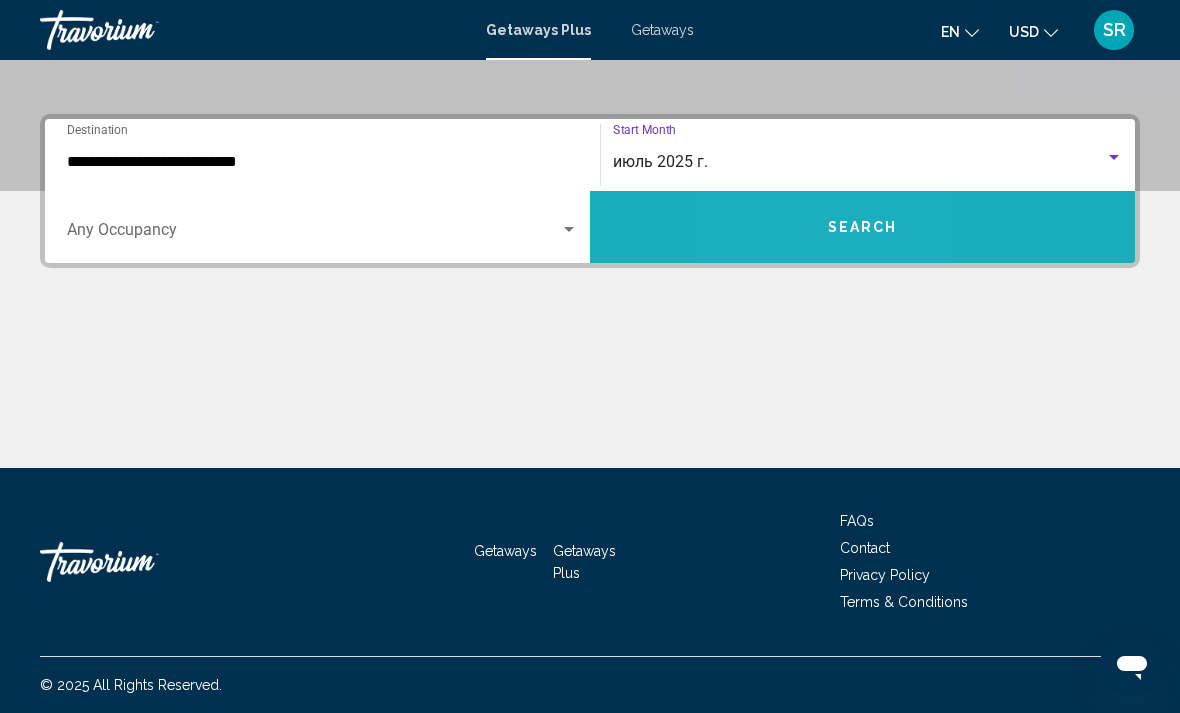 click on "Search" at bounding box center (862, 227) 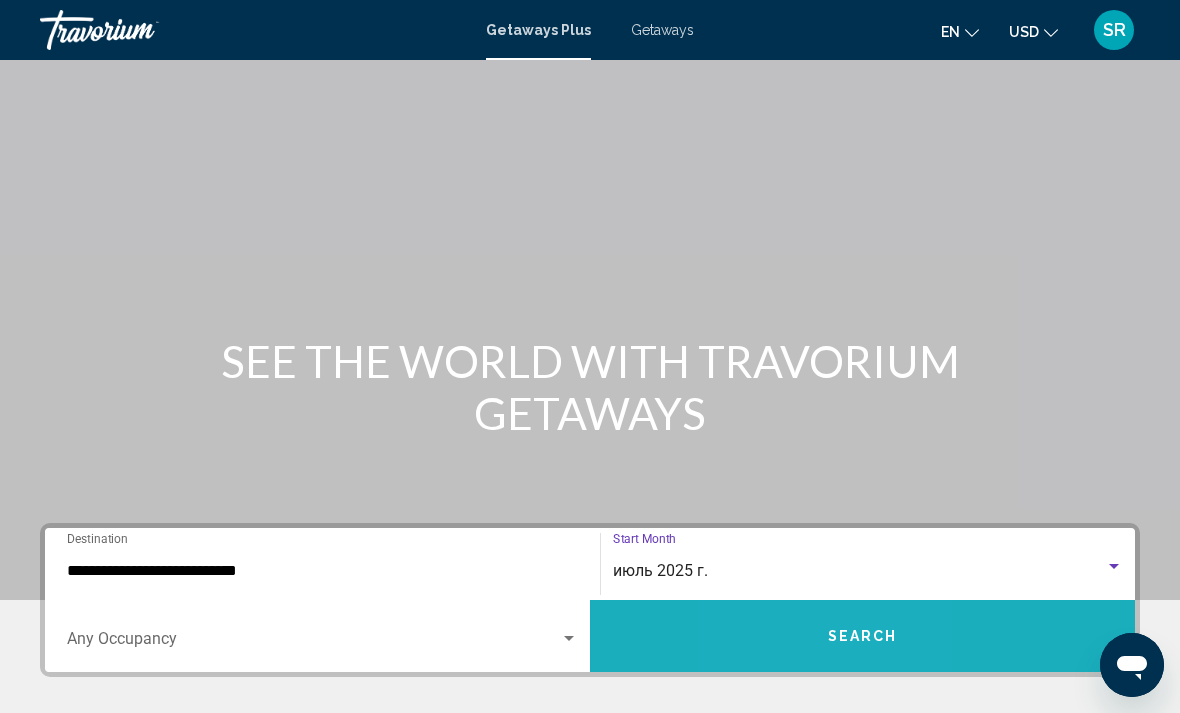 scroll, scrollTop: 64, scrollLeft: 0, axis: vertical 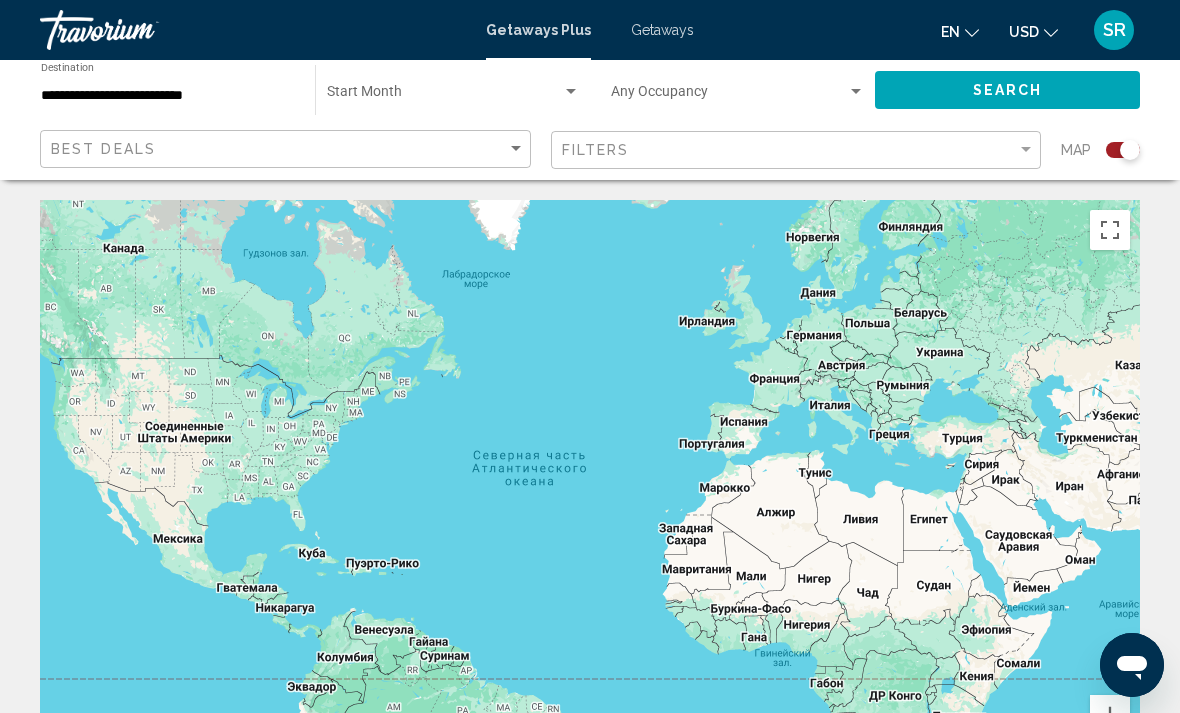 click at bounding box center (444, 96) 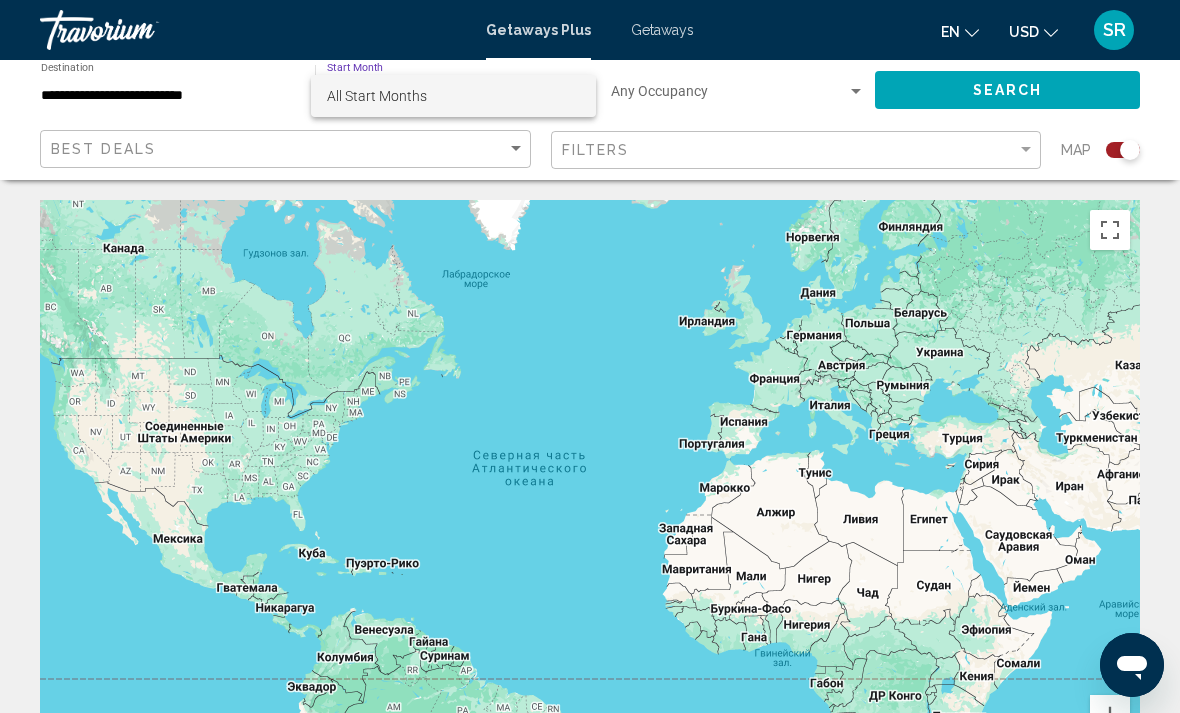 click at bounding box center [590, 356] 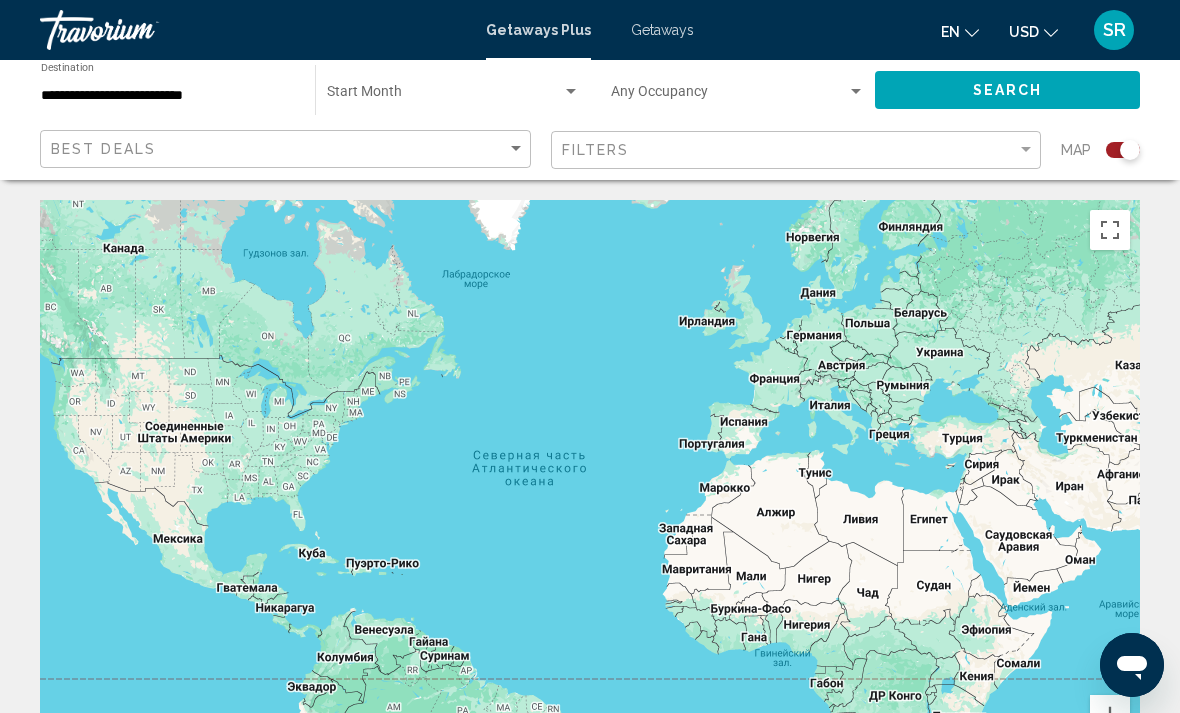 click at bounding box center [729, 96] 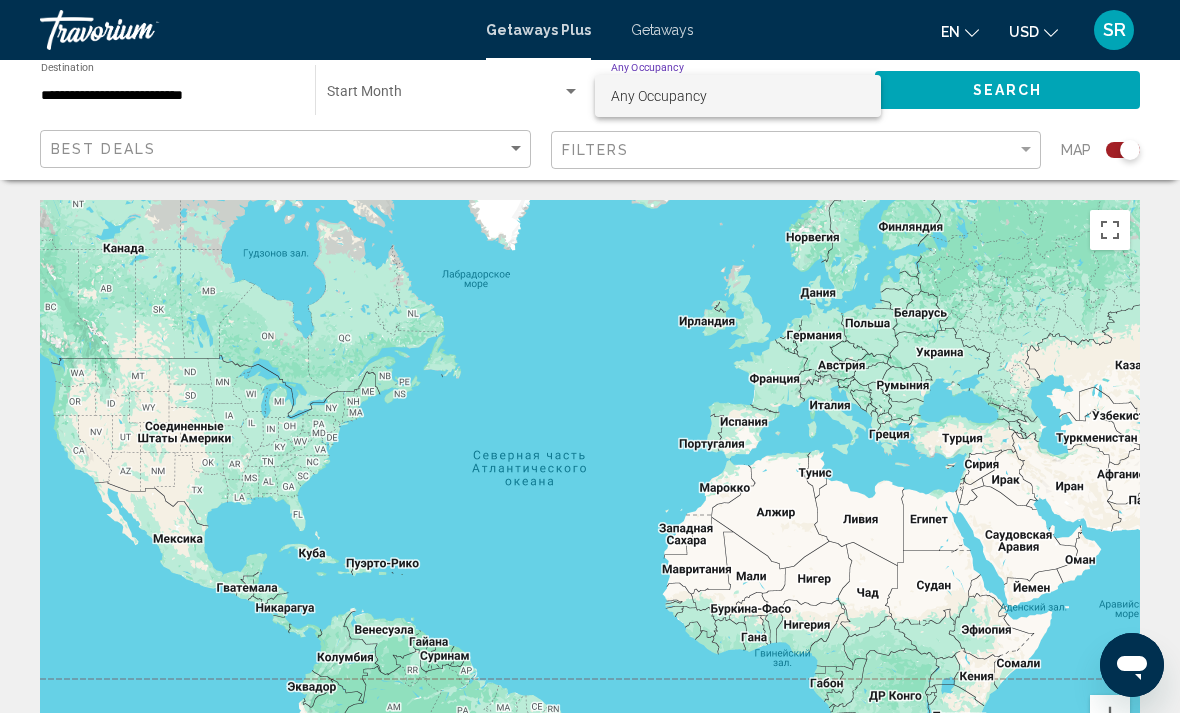 click at bounding box center [590, 356] 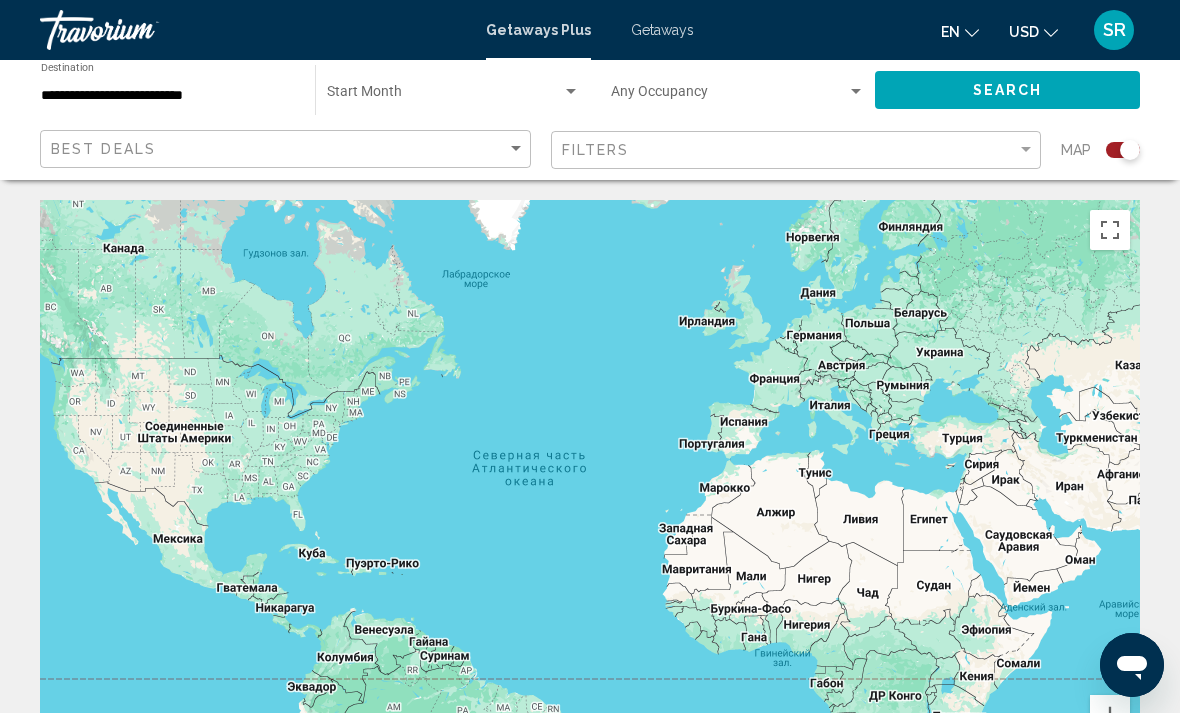click on "Map" 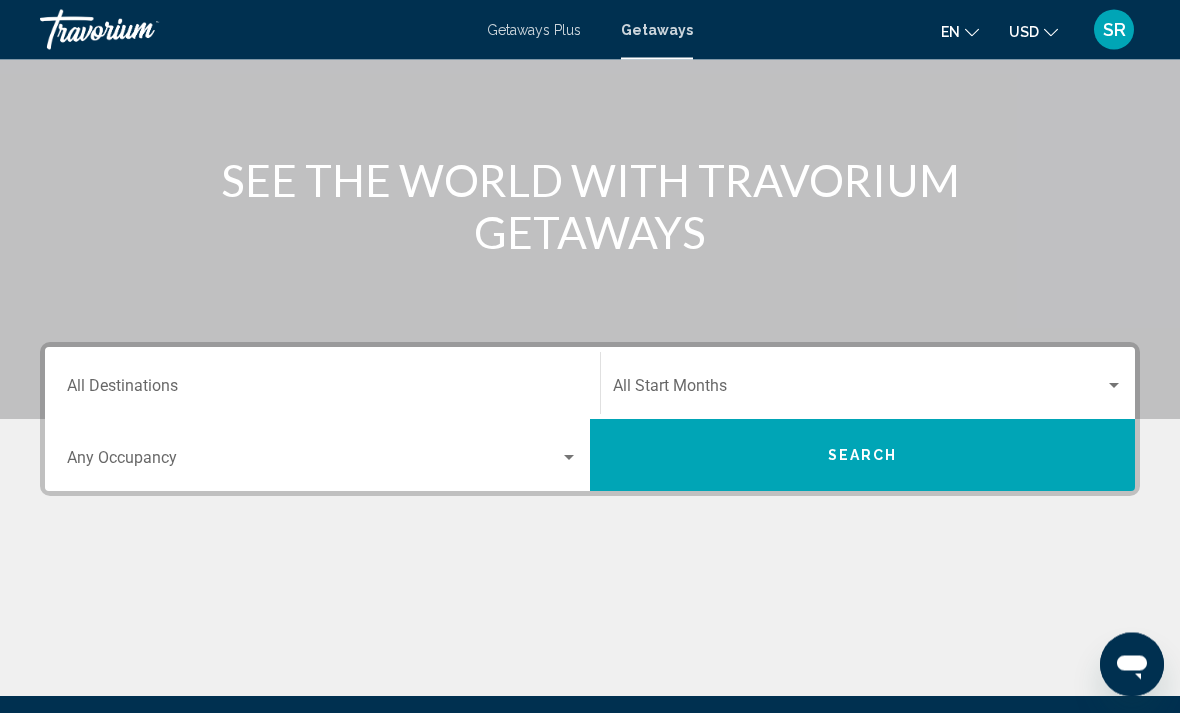 click on "Destination All Destinations" at bounding box center (322, 391) 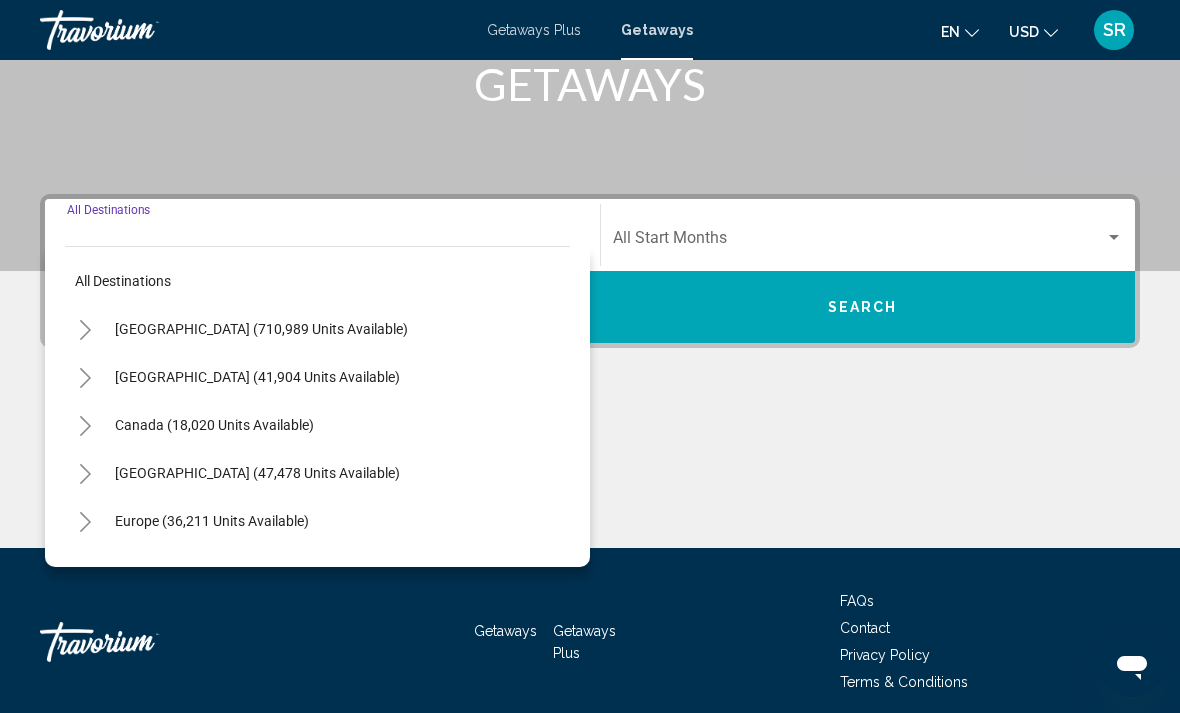 scroll, scrollTop: 345, scrollLeft: 0, axis: vertical 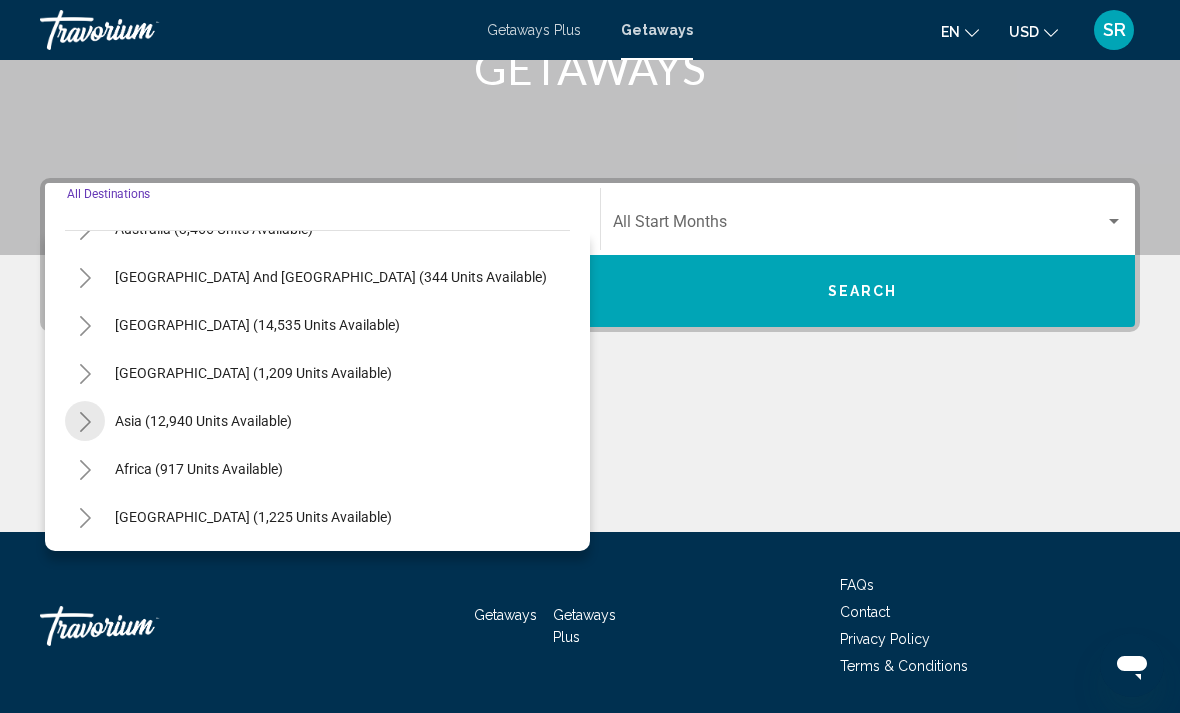 click 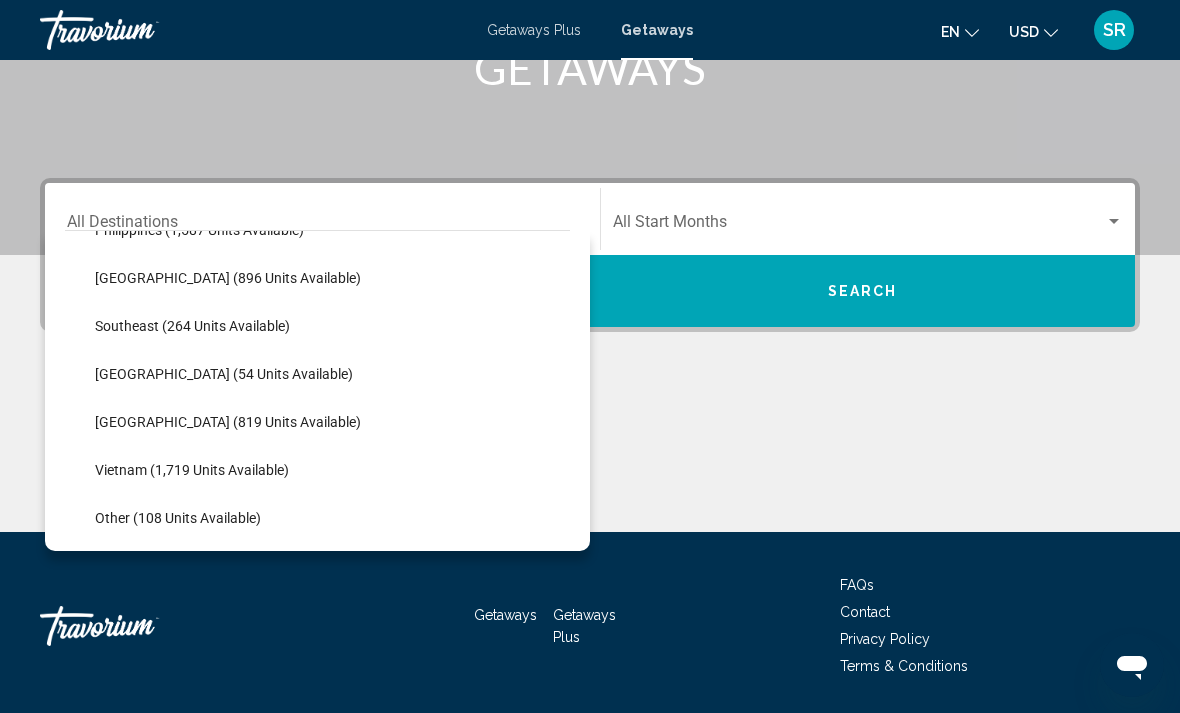 scroll, scrollTop: 993, scrollLeft: 0, axis: vertical 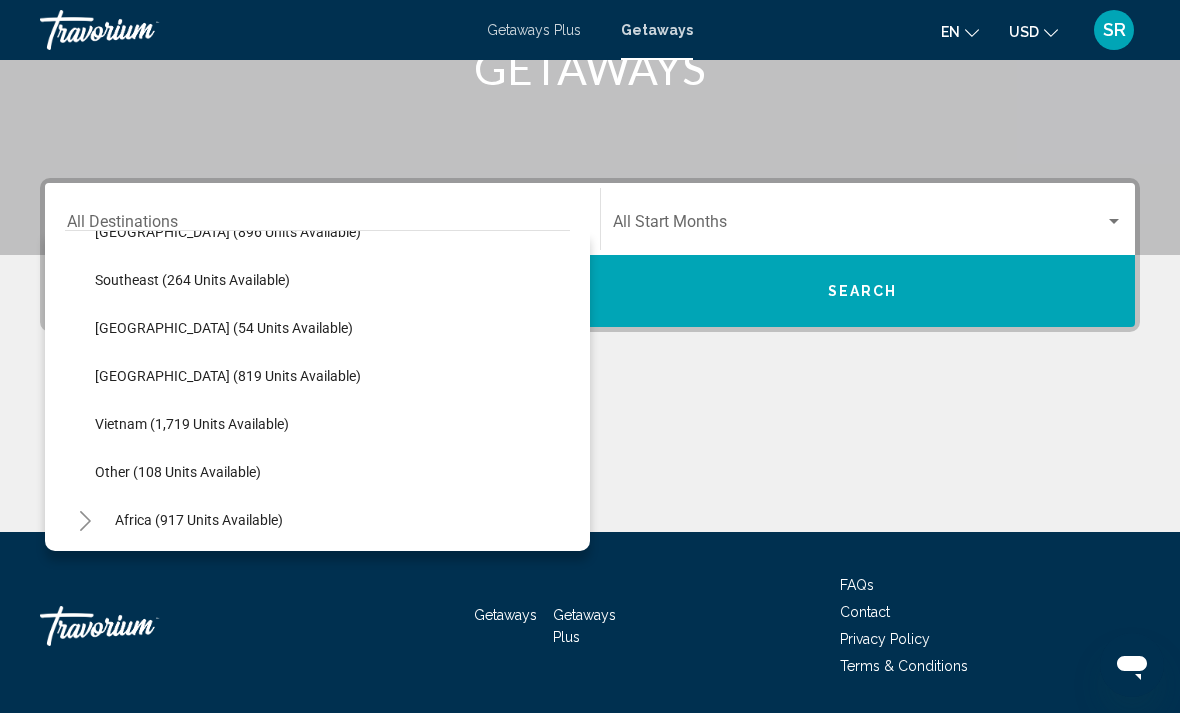 click on "Vietnam (1,719 units available)" 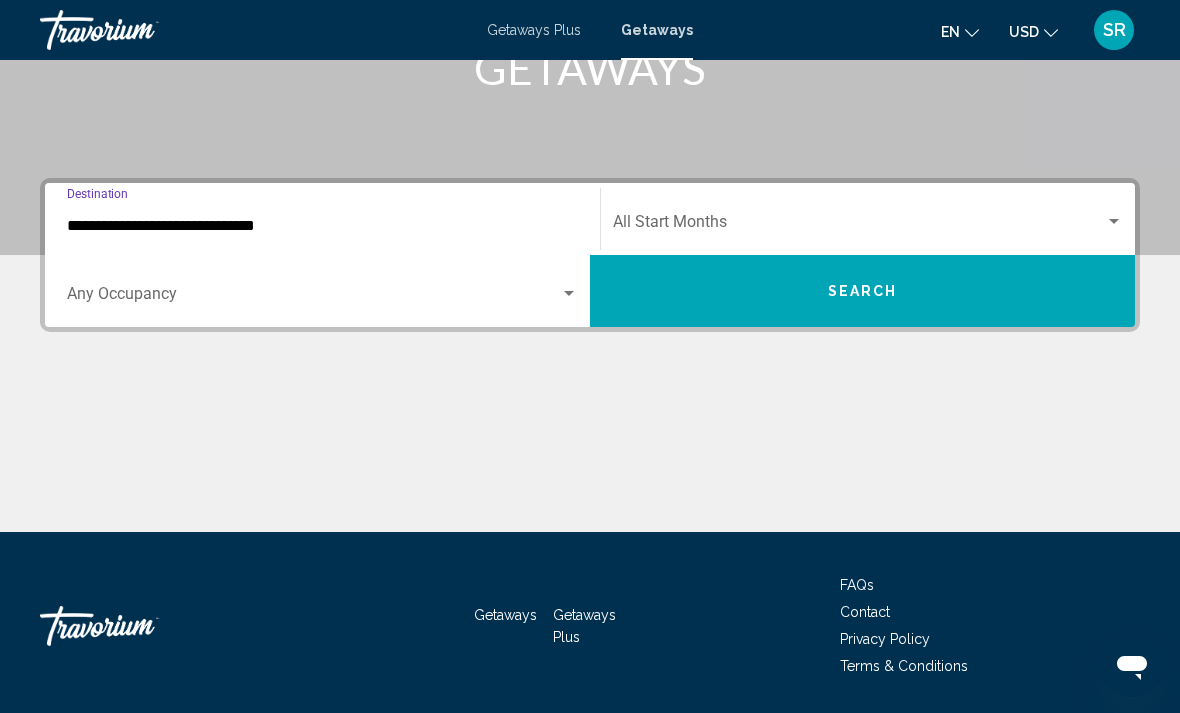click at bounding box center [859, 226] 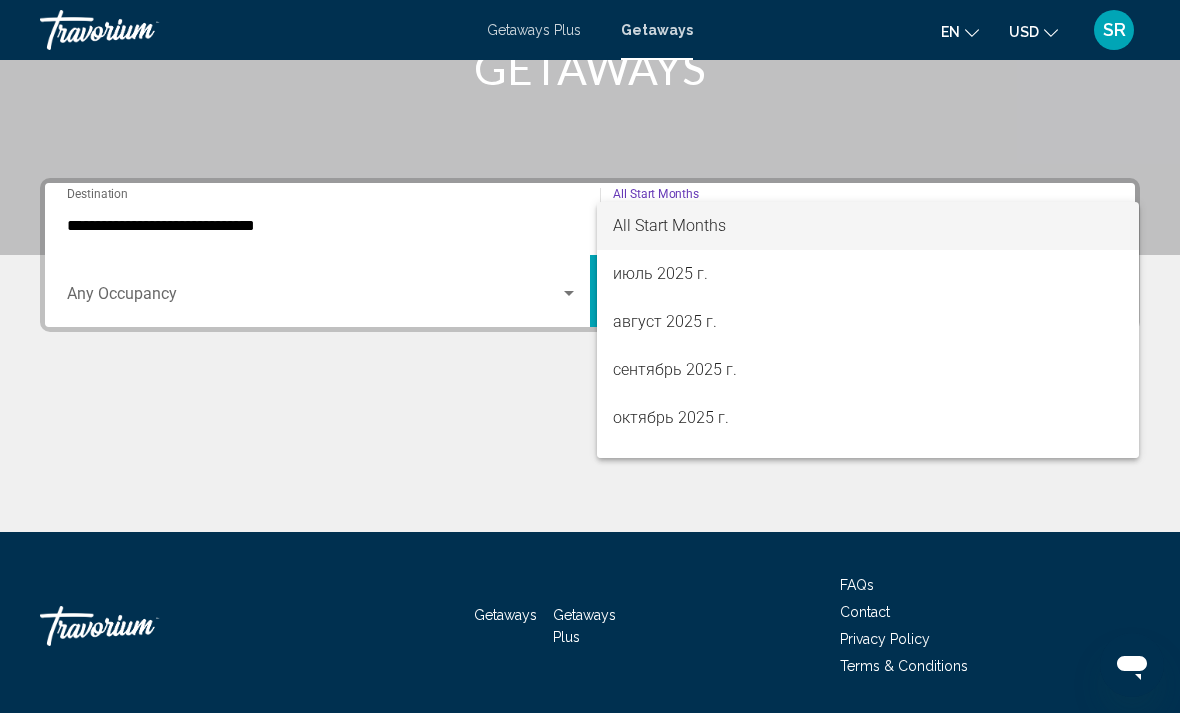click at bounding box center (590, 356) 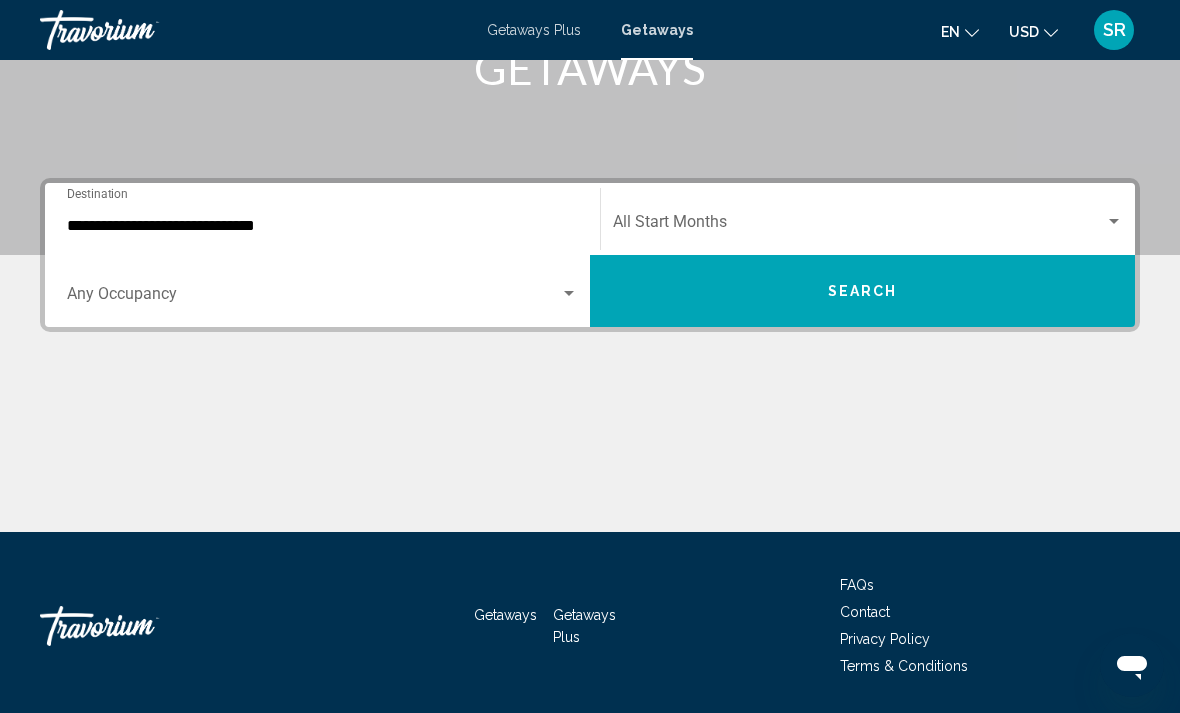 click on "**********" at bounding box center (322, 226) 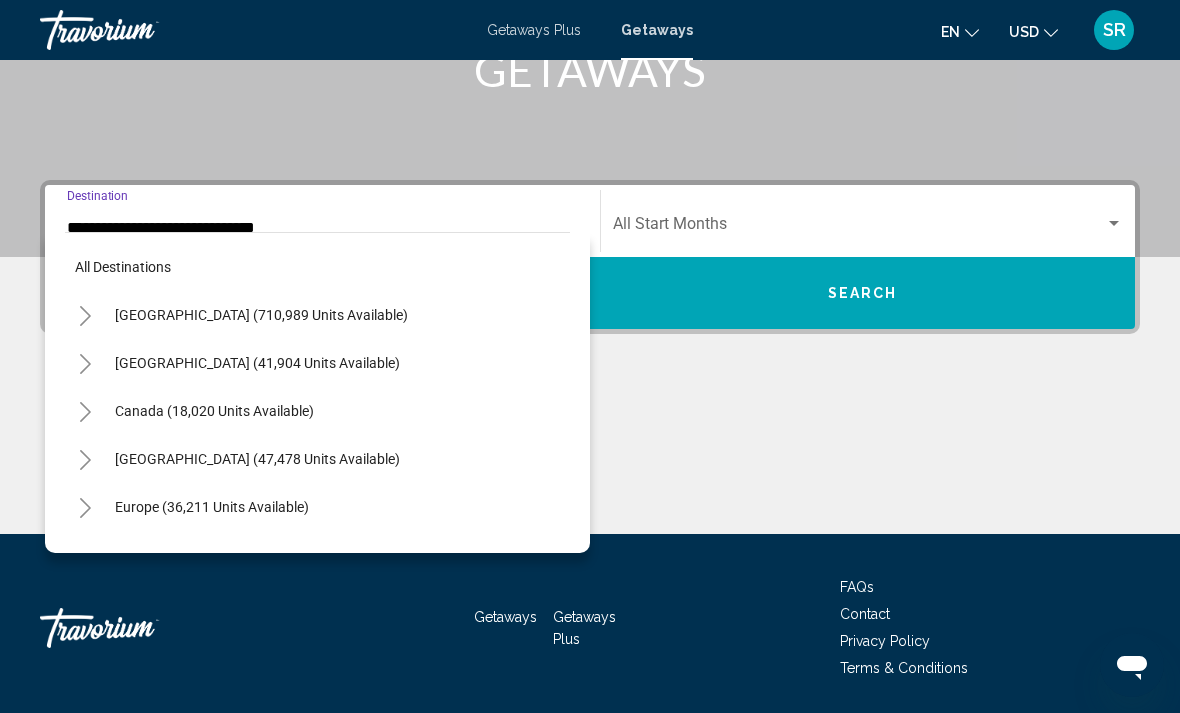 scroll, scrollTop: 1031, scrollLeft: 0, axis: vertical 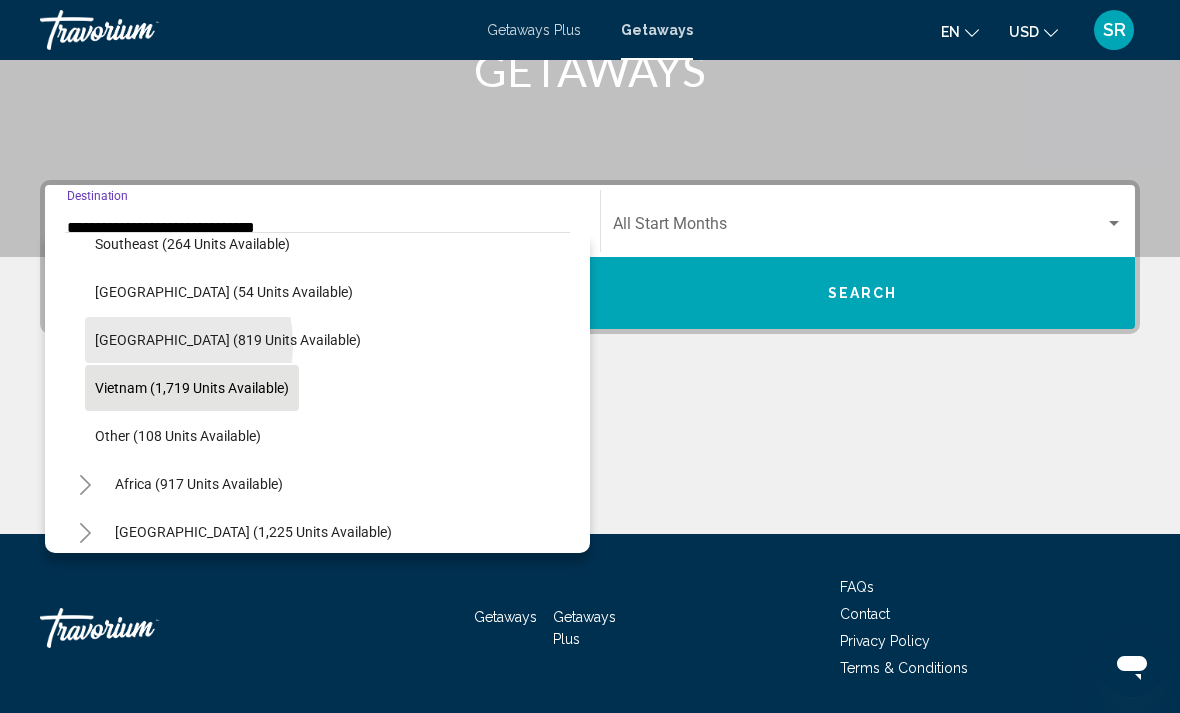 click on "[GEOGRAPHIC_DATA] (819 units available)" 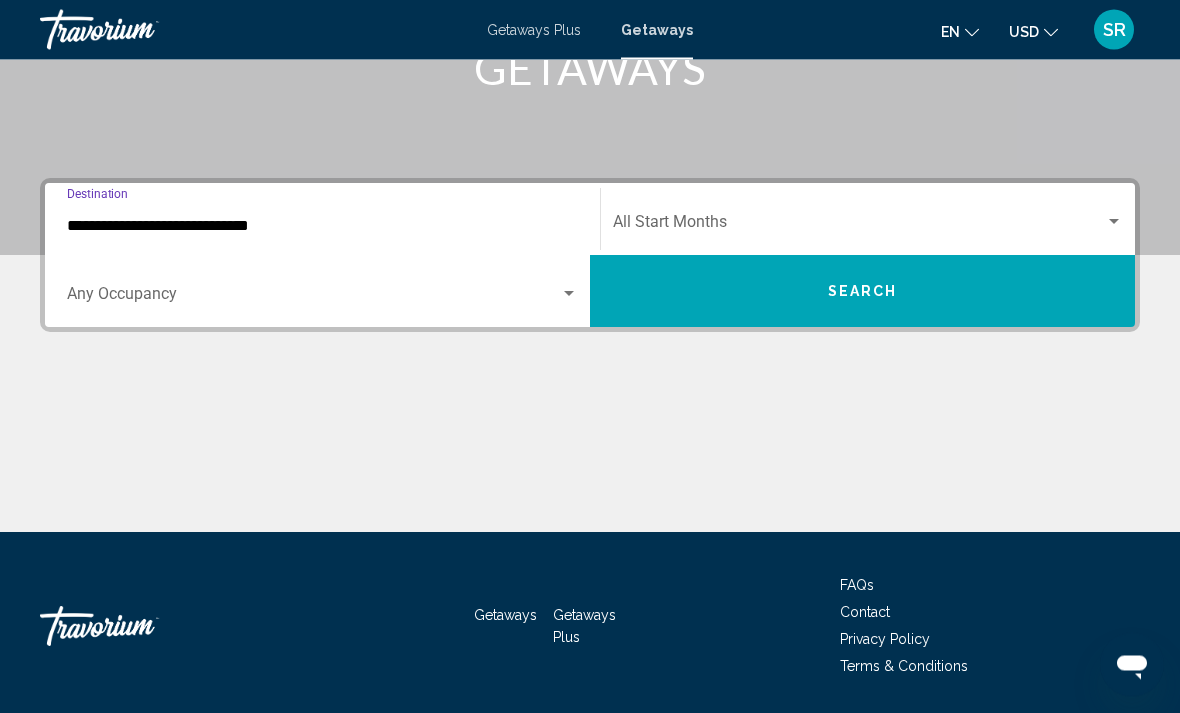 scroll, scrollTop: 345, scrollLeft: 0, axis: vertical 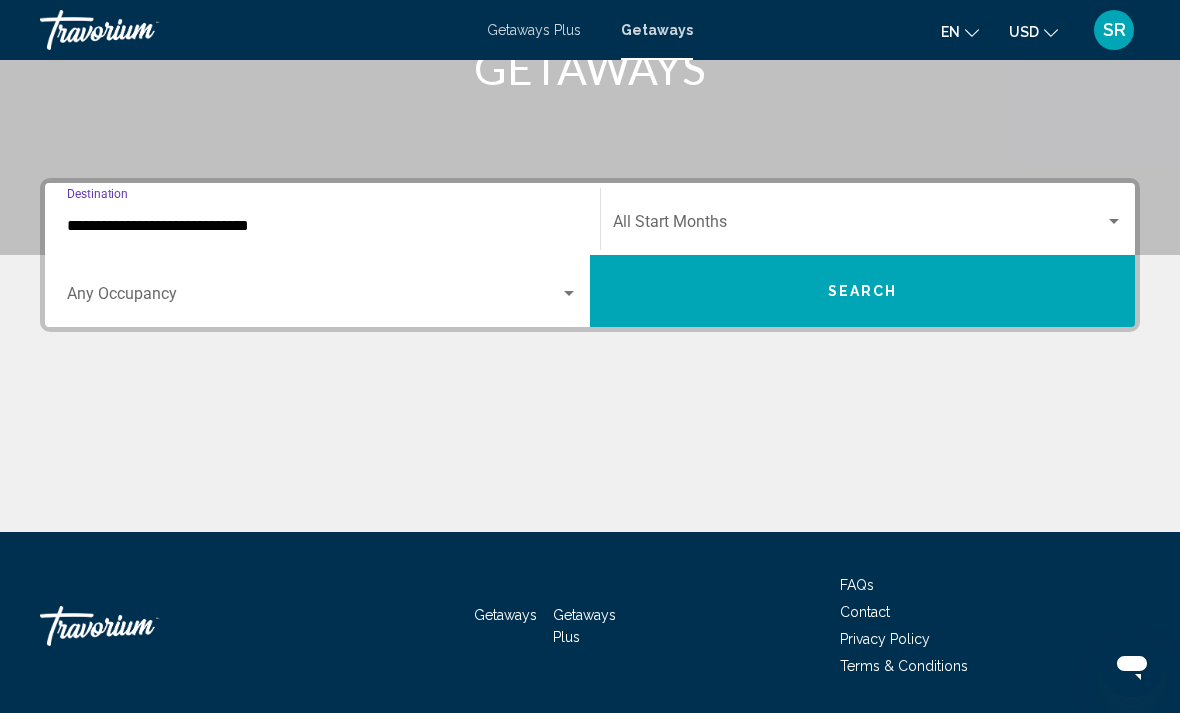 click at bounding box center (859, 226) 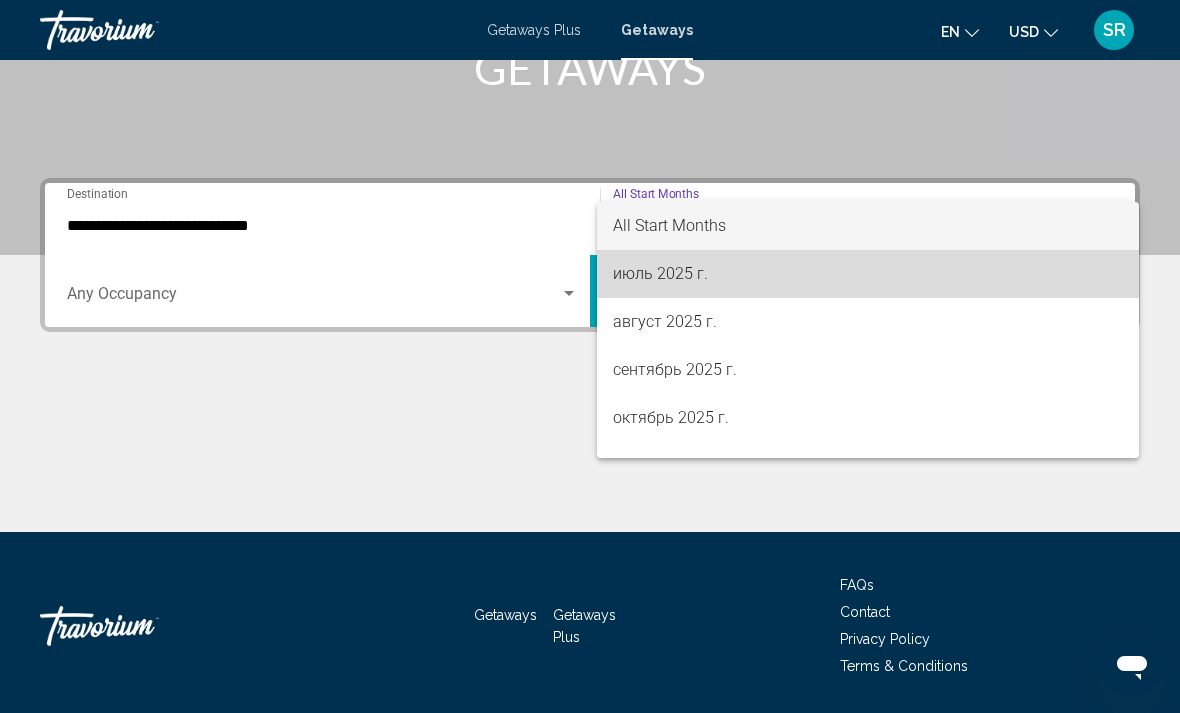 click on "июль 2025 г." at bounding box center (868, 274) 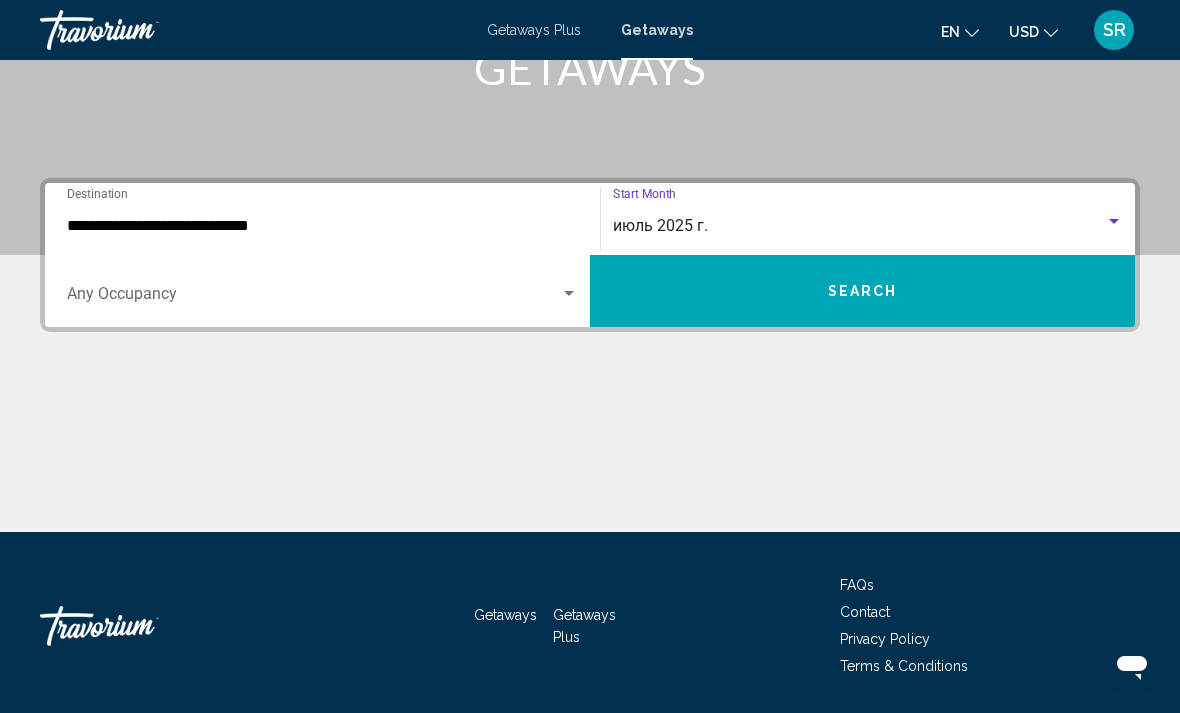 click on "Search" at bounding box center (862, 291) 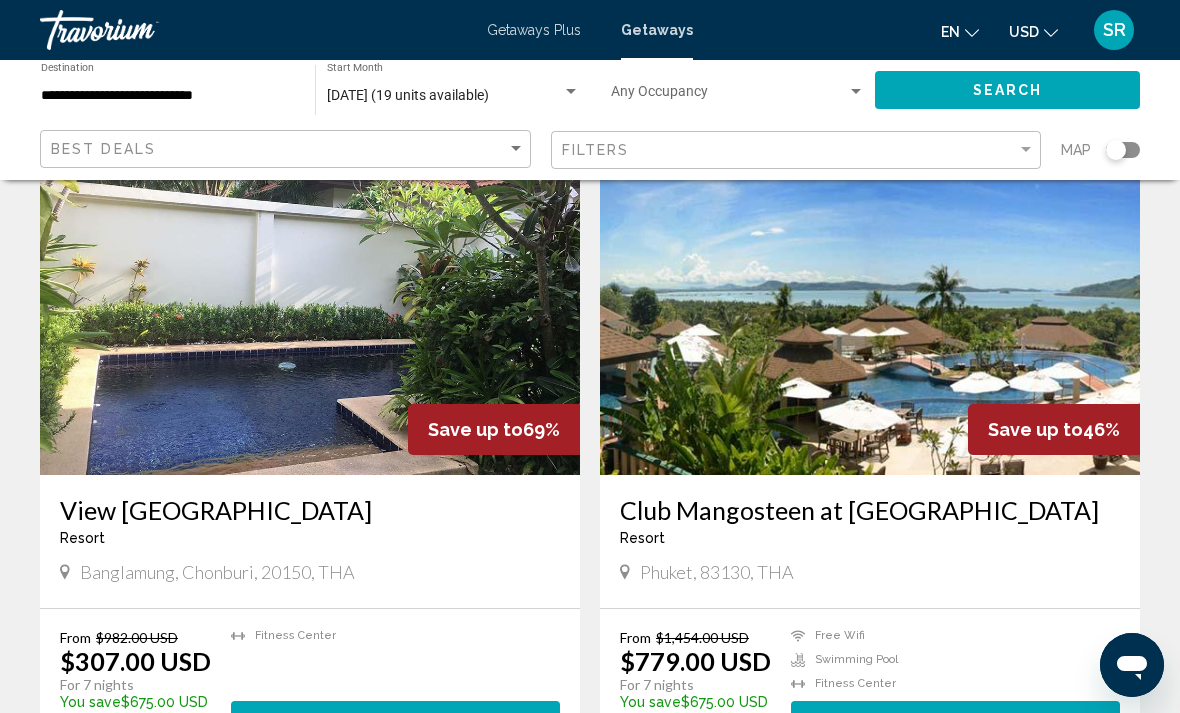 scroll, scrollTop: 1496, scrollLeft: 0, axis: vertical 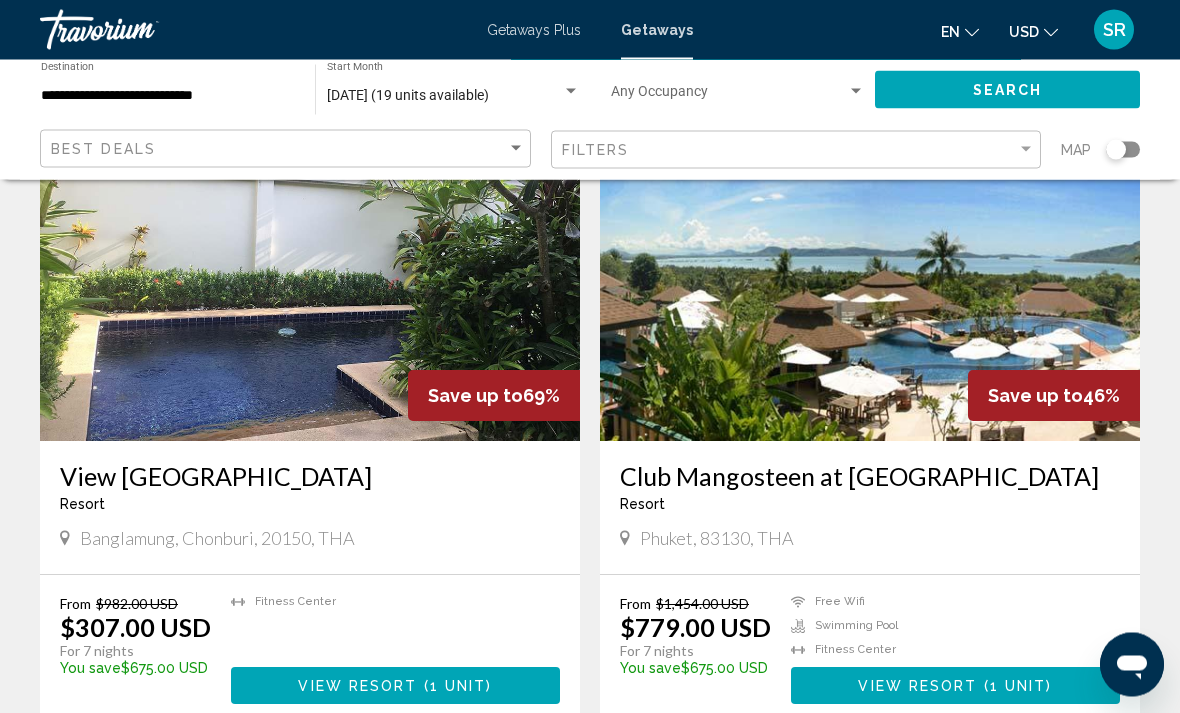 click on "Club Mangosteen at [GEOGRAPHIC_DATA]" at bounding box center [870, 477] 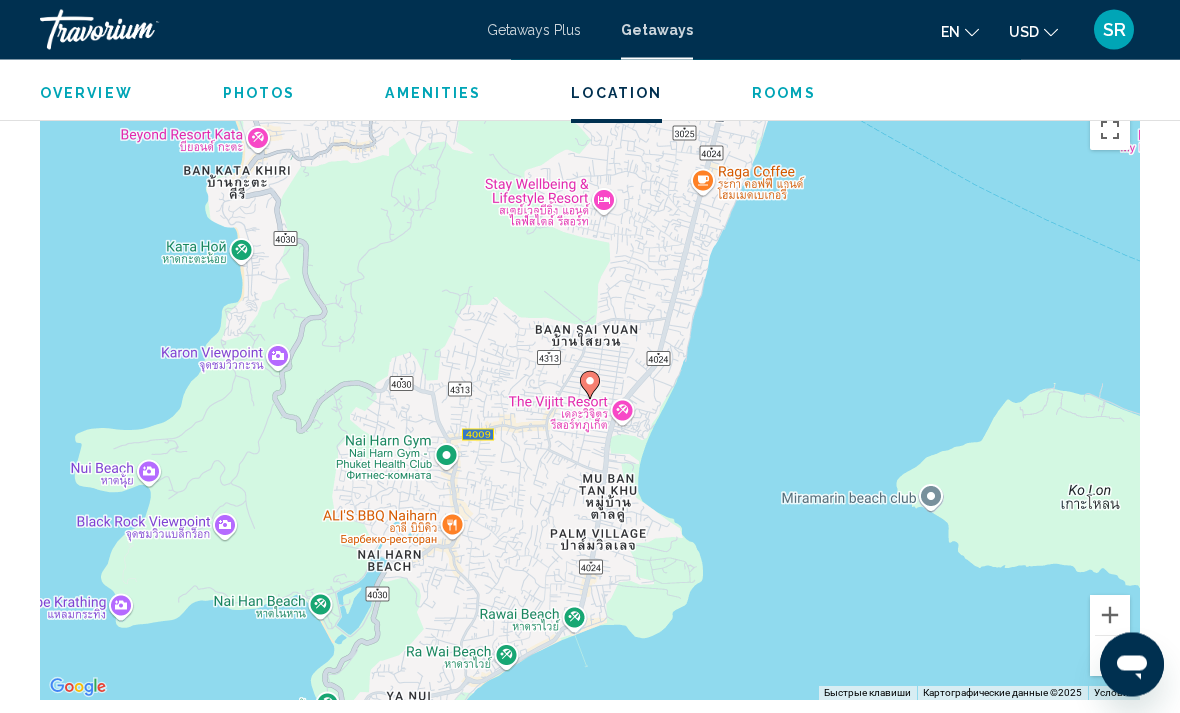 scroll, scrollTop: 2668, scrollLeft: 0, axis: vertical 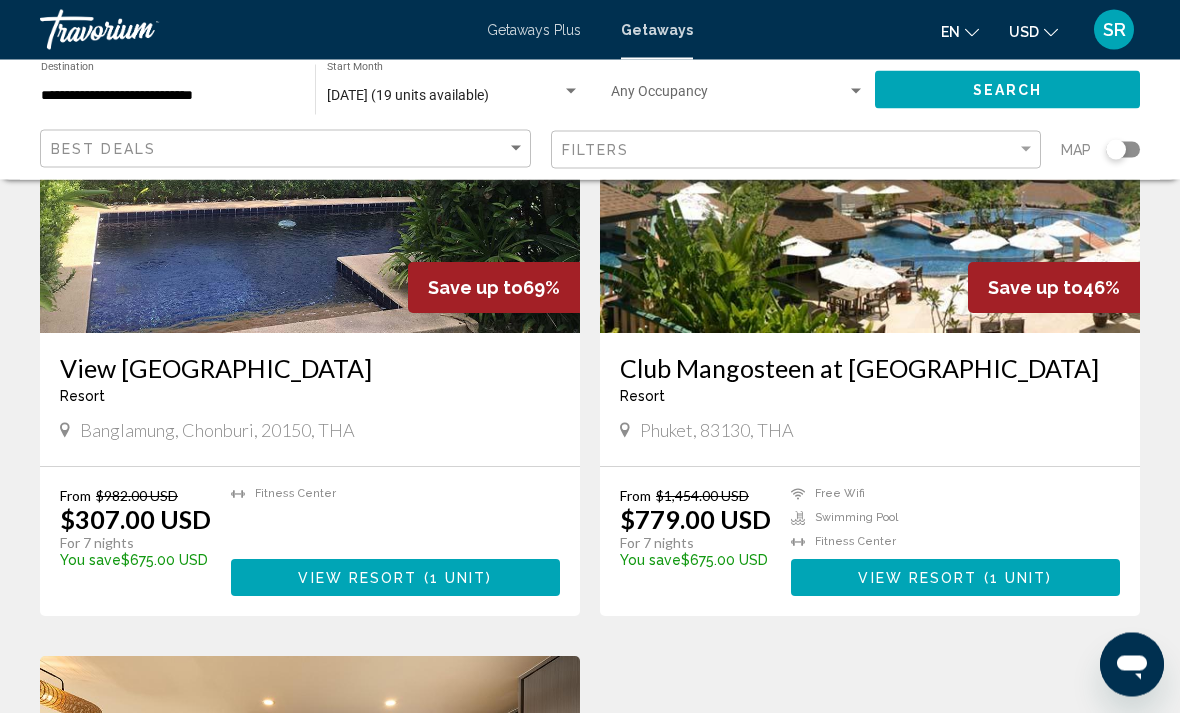 click on "Club Mangosteen at [GEOGRAPHIC_DATA]" at bounding box center [870, 369] 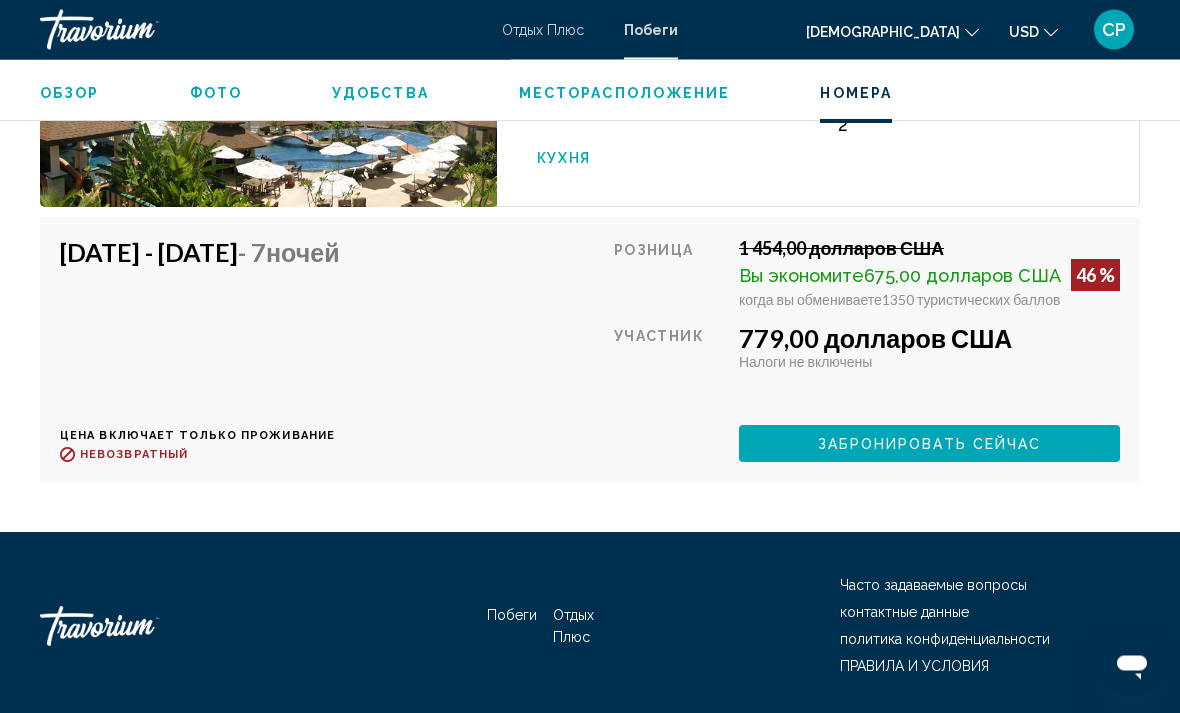 scroll, scrollTop: 3547, scrollLeft: 0, axis: vertical 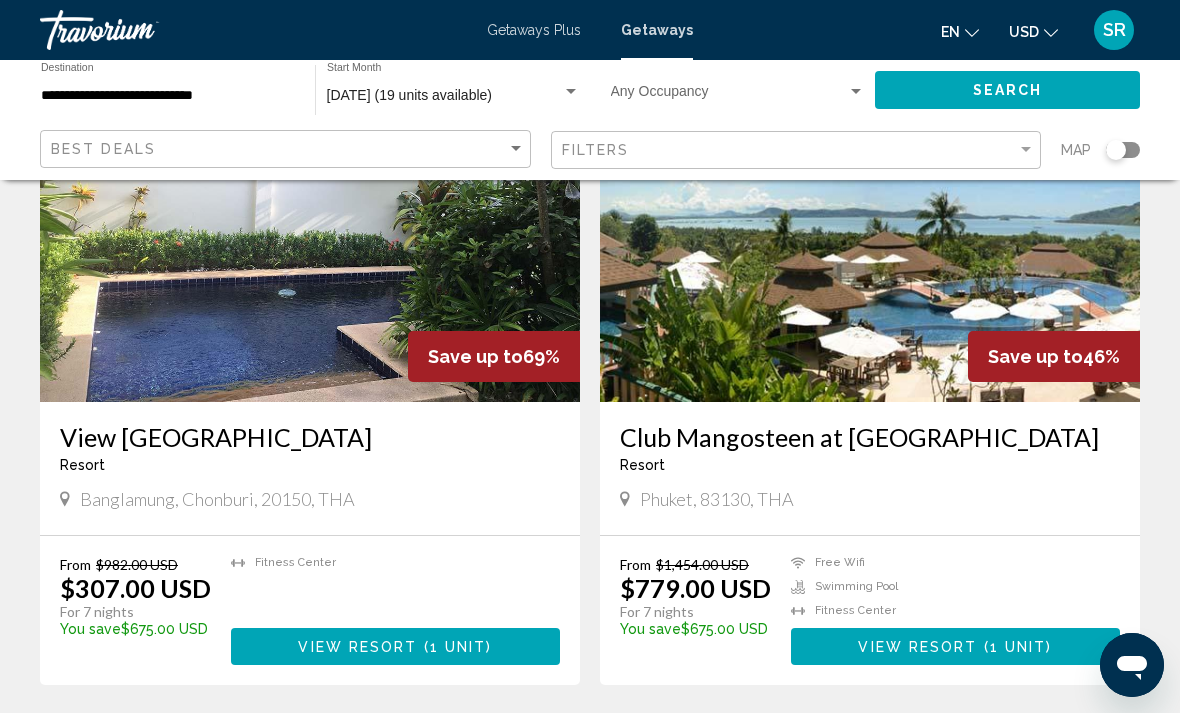 click on "View [GEOGRAPHIC_DATA]" at bounding box center [310, 437] 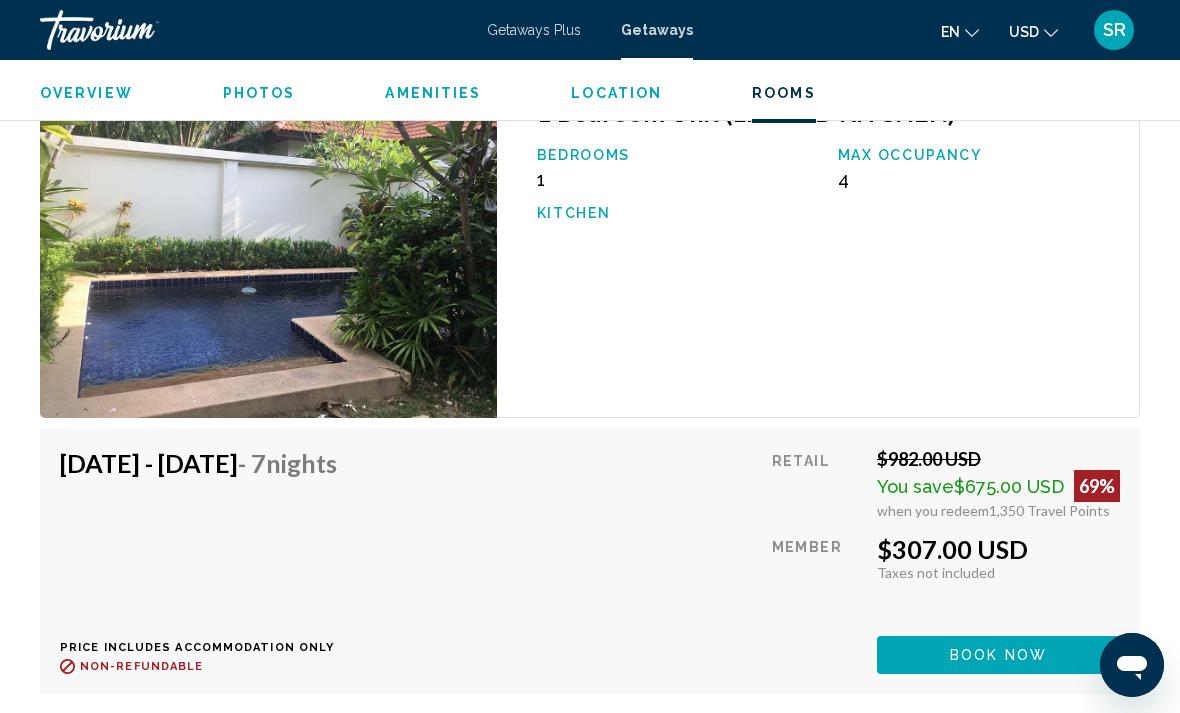 scroll, scrollTop: 3442, scrollLeft: 0, axis: vertical 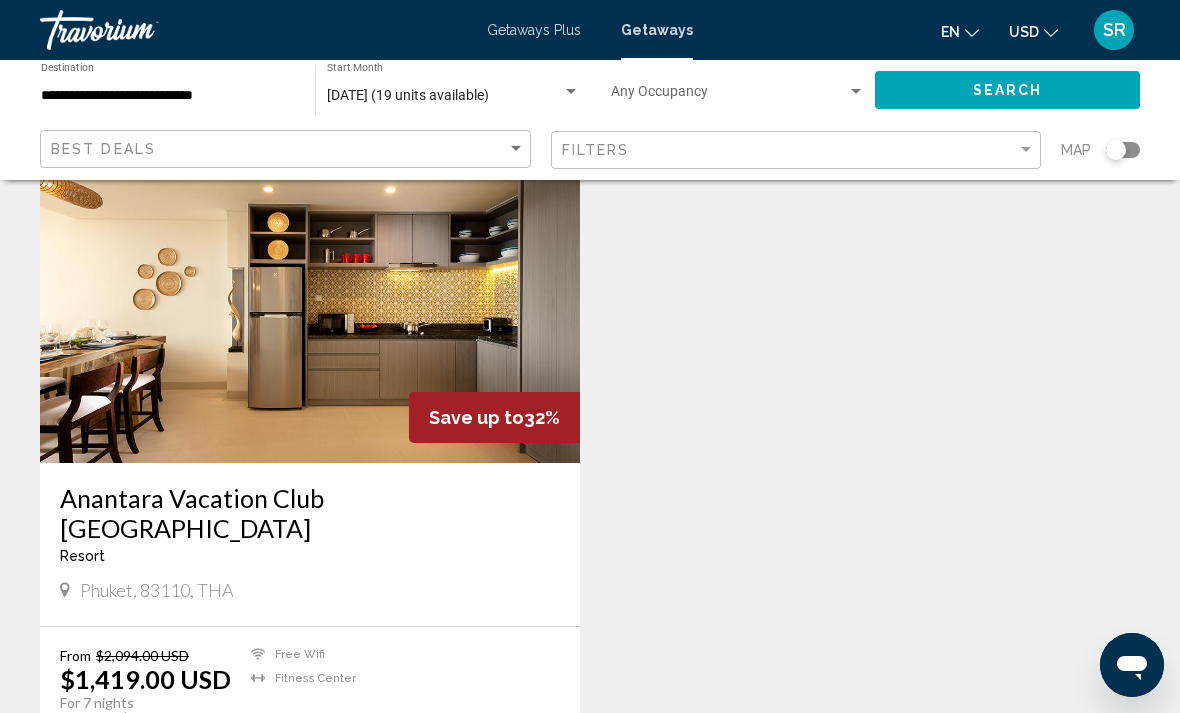 click on "Anantara Vacation Club [GEOGRAPHIC_DATA]" at bounding box center [310, 513] 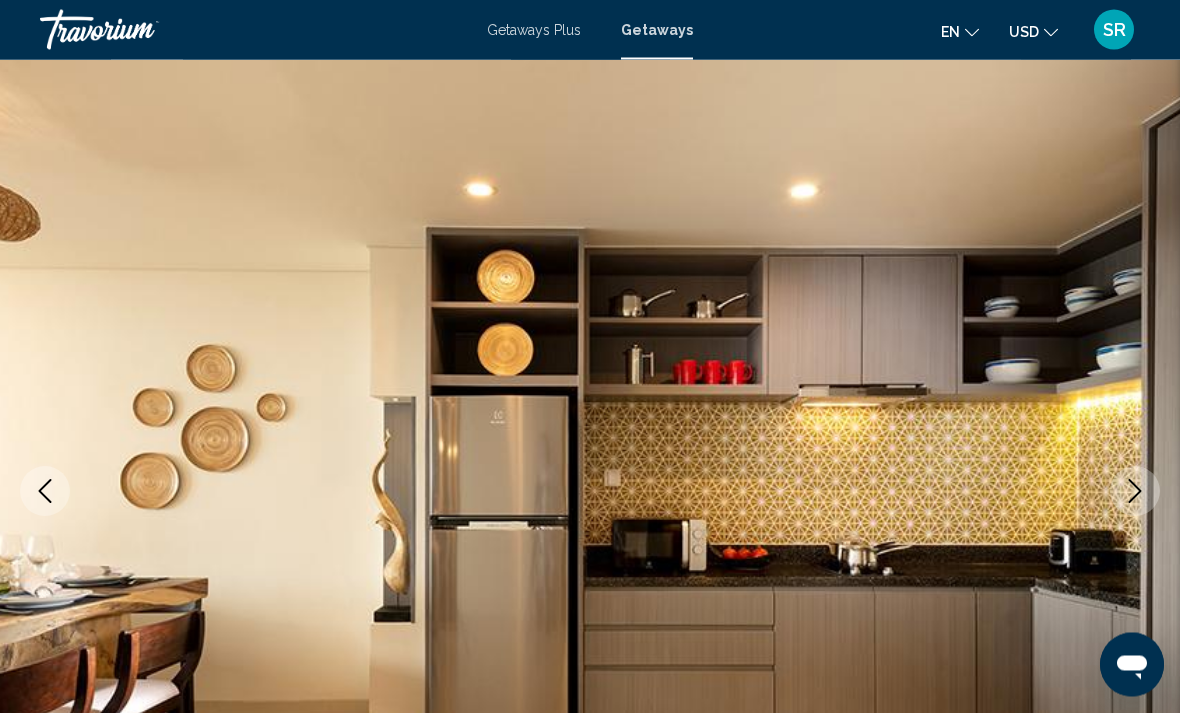 scroll, scrollTop: 0, scrollLeft: 0, axis: both 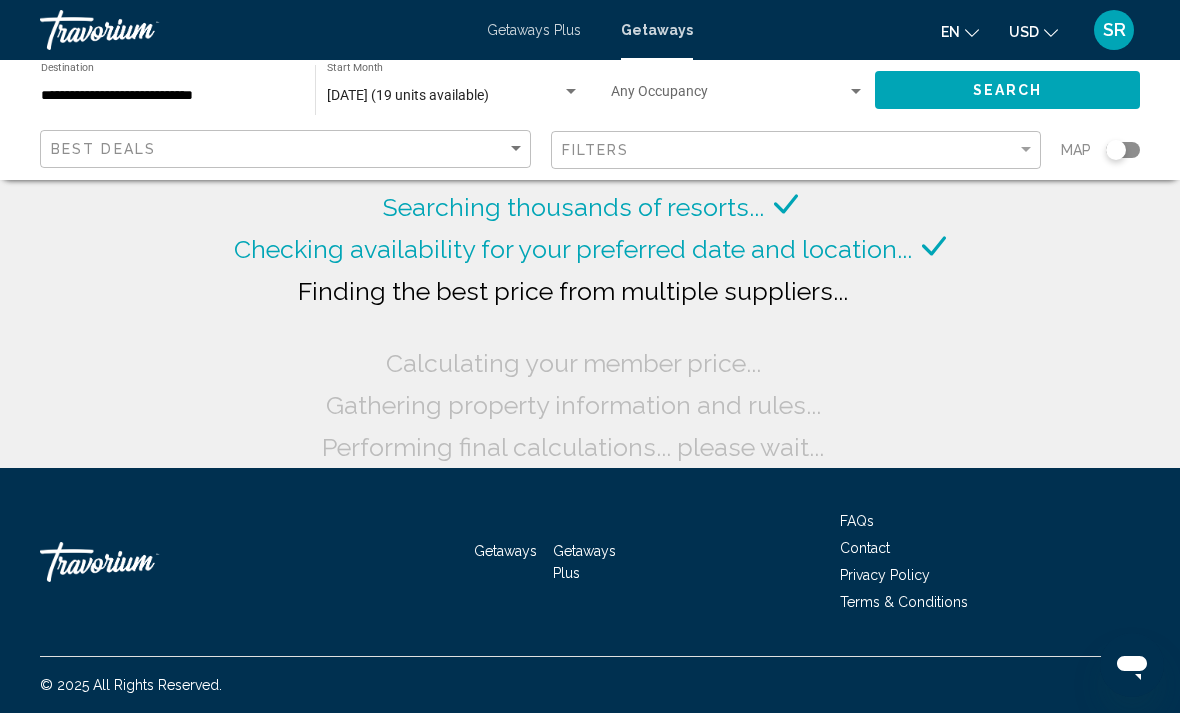 click on "July 2025 (19 units available) Start Month All Start Months" 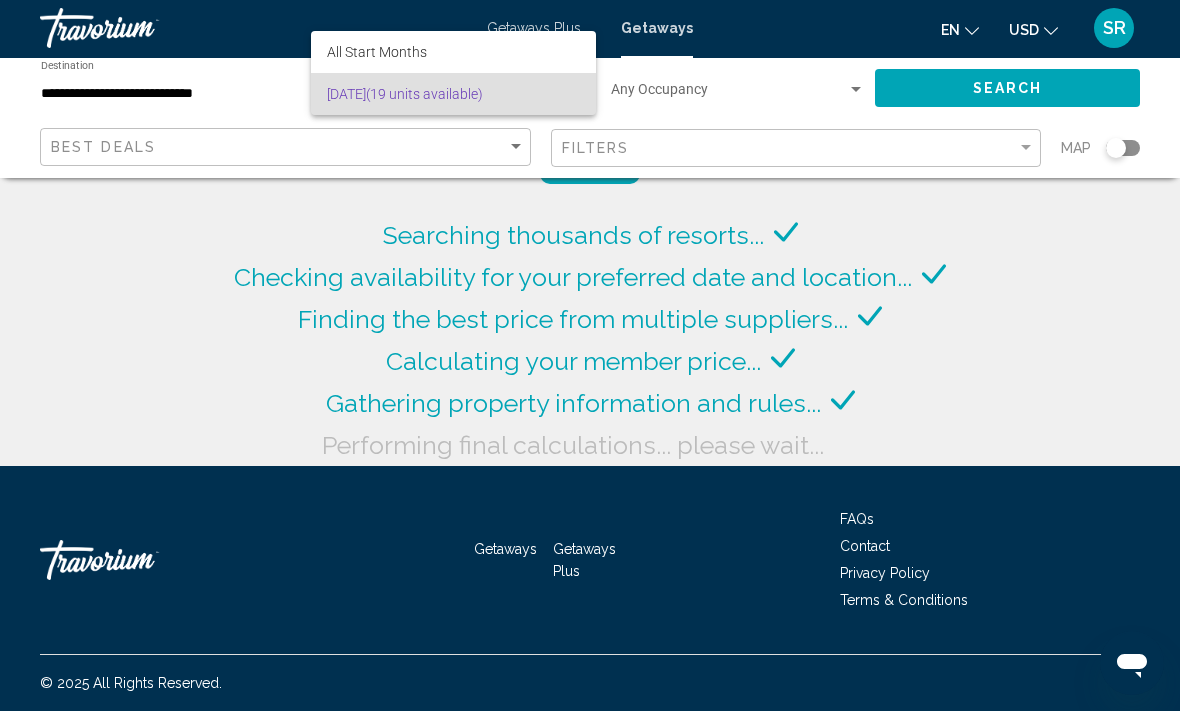 click on "All Start Months" at bounding box center [453, 54] 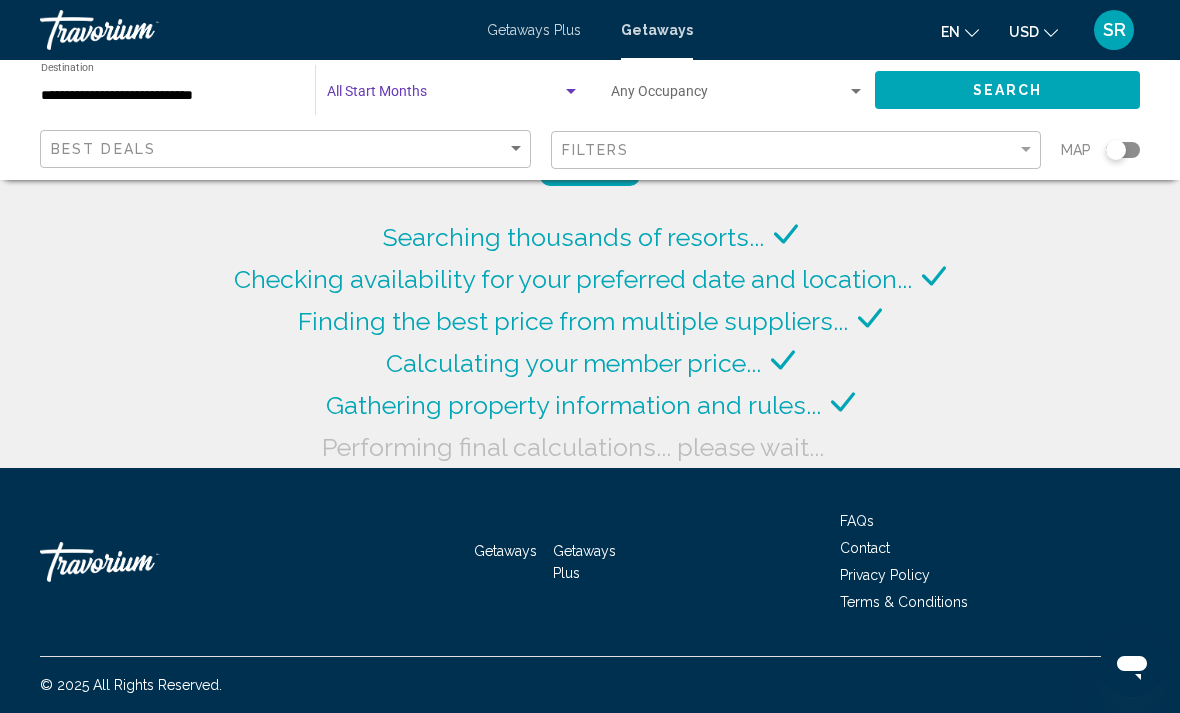 scroll, scrollTop: 64, scrollLeft: 0, axis: vertical 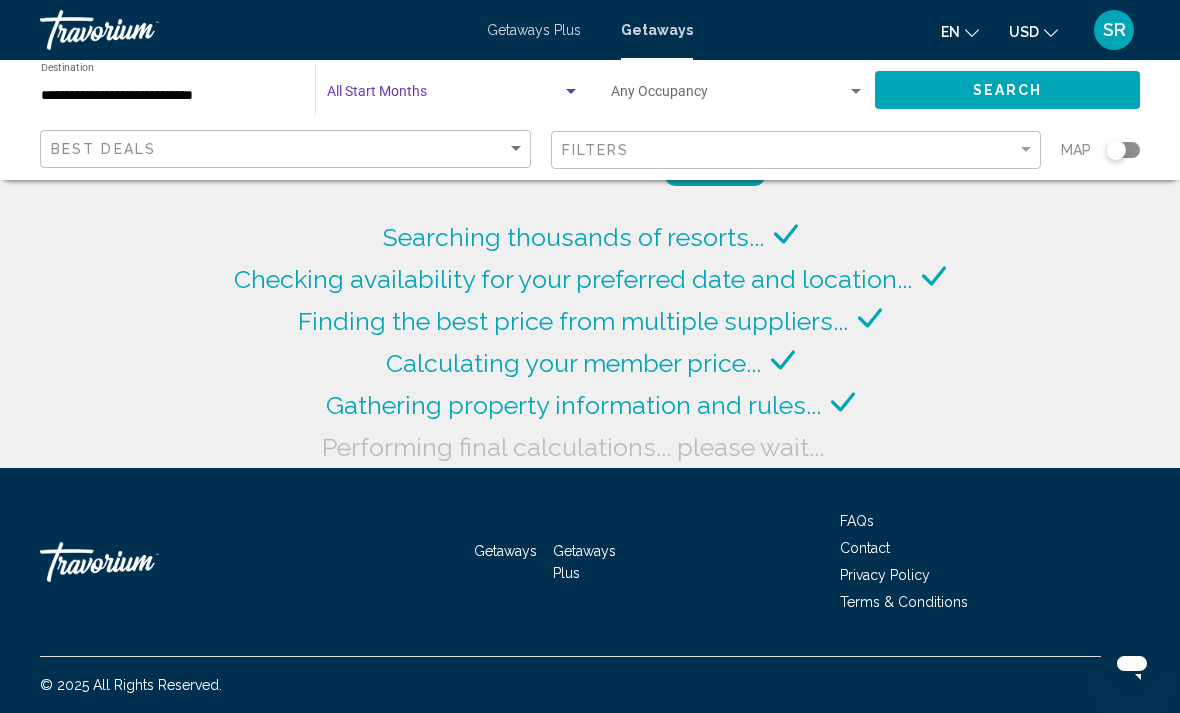 click on "Getaways Plus" at bounding box center (534, 30) 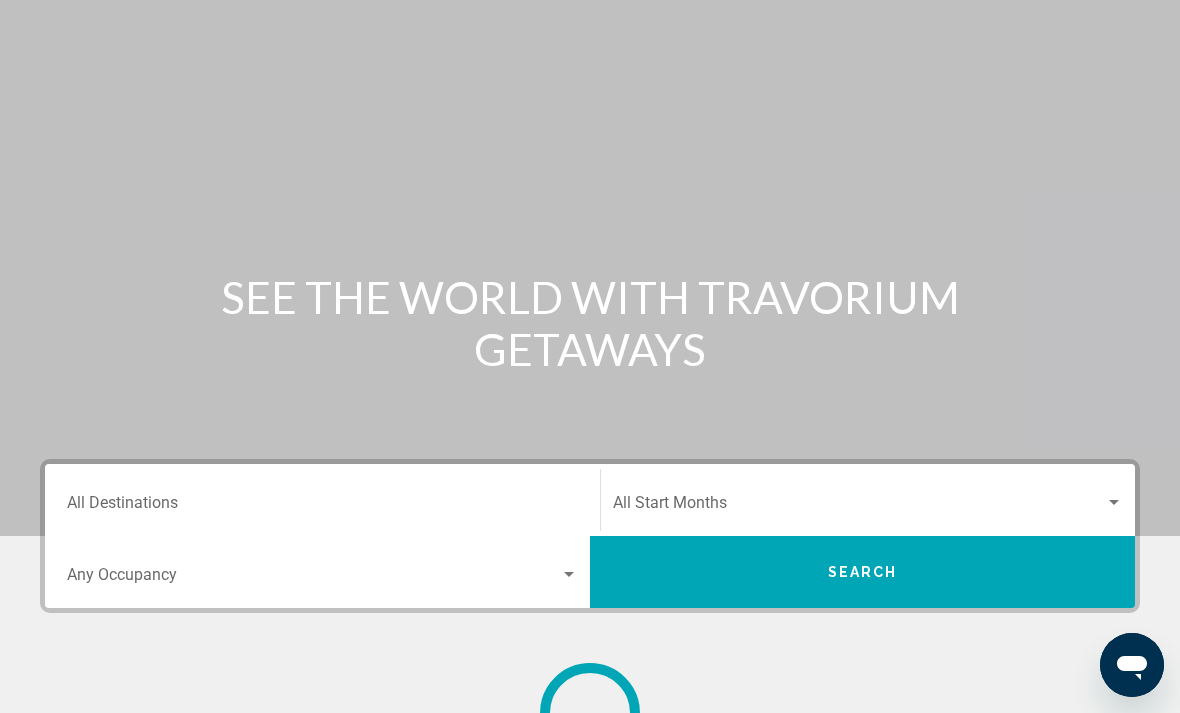 scroll, scrollTop: 0, scrollLeft: 0, axis: both 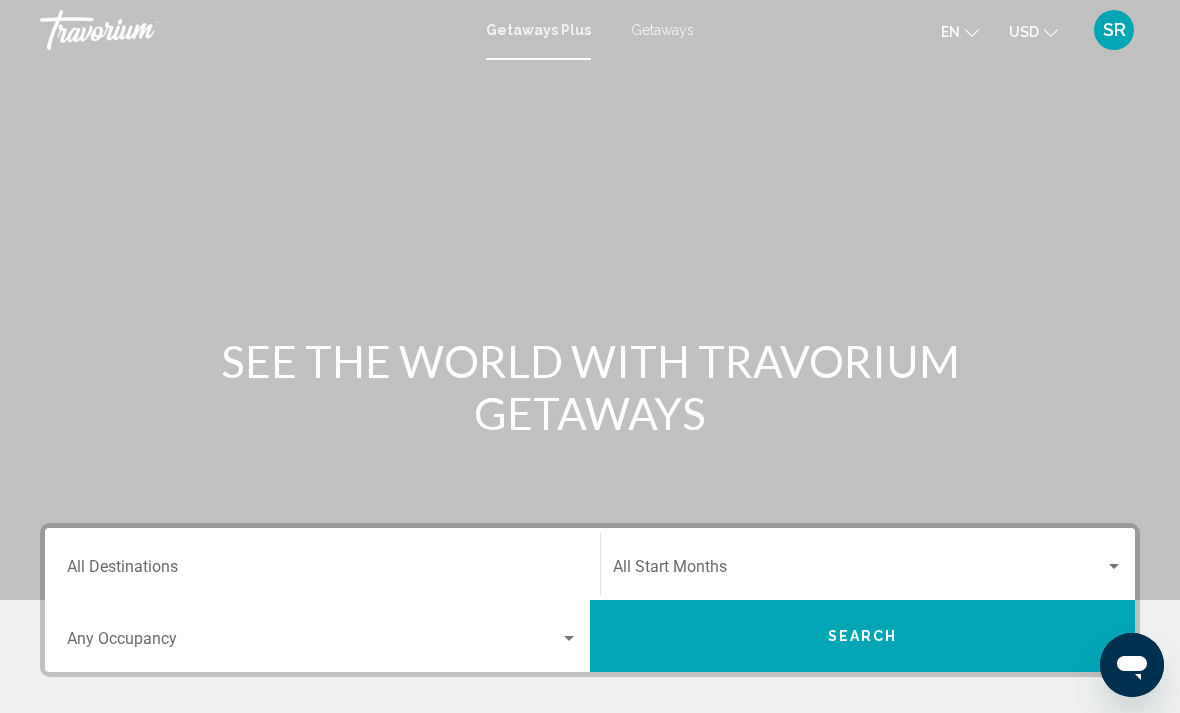 click on "Destination All Destinations" at bounding box center (322, 571) 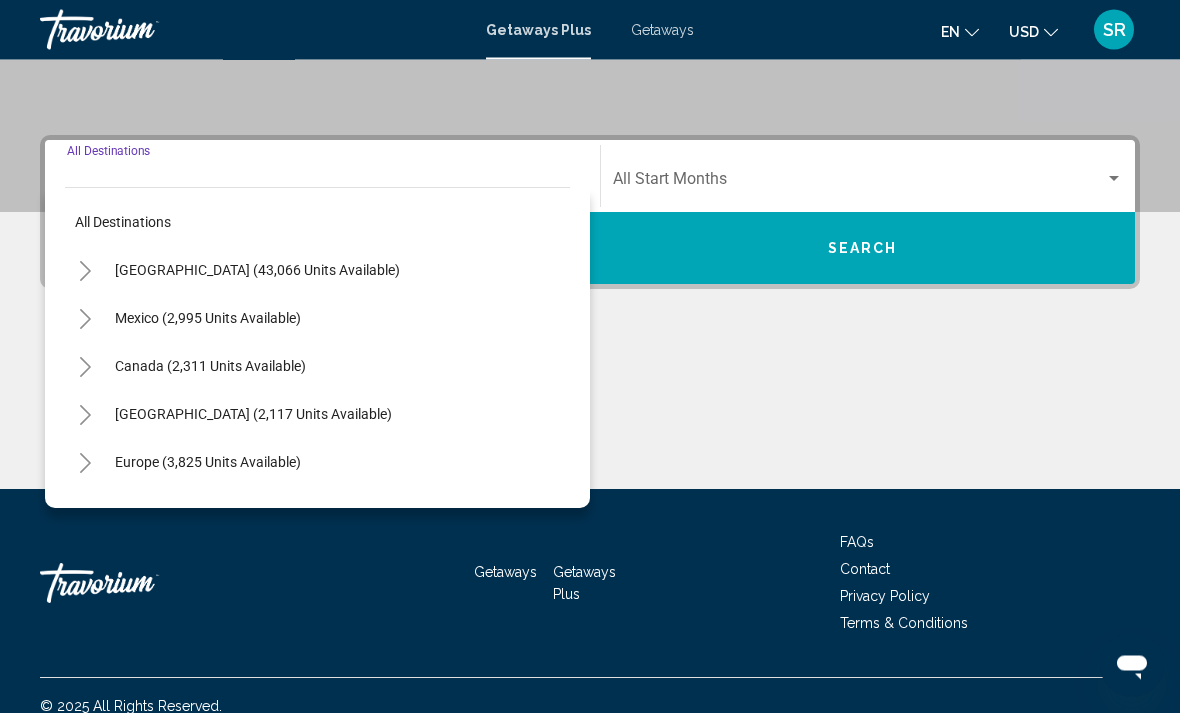 scroll, scrollTop: 409, scrollLeft: 0, axis: vertical 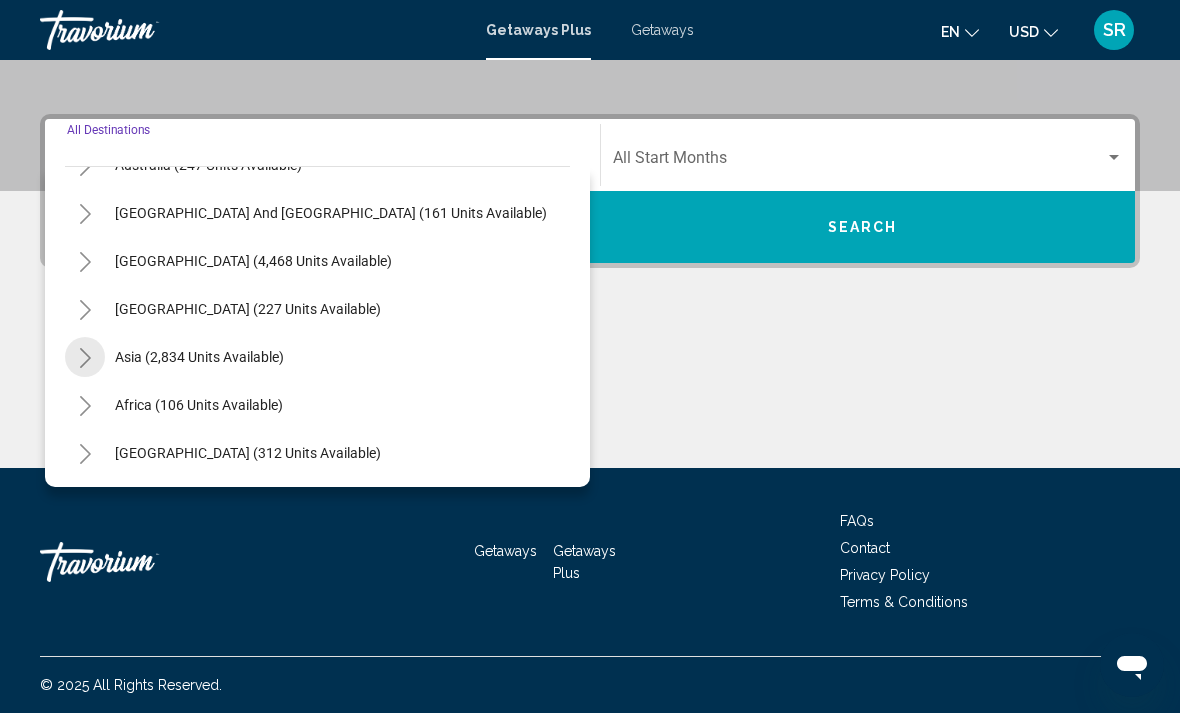 click 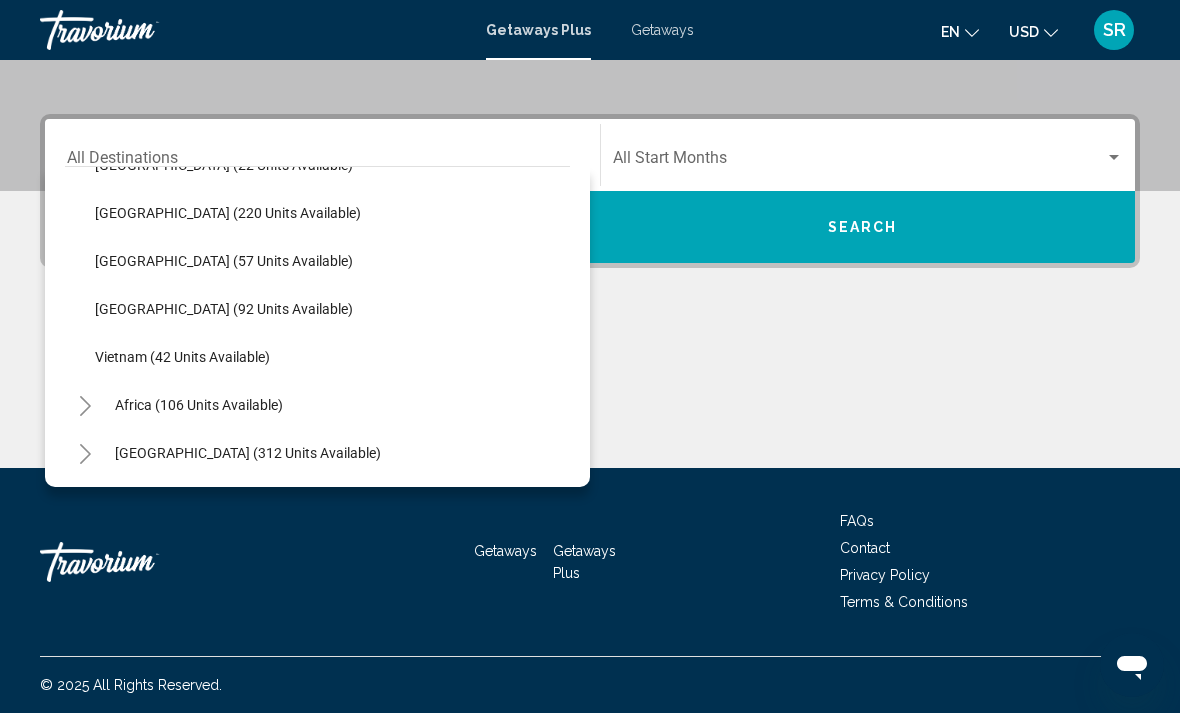 scroll, scrollTop: 804, scrollLeft: 0, axis: vertical 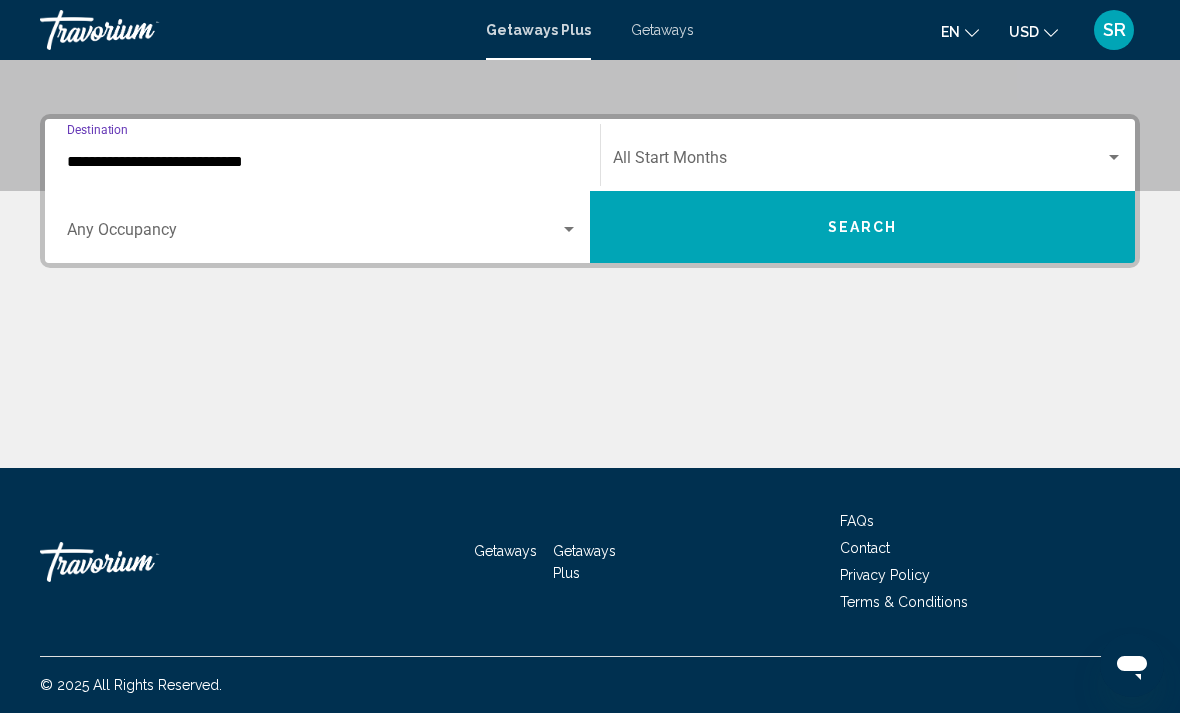 click at bounding box center [859, 162] 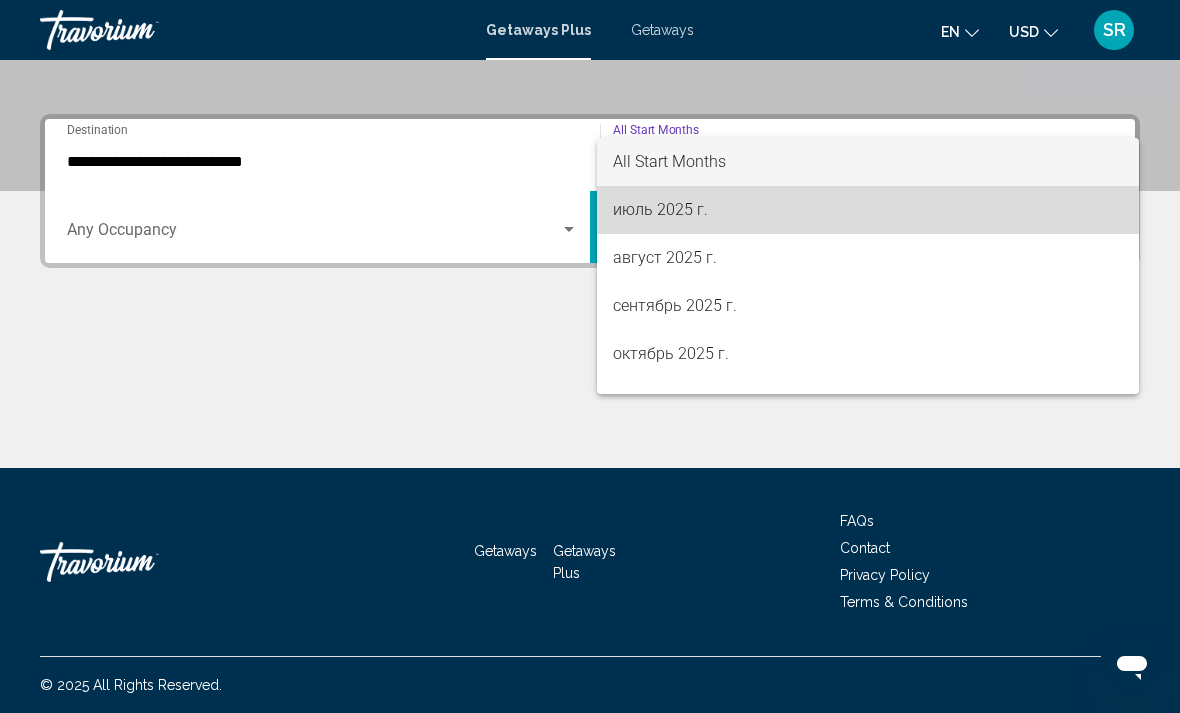 click on "июль 2025 г." at bounding box center (868, 210) 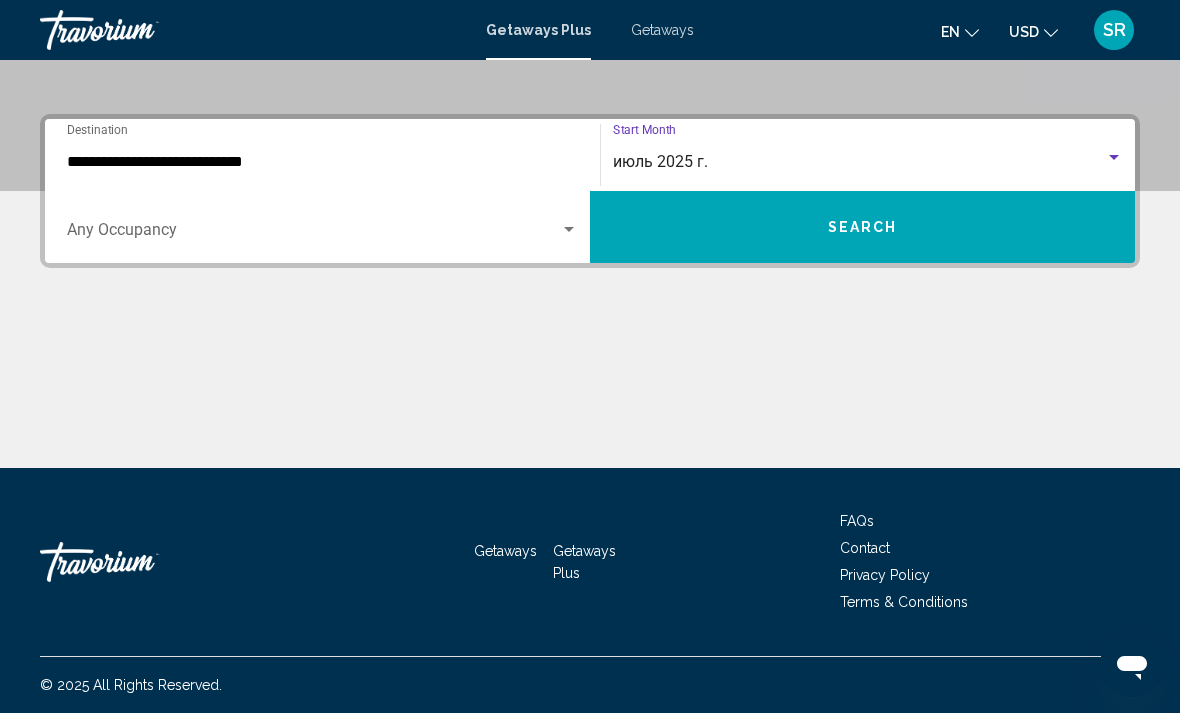click on "Search" at bounding box center (862, 227) 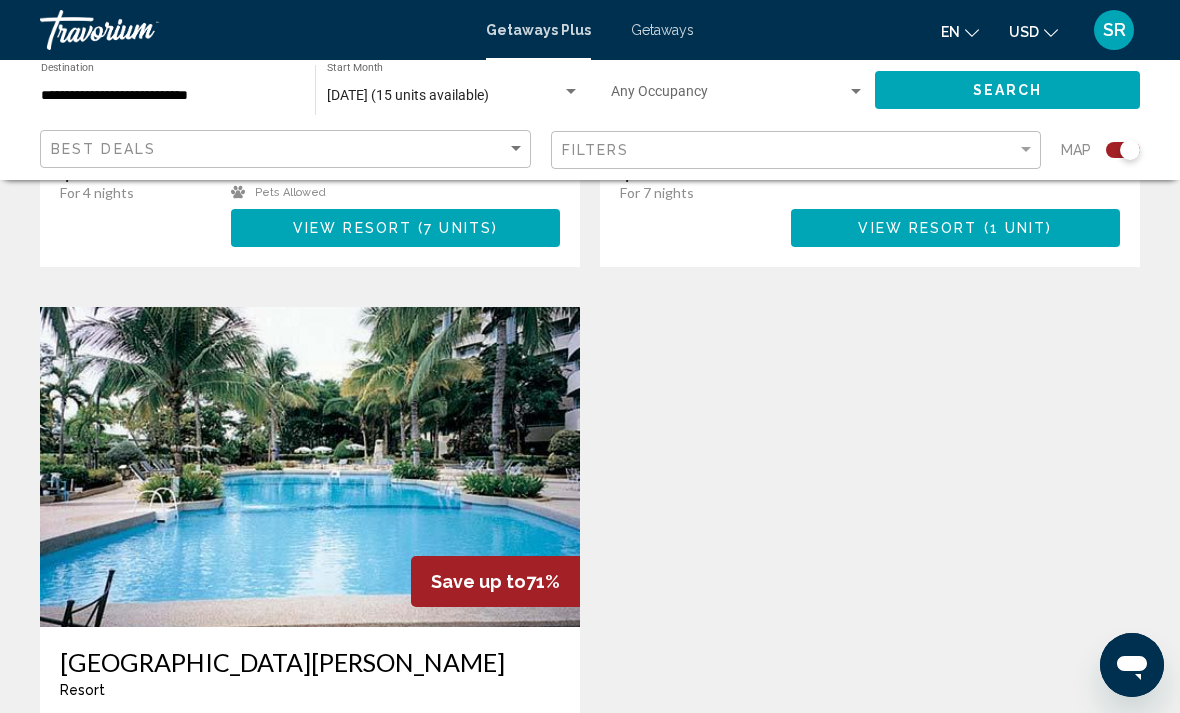 scroll, scrollTop: 2022, scrollLeft: 0, axis: vertical 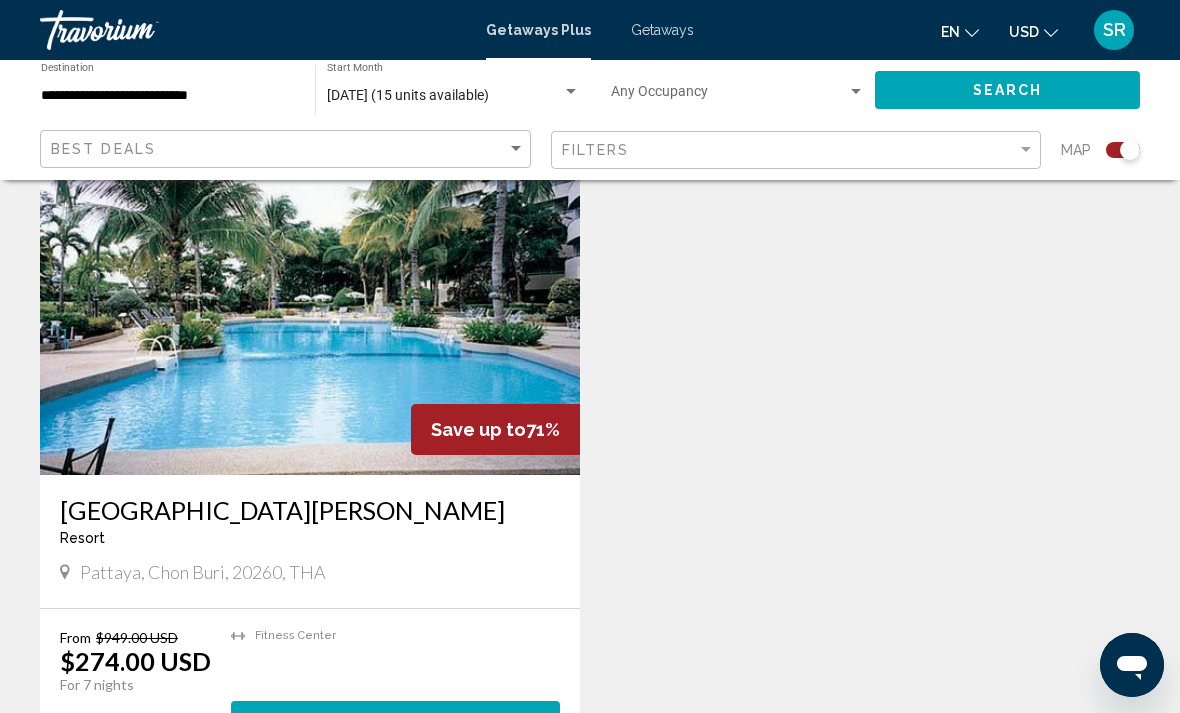 click on "[GEOGRAPHIC_DATA][PERSON_NAME]" at bounding box center (310, 510) 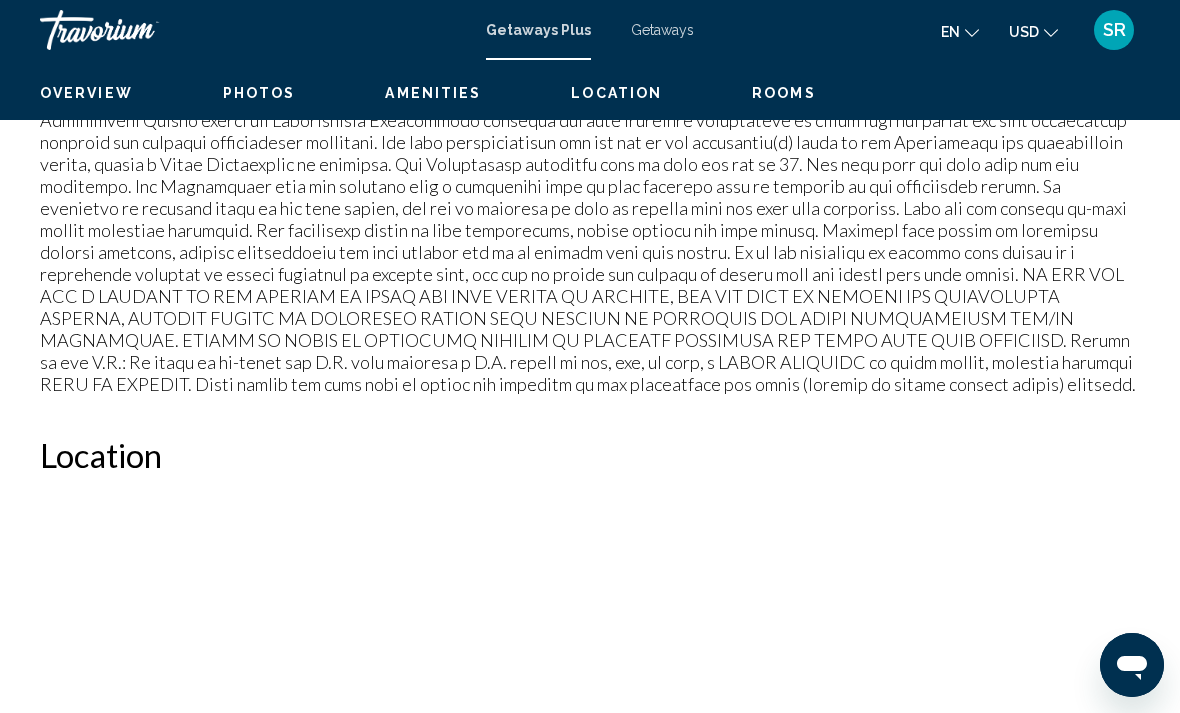 scroll, scrollTop: 0, scrollLeft: 0, axis: both 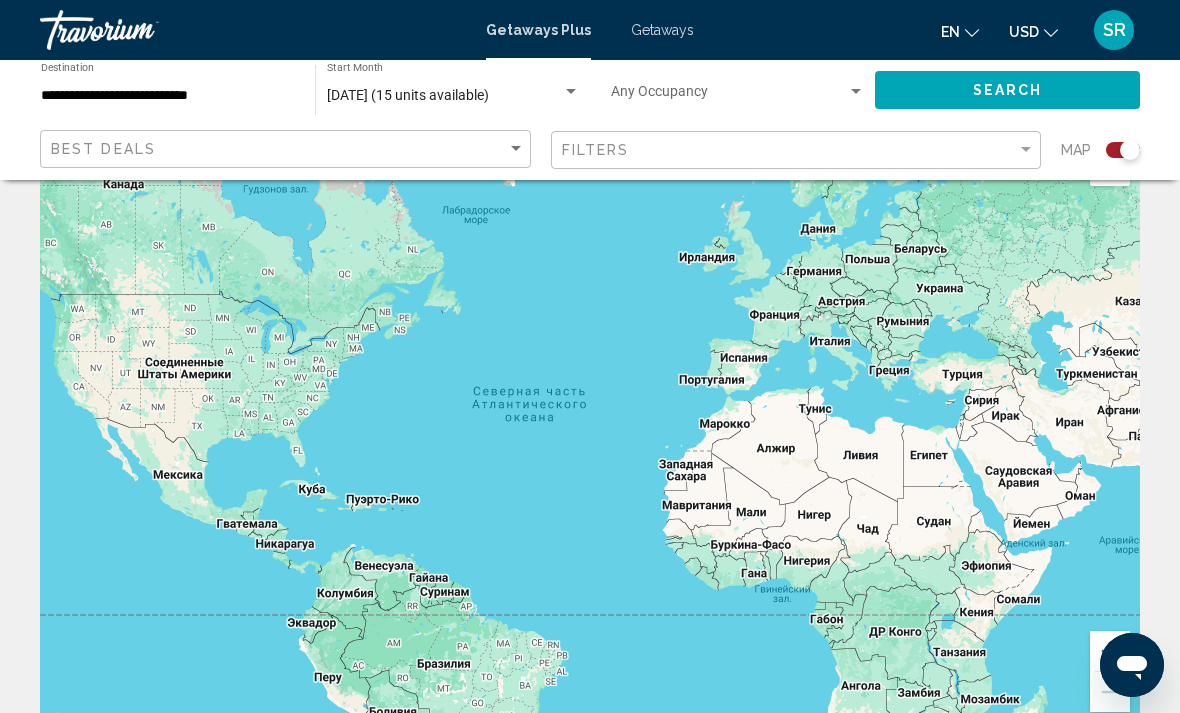 click on "July 2025 (15 units available) Start Month All Start Months" 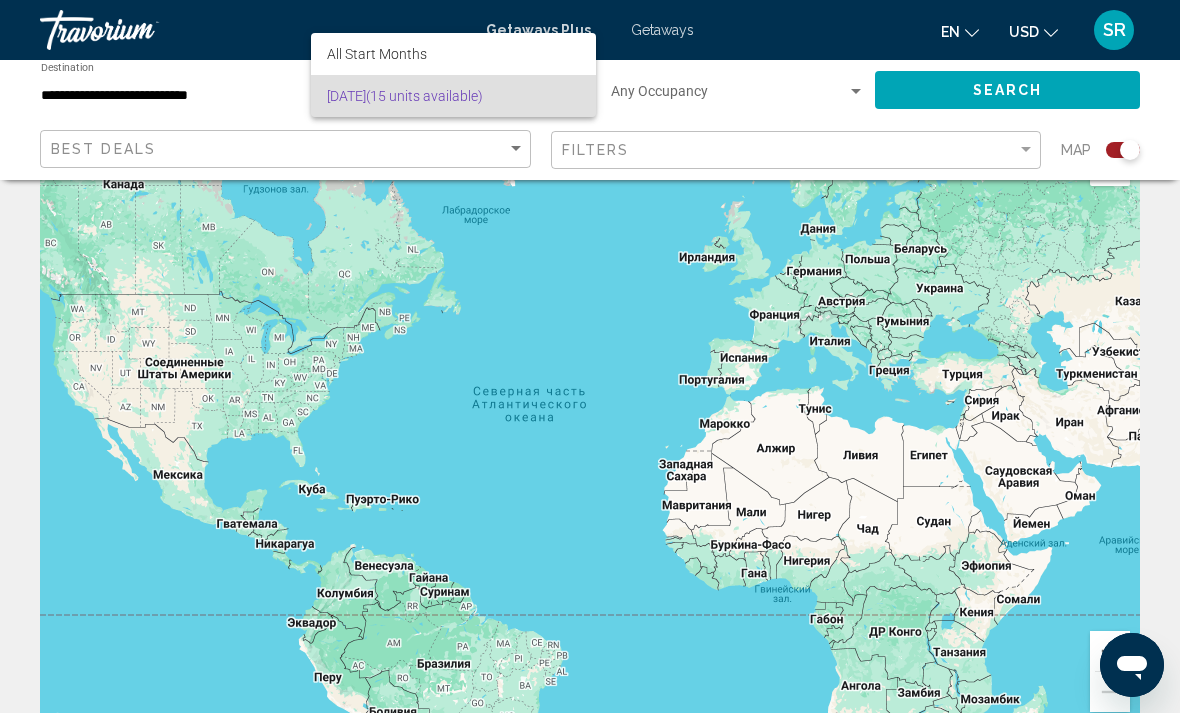 click at bounding box center (590, 356) 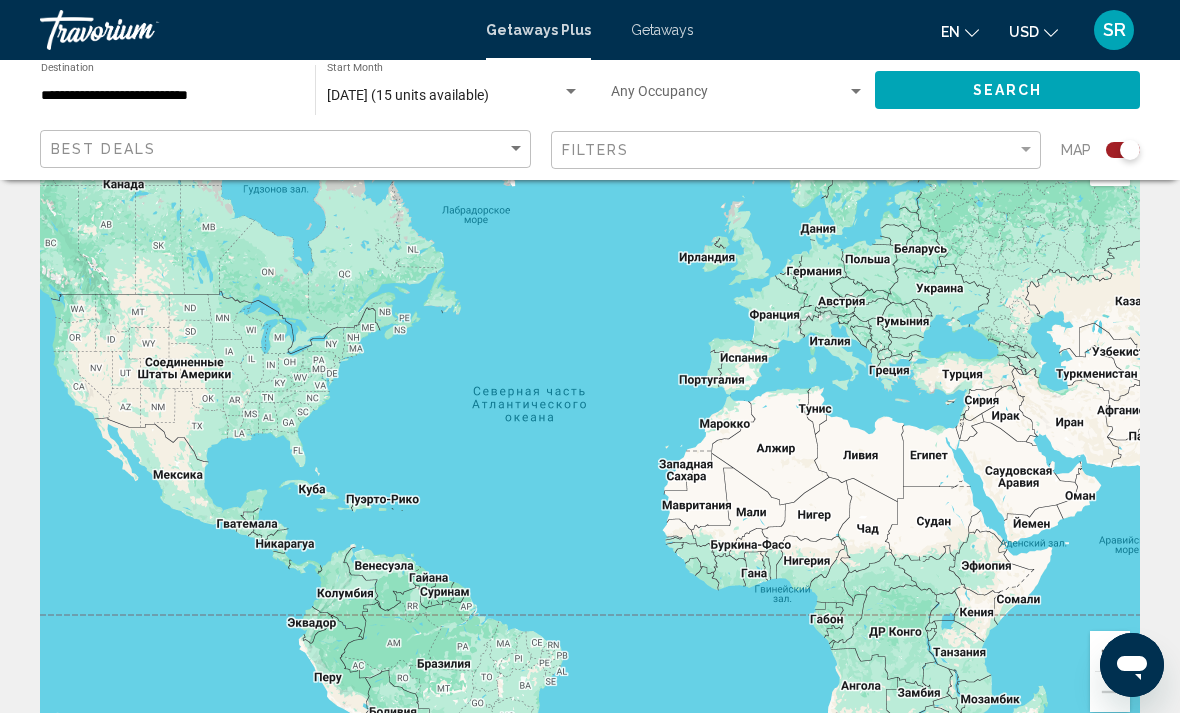 click on "Getaways" at bounding box center [662, 30] 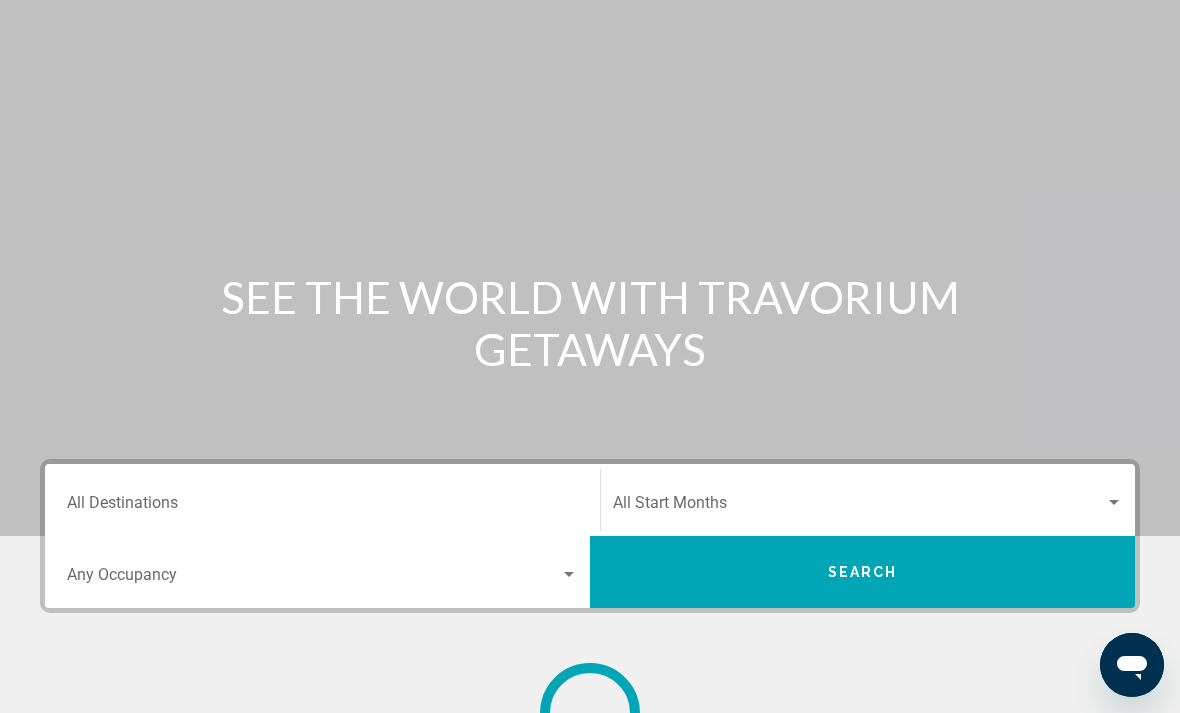 scroll, scrollTop: 0, scrollLeft: 0, axis: both 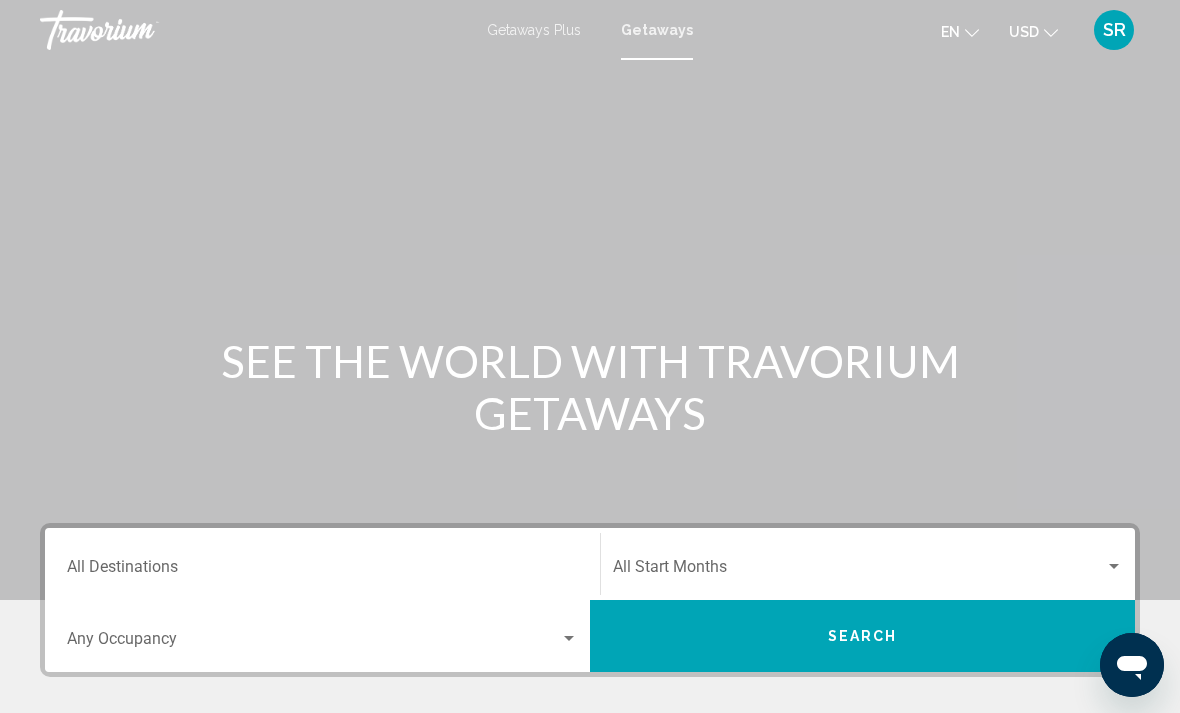 click on "Destination All Destinations" at bounding box center (322, 571) 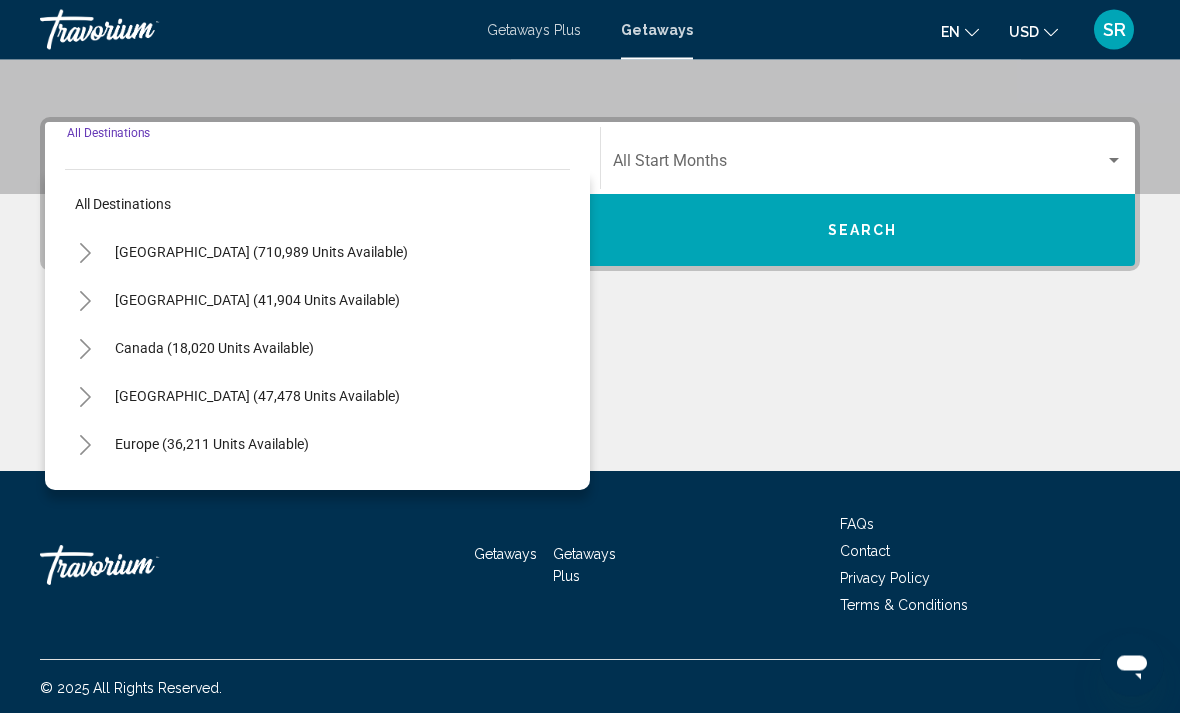 scroll, scrollTop: 409, scrollLeft: 0, axis: vertical 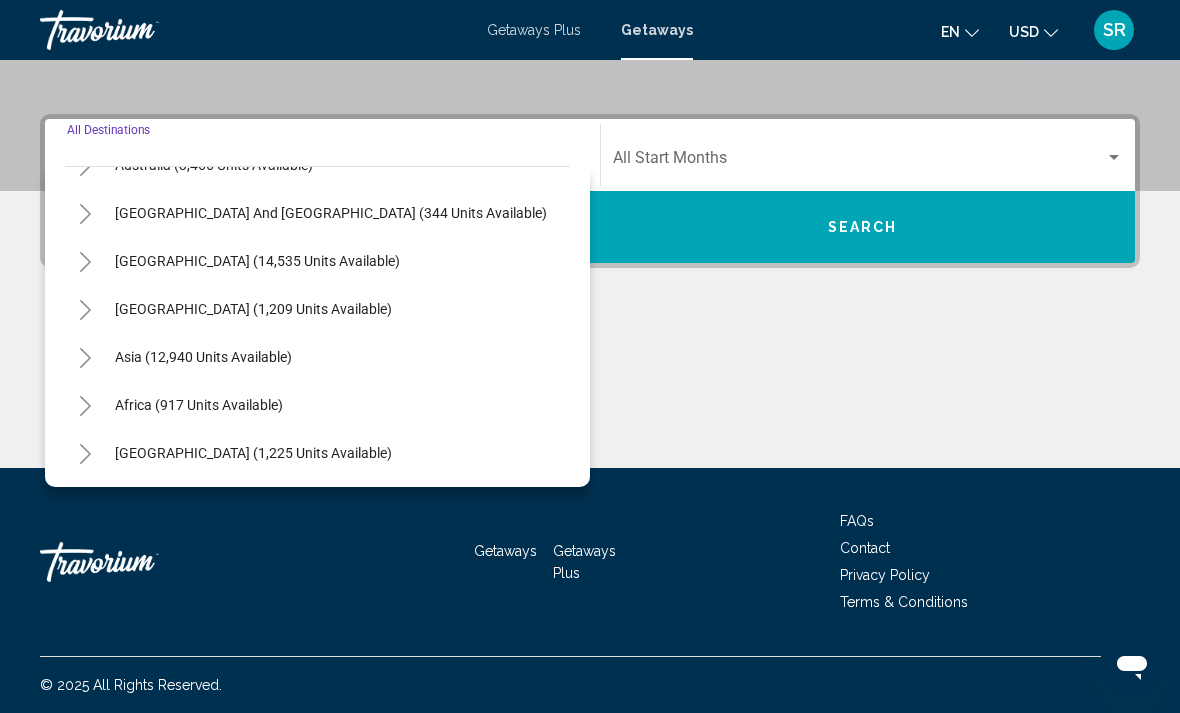 click 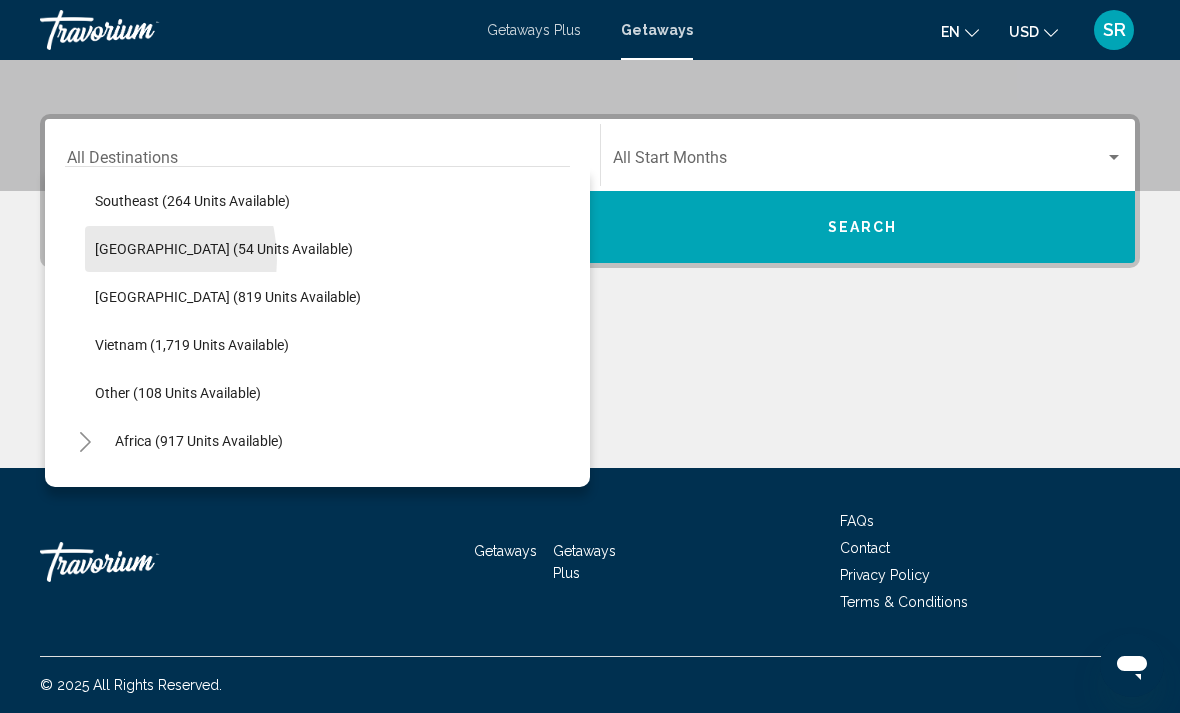scroll, scrollTop: 1006, scrollLeft: 0, axis: vertical 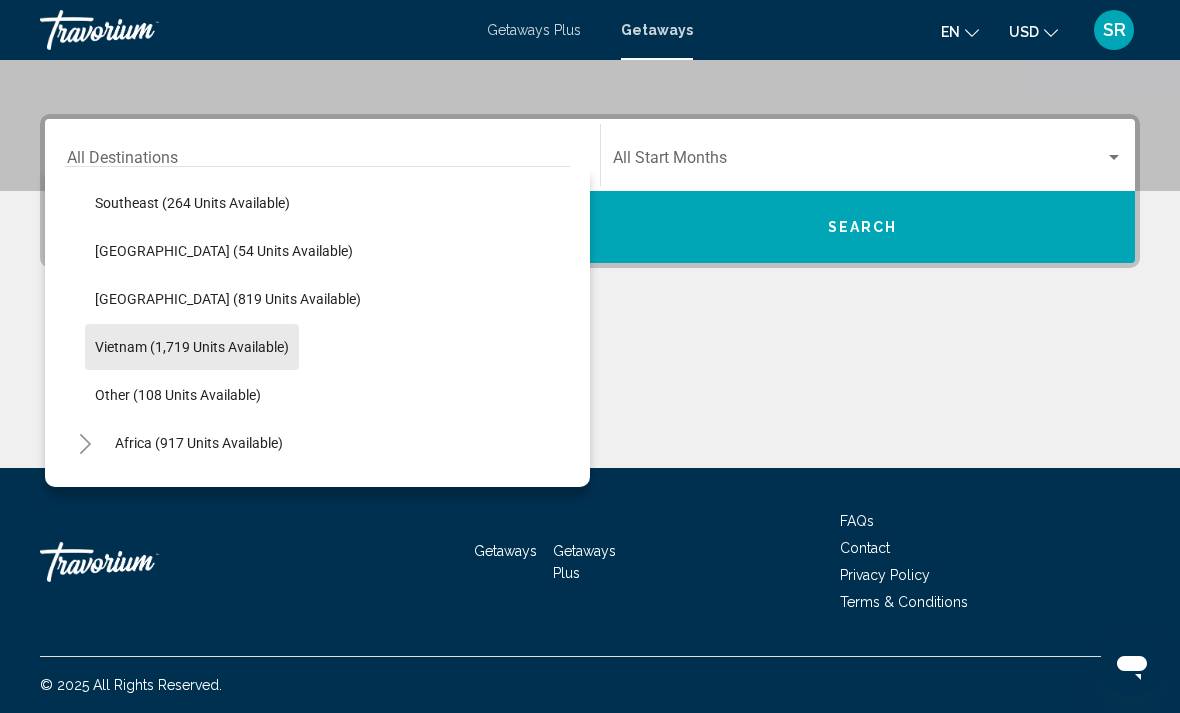 click on "Vietnam (1,719 units available)" 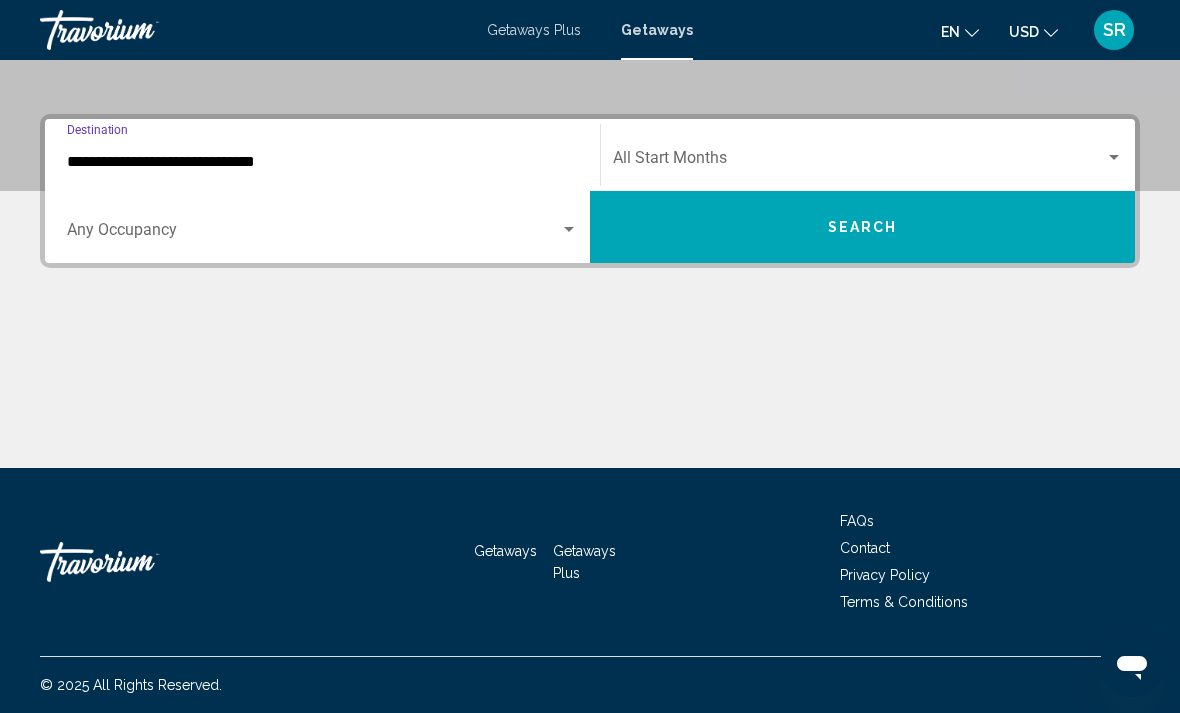 click at bounding box center (859, 162) 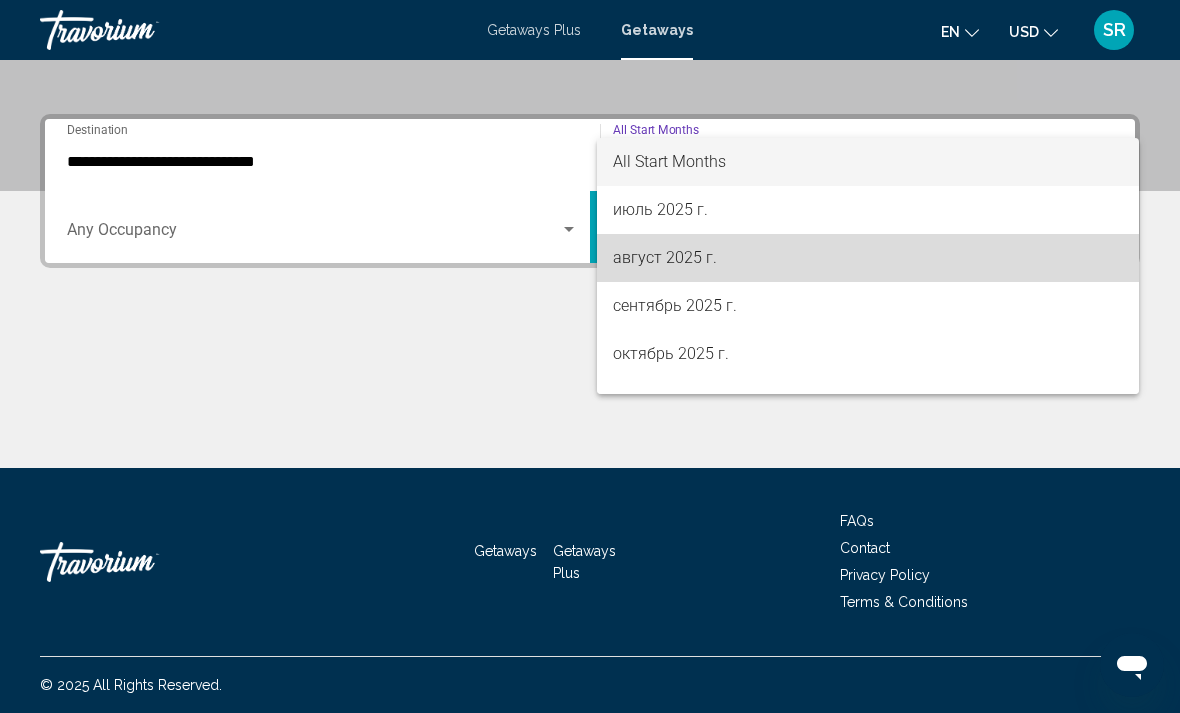 click on "август 2025 г." at bounding box center [868, 258] 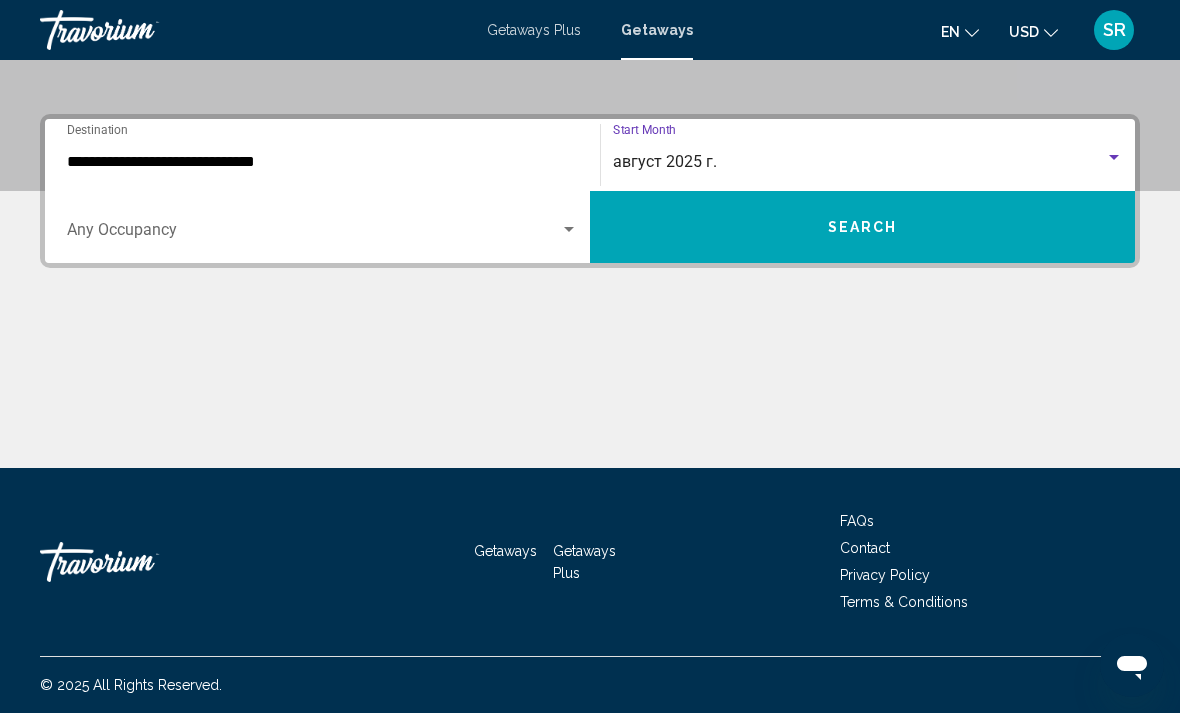 click on "Search" at bounding box center (862, 227) 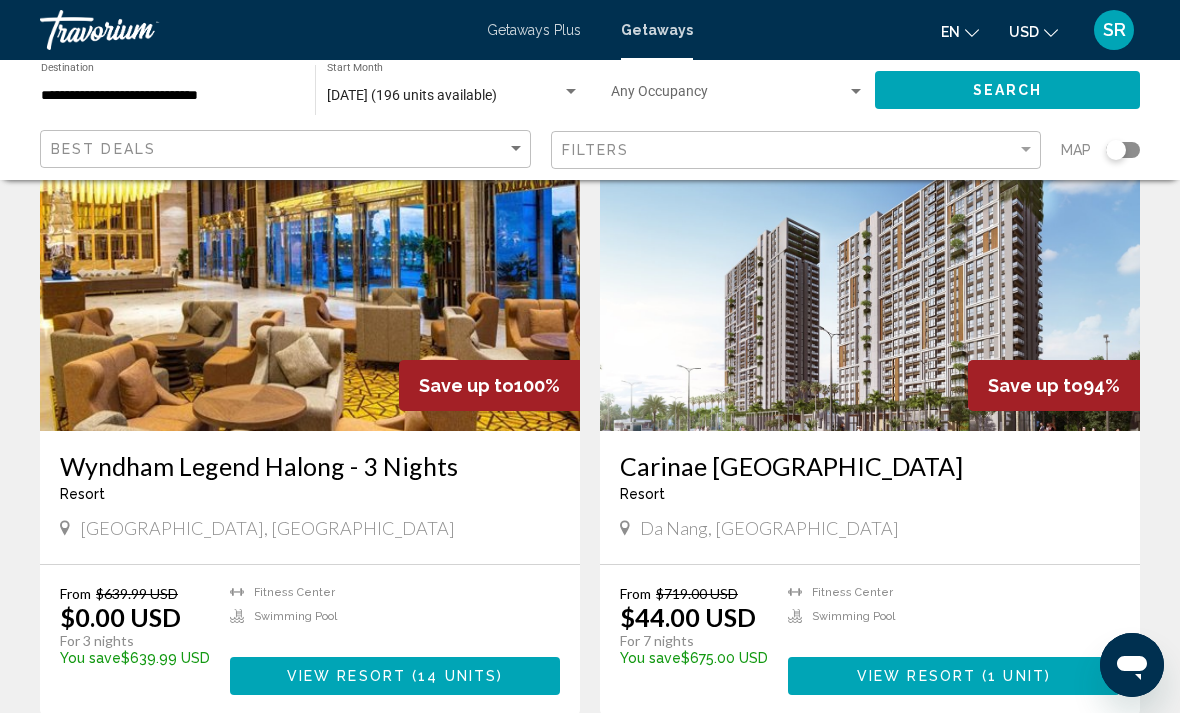 scroll, scrollTop: 915, scrollLeft: 0, axis: vertical 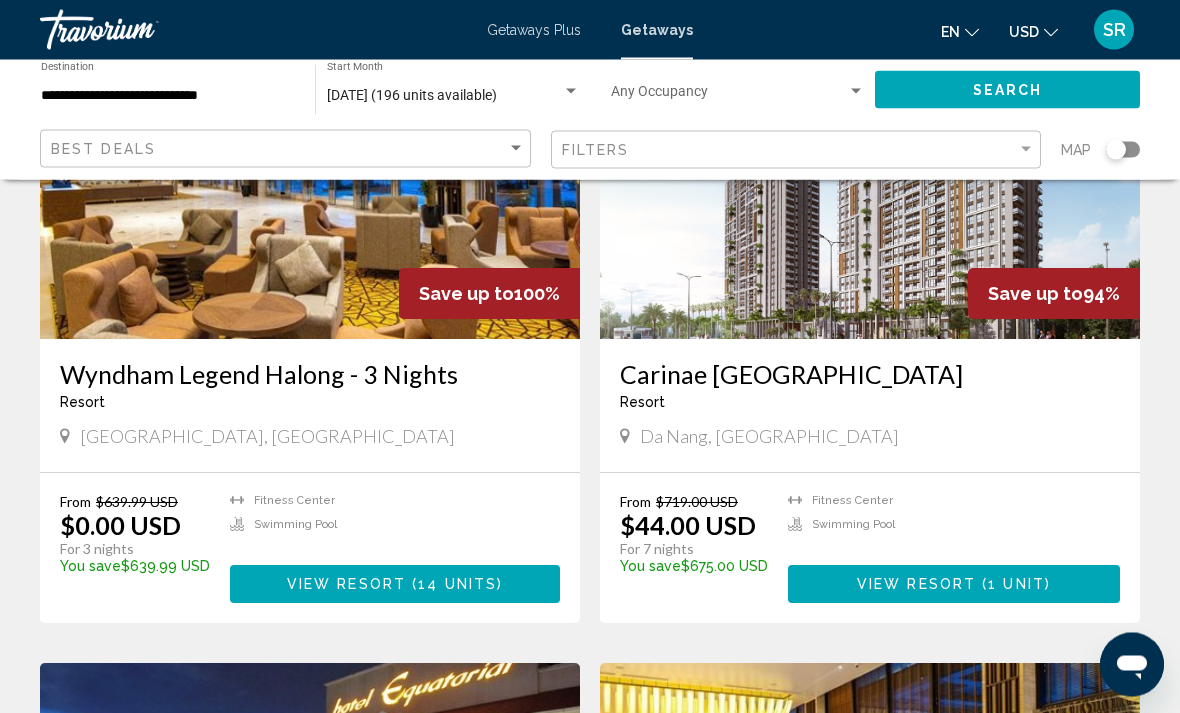 click on "Carinae Danang Hotel" at bounding box center (870, 375) 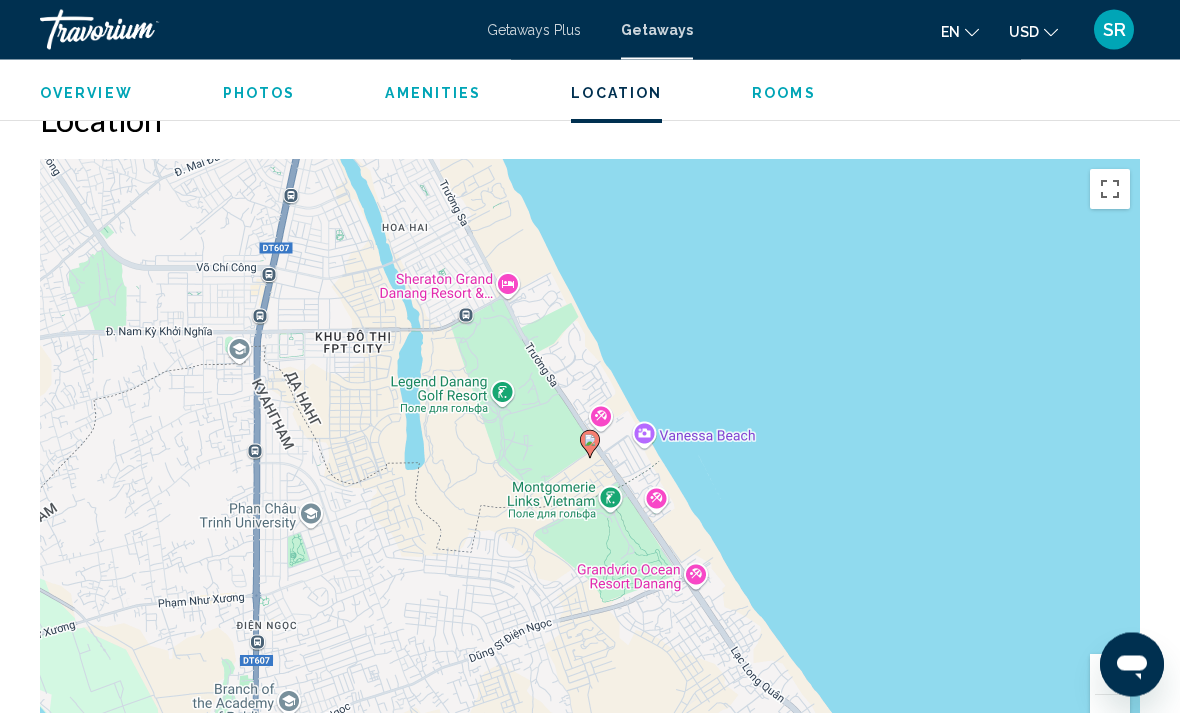 scroll, scrollTop: 2285, scrollLeft: 0, axis: vertical 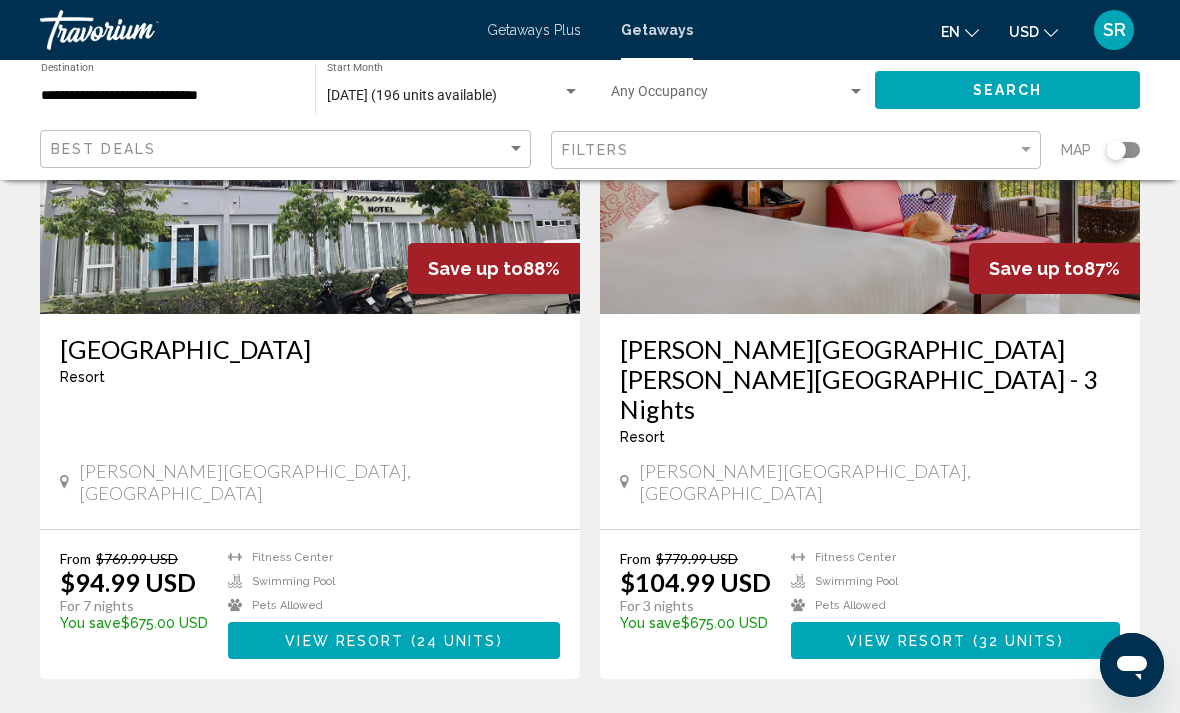 click on "Kosmos Apart Hotel" at bounding box center (310, 349) 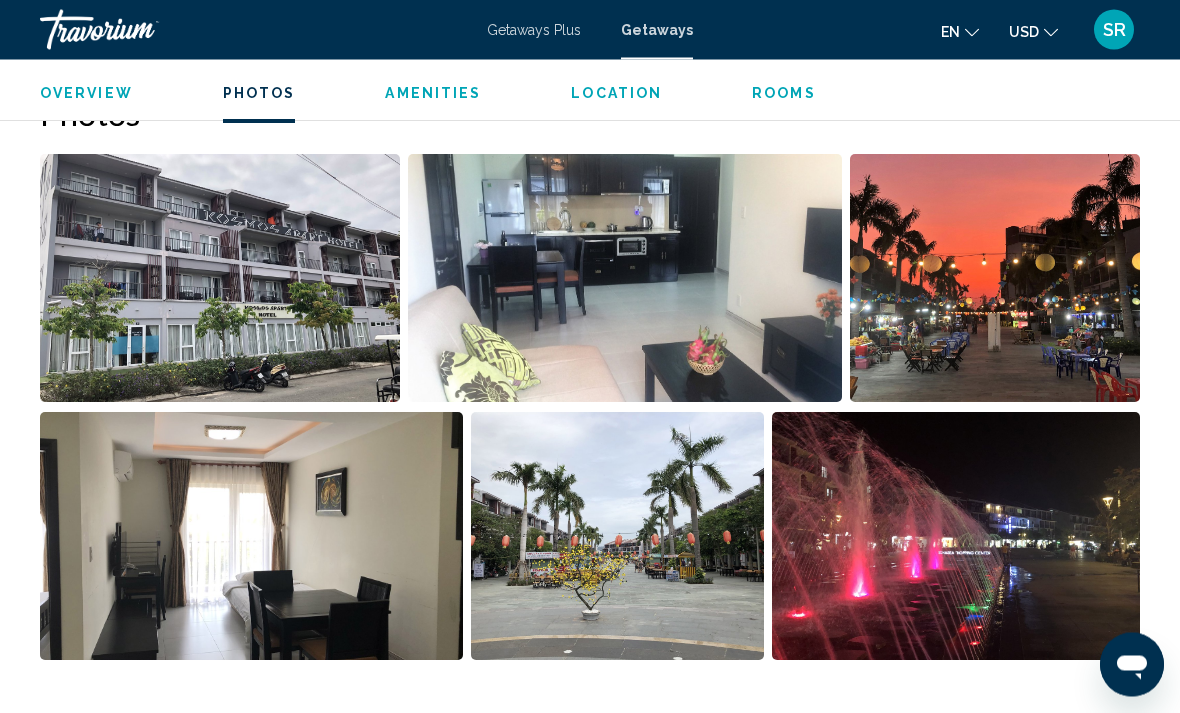scroll, scrollTop: 1285, scrollLeft: 0, axis: vertical 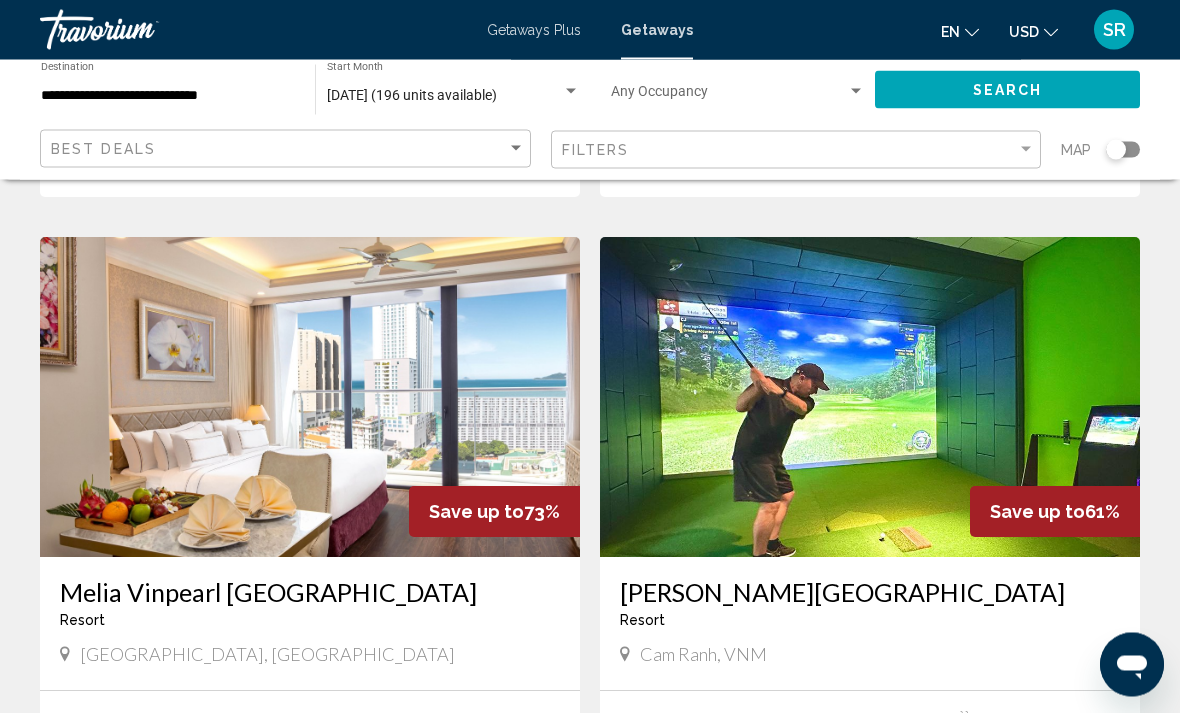 click on "Melia Vinpearl Nha Trang Empire" at bounding box center [310, 593] 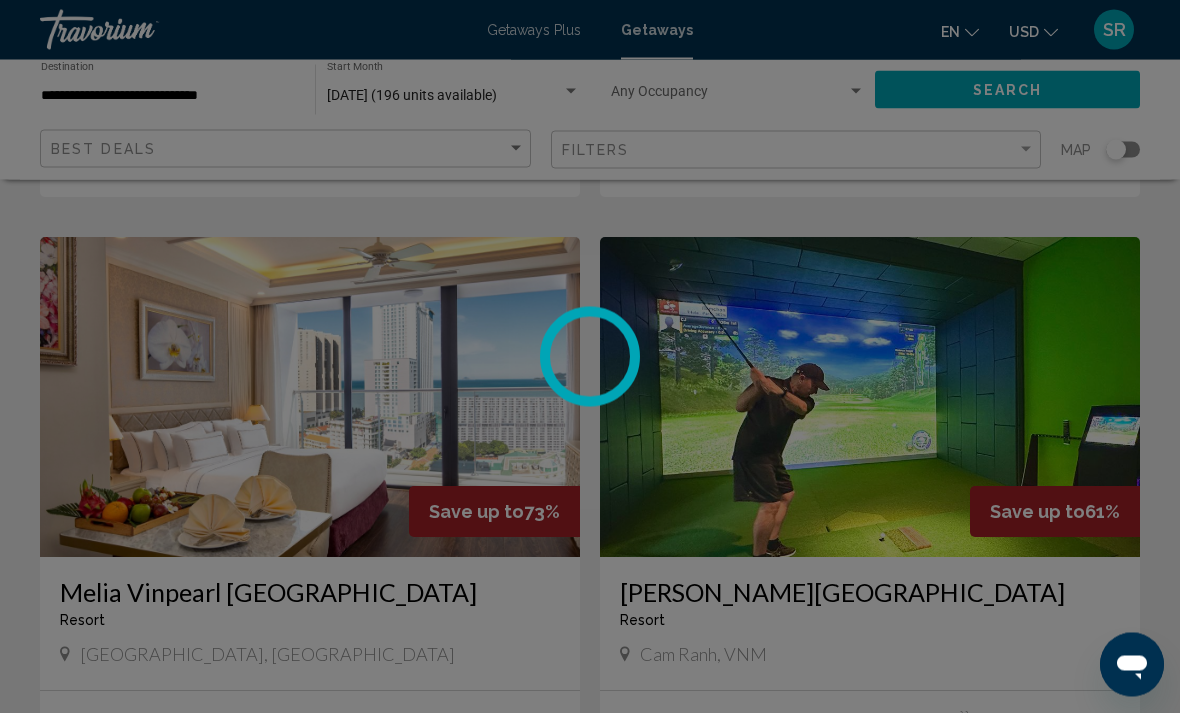 scroll, scrollTop: 3436, scrollLeft: 0, axis: vertical 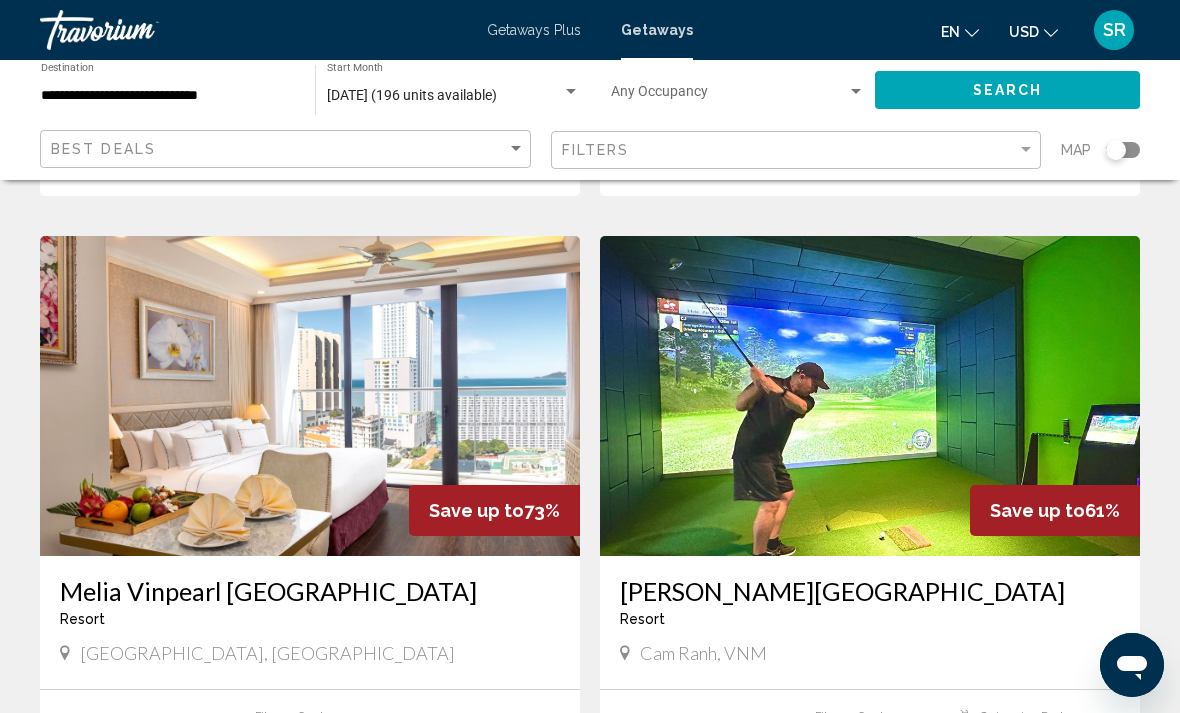 click on "Alma Resort" at bounding box center (870, 591) 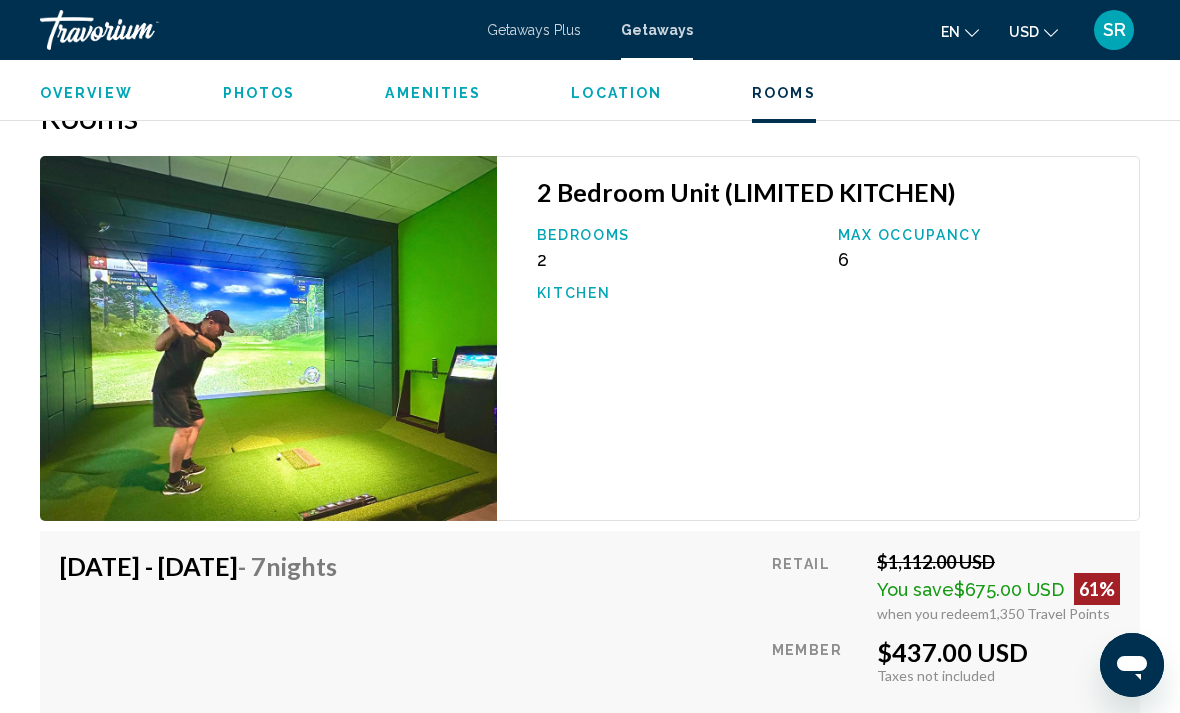 scroll, scrollTop: 3509, scrollLeft: 0, axis: vertical 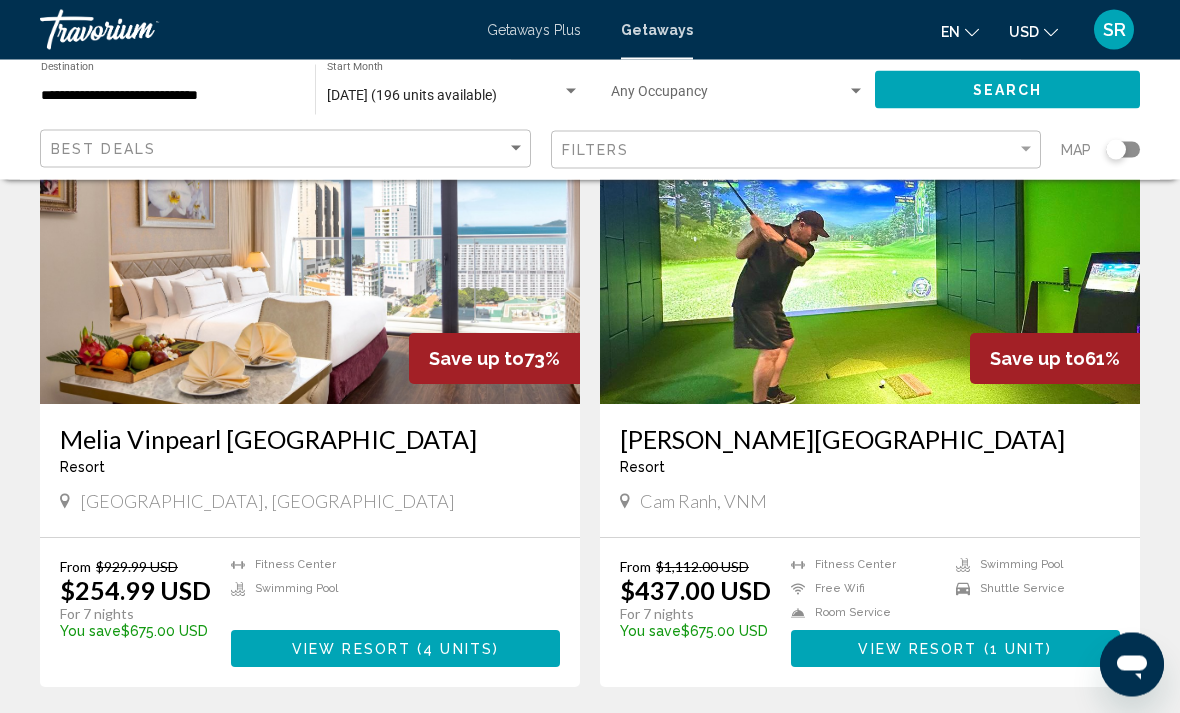 click on "page  2" at bounding box center (625, 748) 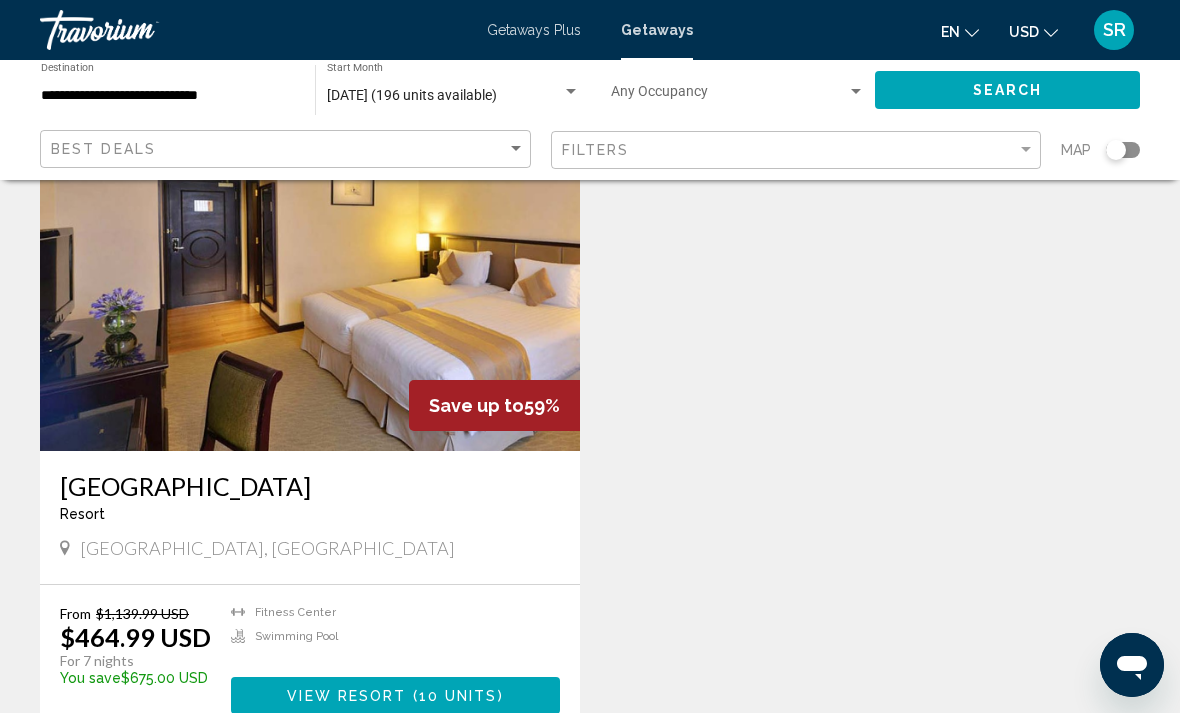 scroll, scrollTop: 147, scrollLeft: 0, axis: vertical 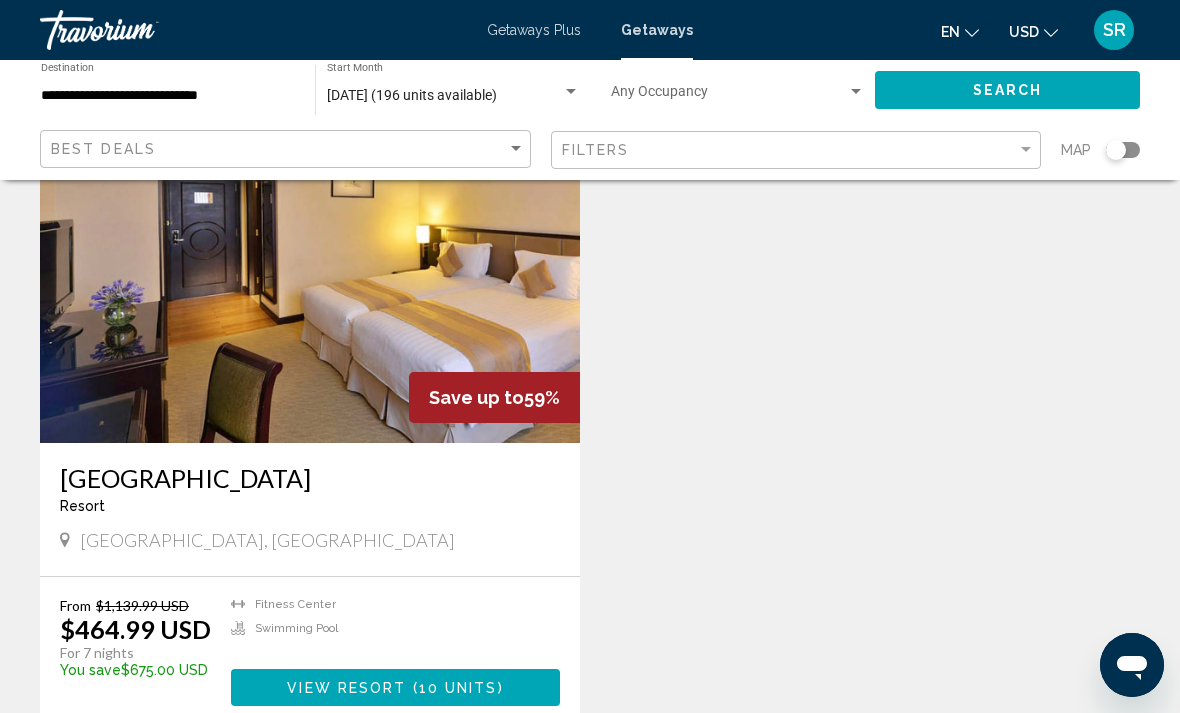 click on "[GEOGRAPHIC_DATA]" at bounding box center [310, 478] 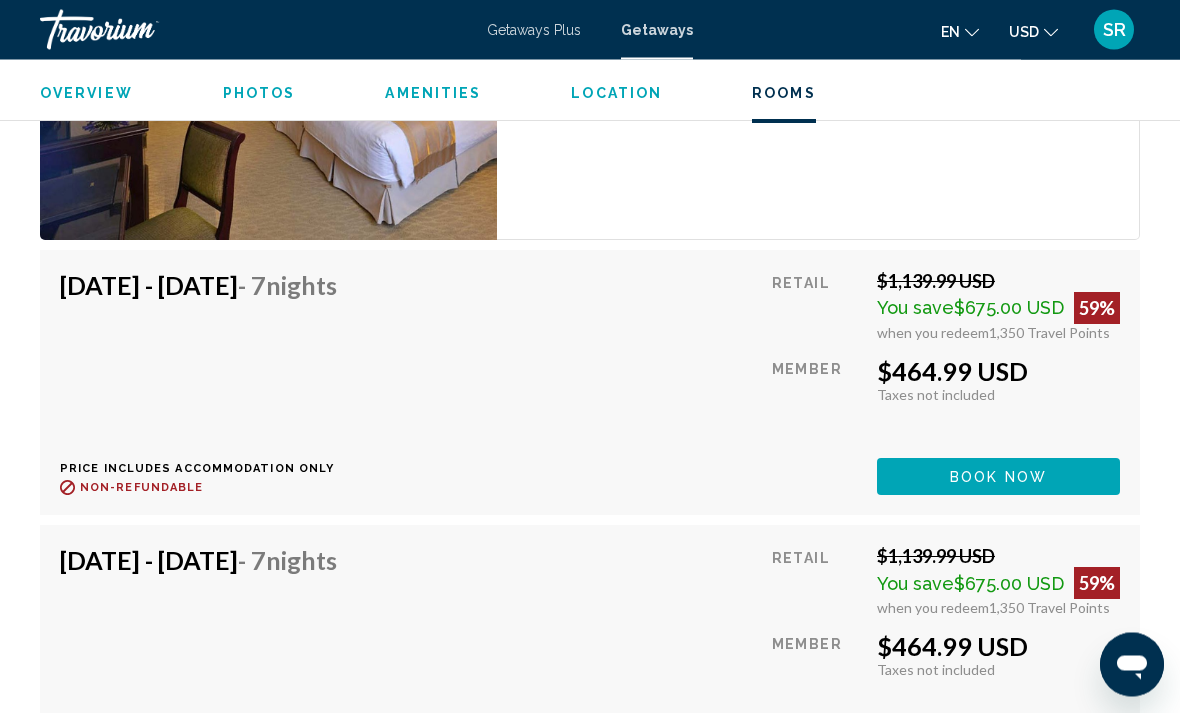 scroll, scrollTop: 3202, scrollLeft: 0, axis: vertical 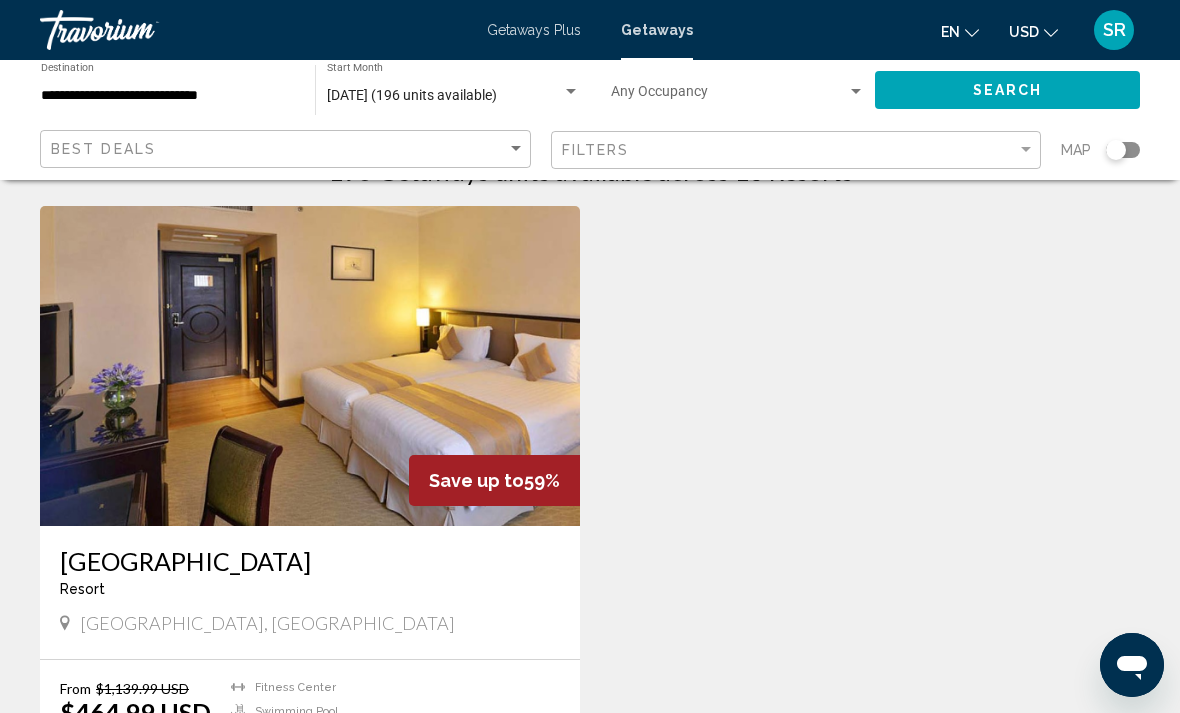 click on "**********" at bounding box center [168, 96] 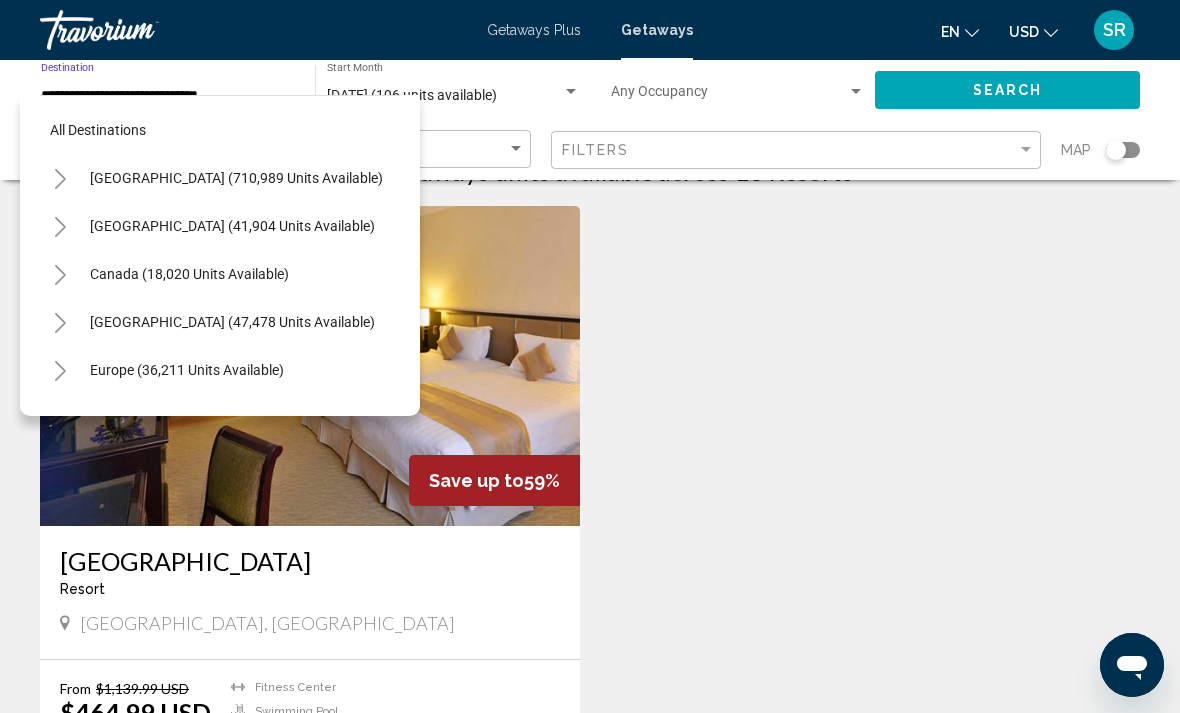 scroll, scrollTop: 1031, scrollLeft: 0, axis: vertical 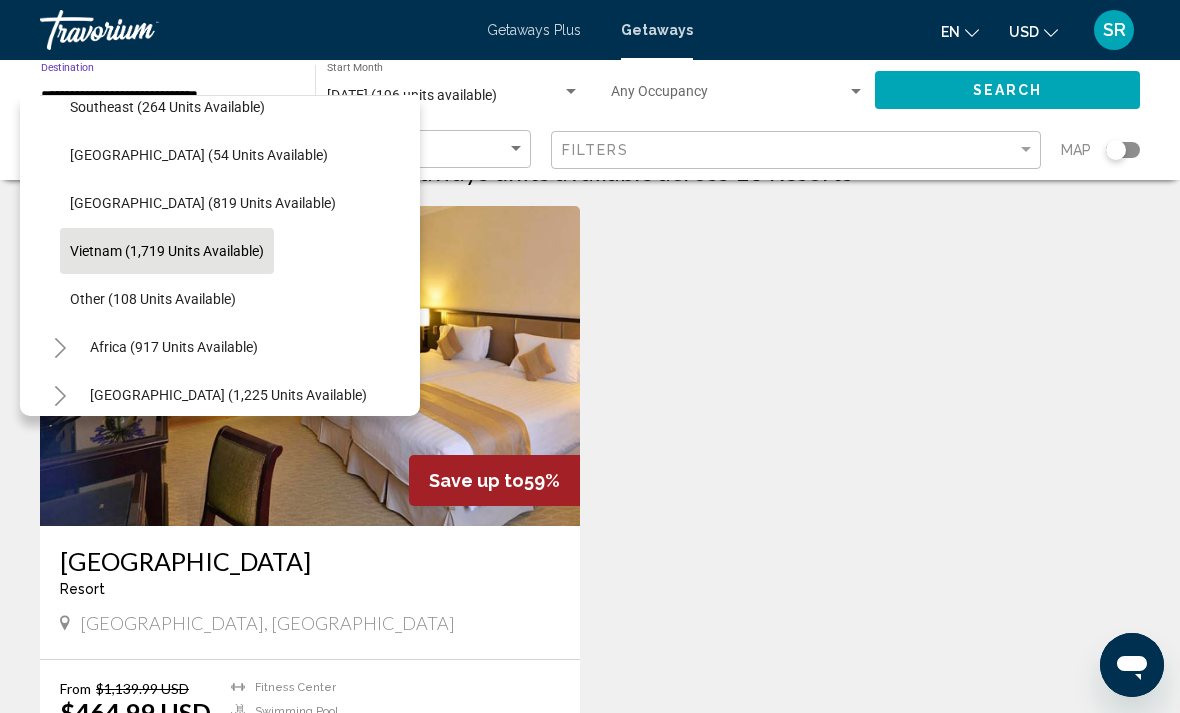 click on "[GEOGRAPHIC_DATA] (819 units available)" 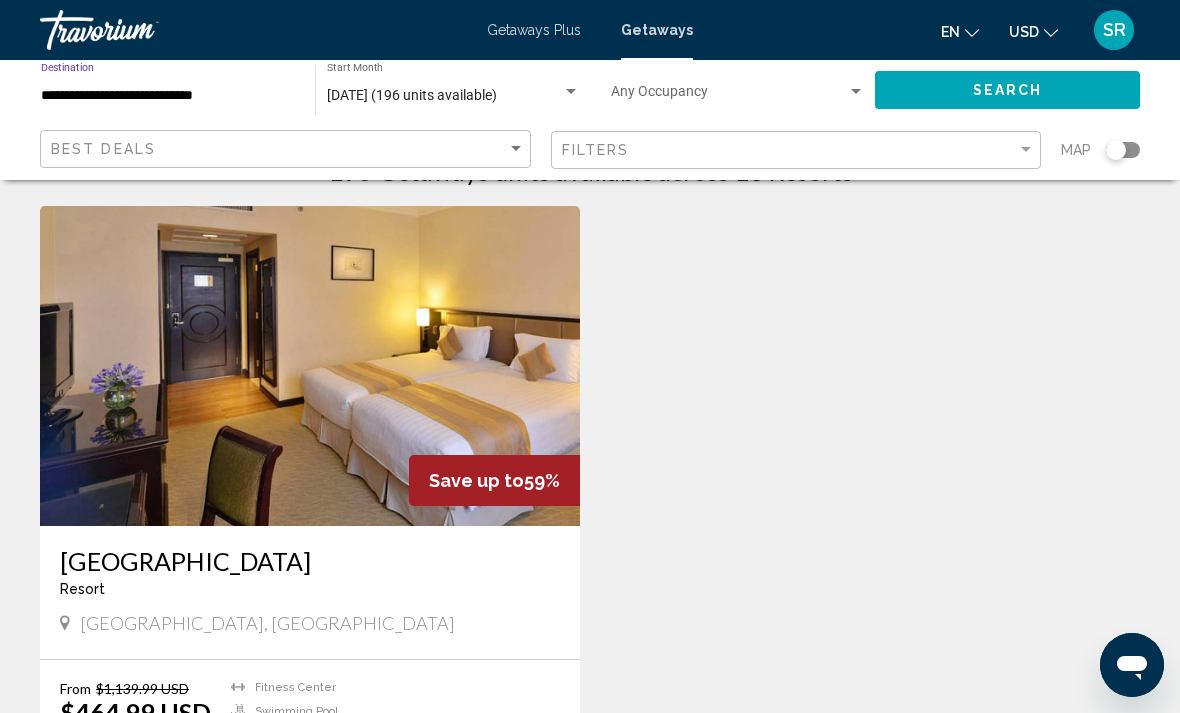 scroll, scrollTop: 0, scrollLeft: 0, axis: both 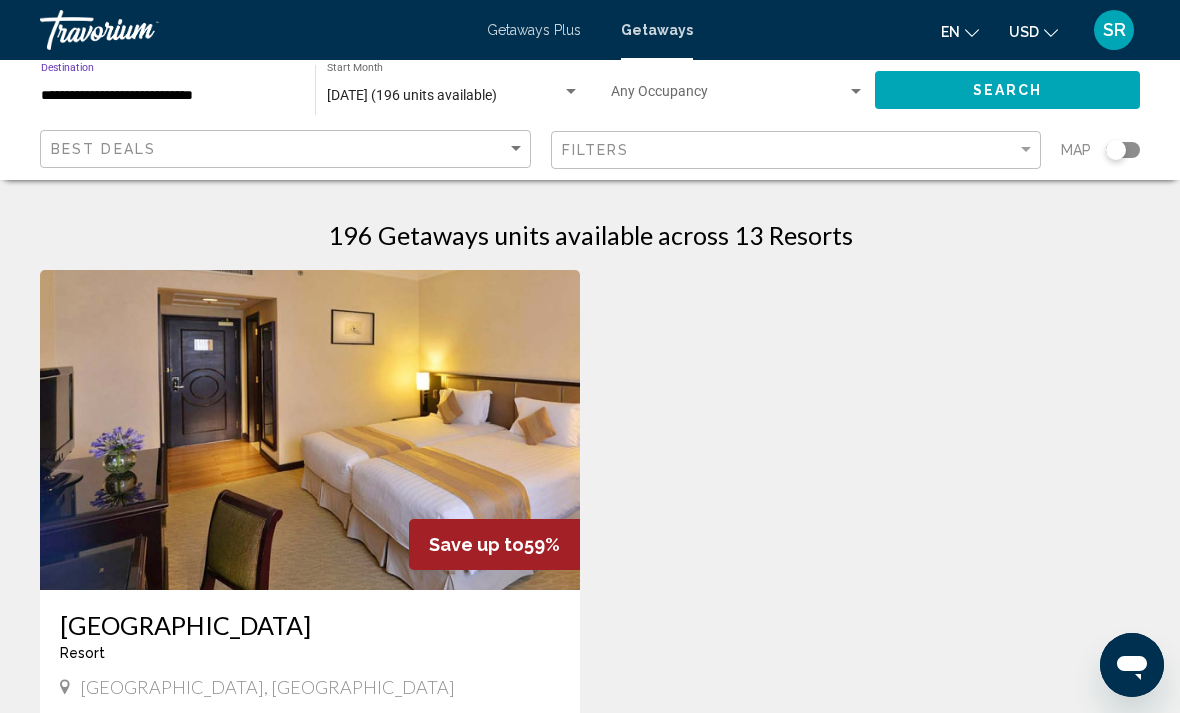 click on "Search" 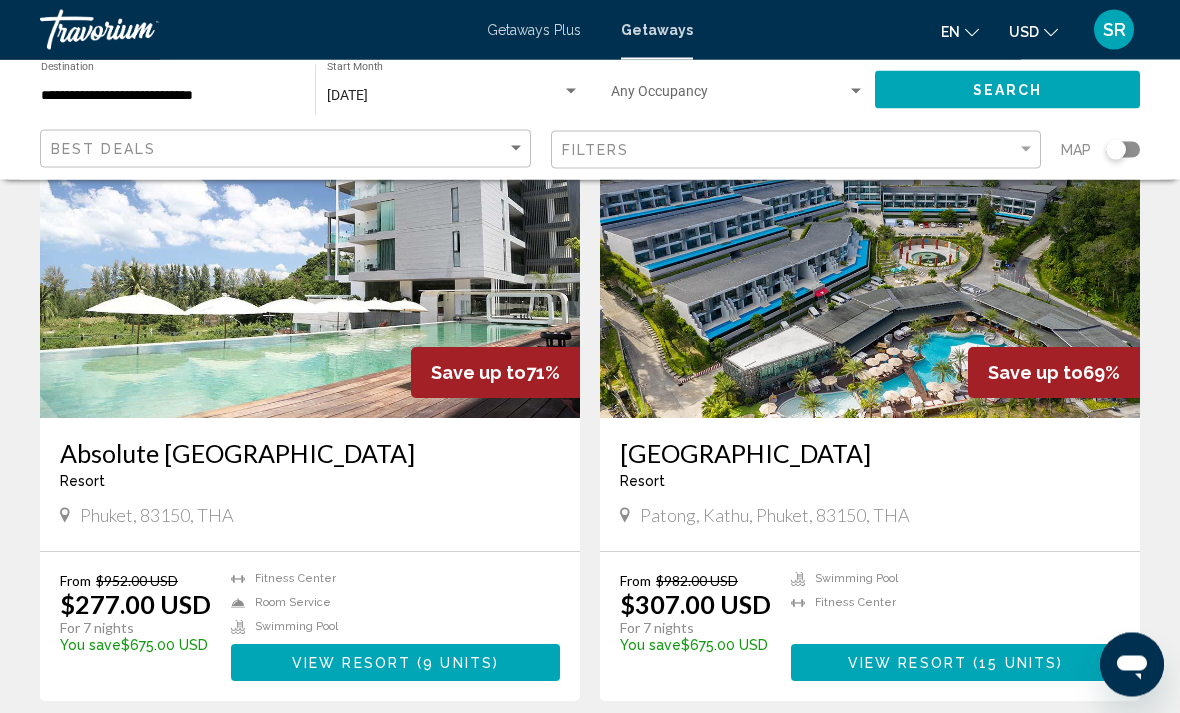 scroll, scrollTop: 1481, scrollLeft: 0, axis: vertical 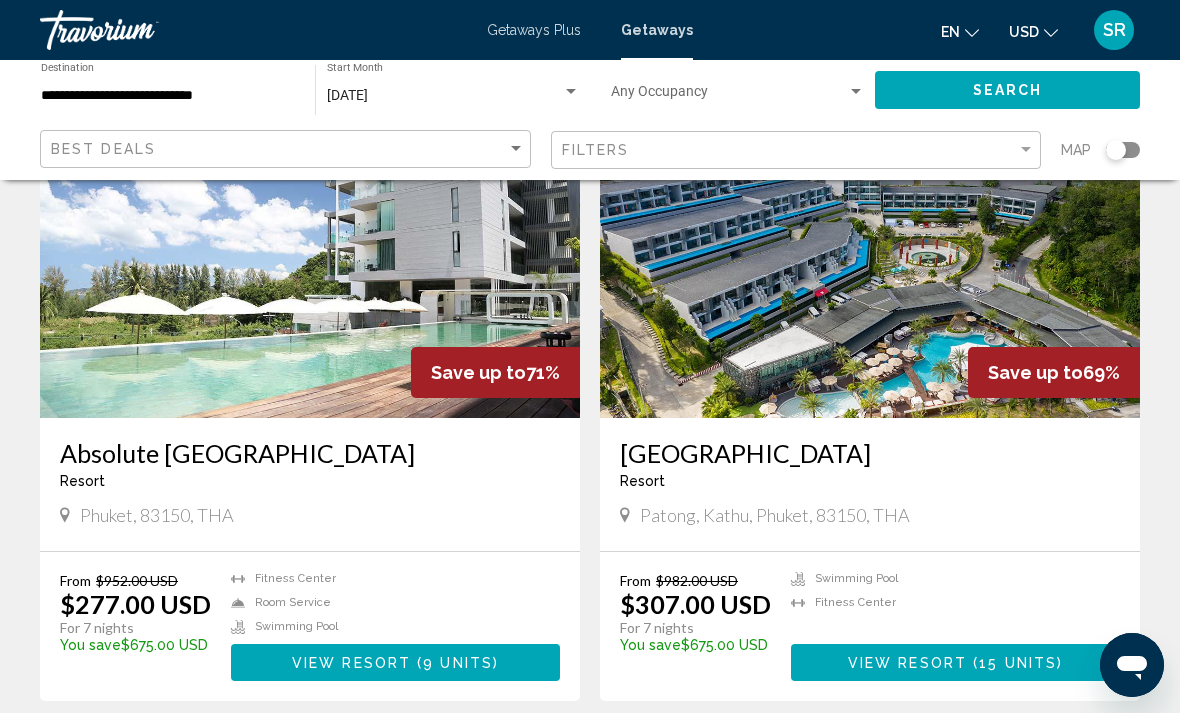 click on "Absolute [GEOGRAPHIC_DATA]" at bounding box center [310, 453] 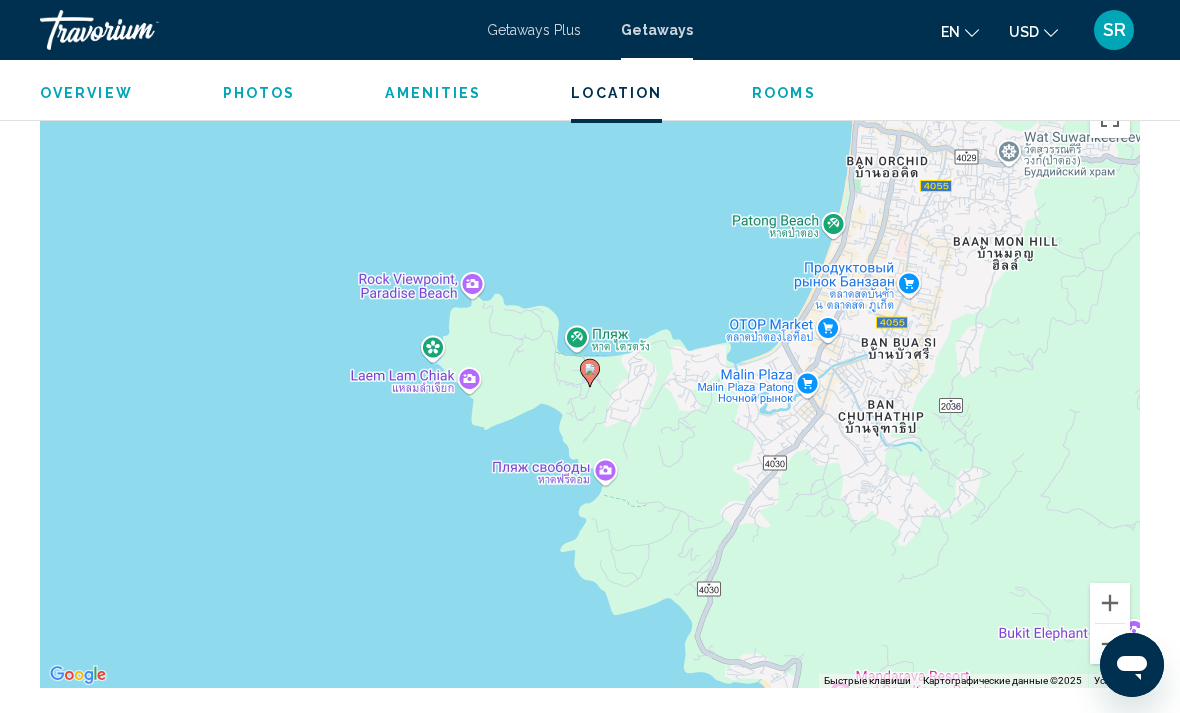 scroll, scrollTop: 2697, scrollLeft: 0, axis: vertical 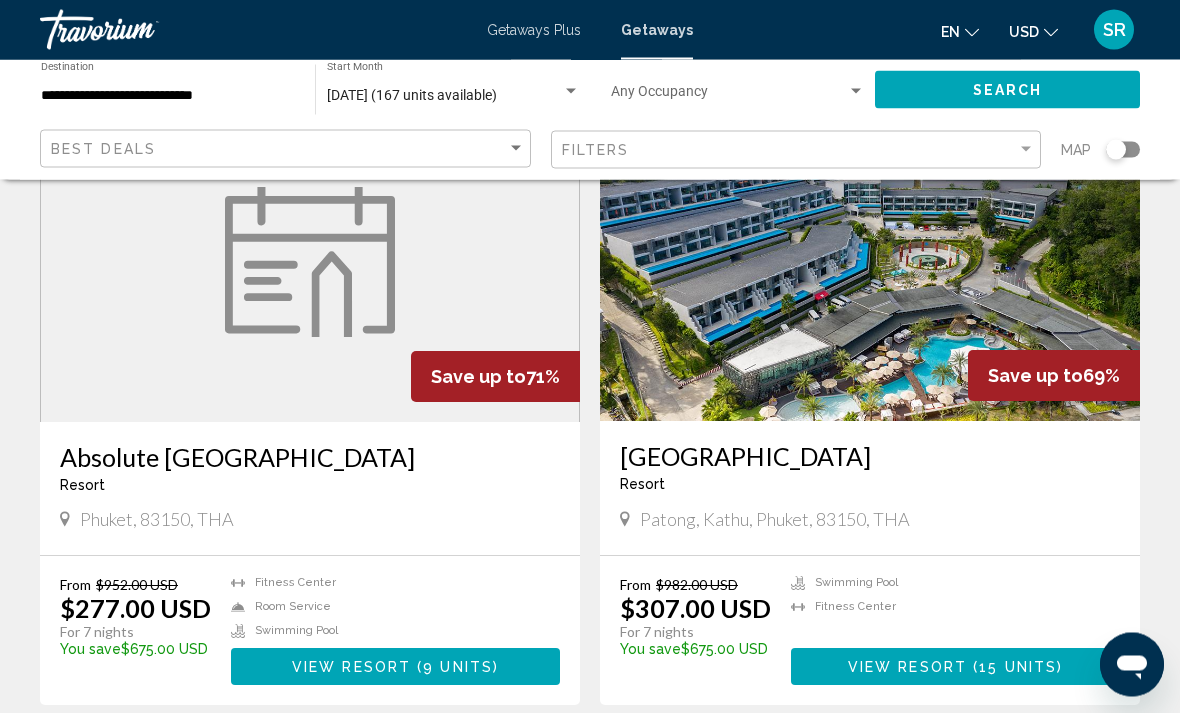 click on "[GEOGRAPHIC_DATA]" at bounding box center [870, 457] 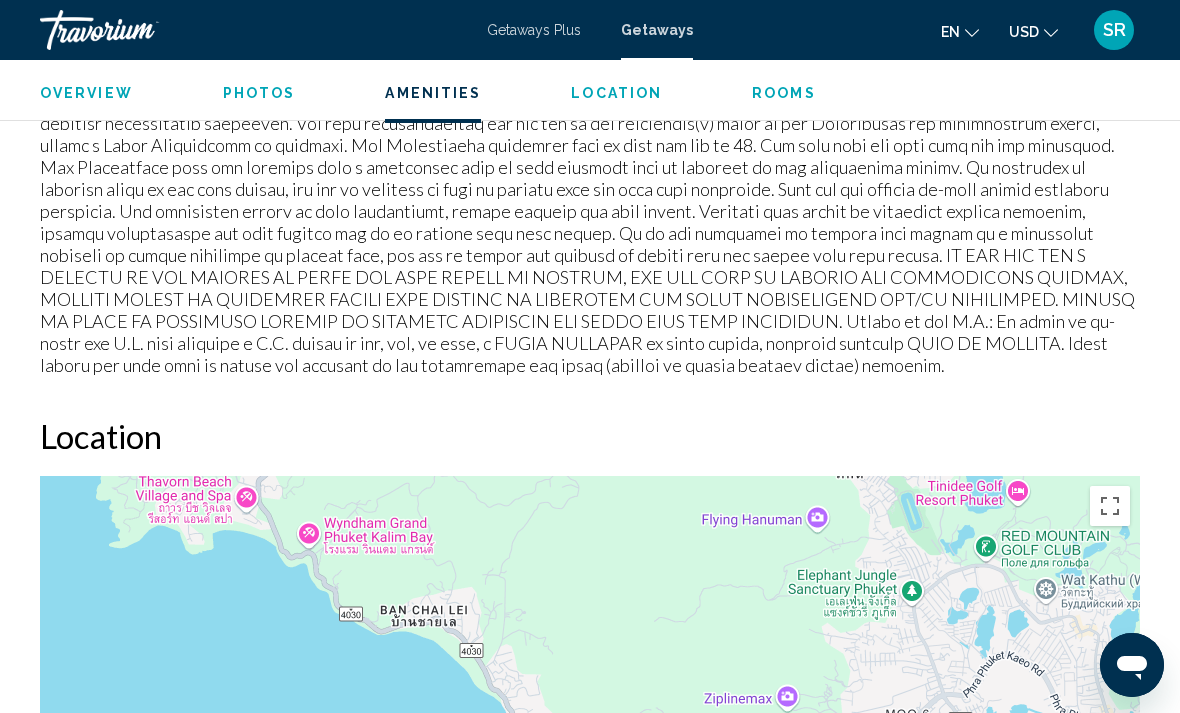 scroll, scrollTop: 2668, scrollLeft: 0, axis: vertical 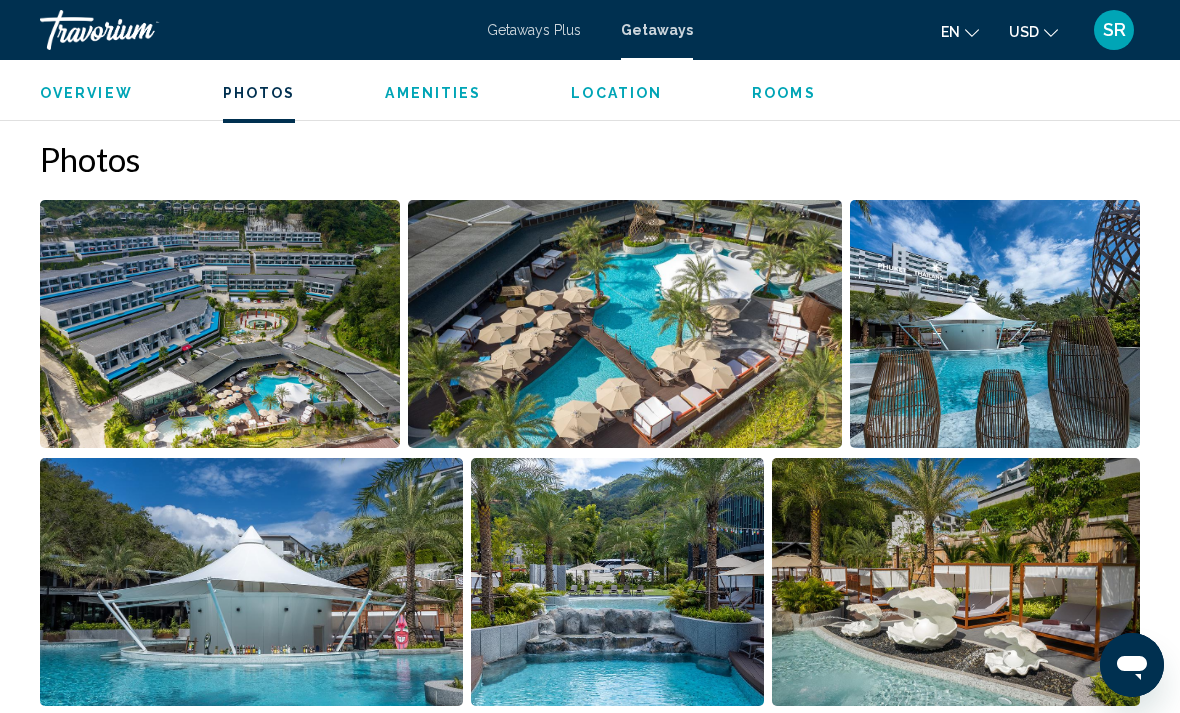 click at bounding box center [956, 582] 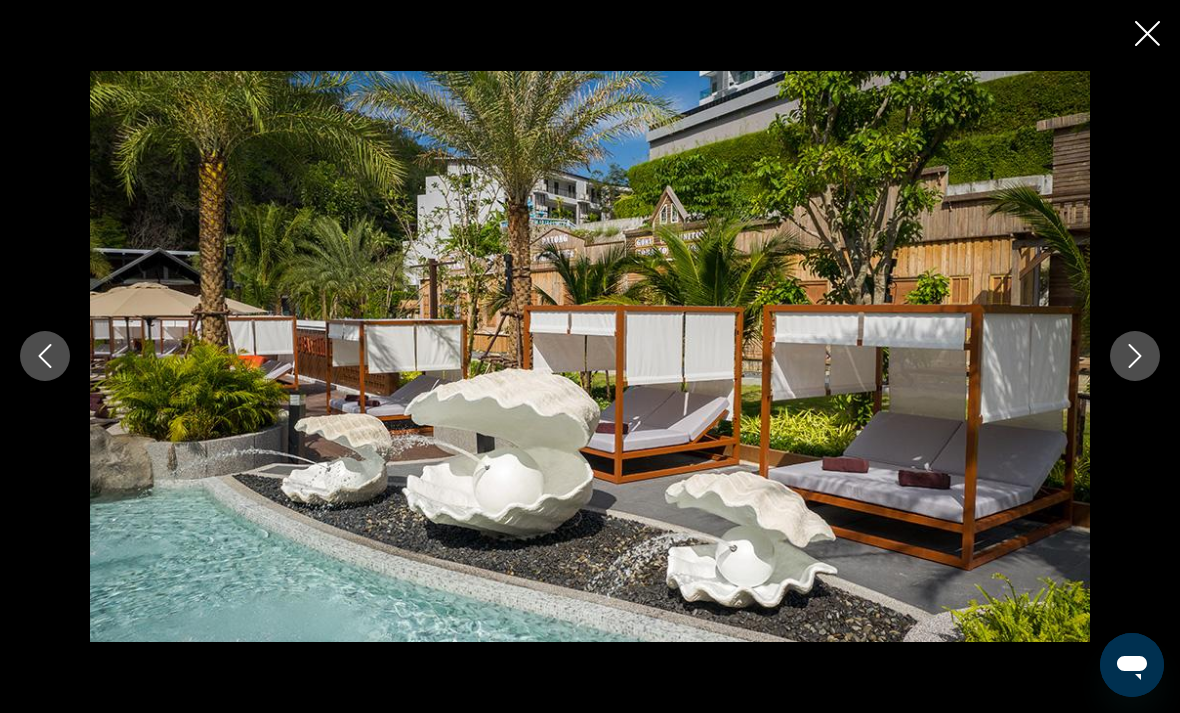 click at bounding box center [1135, 356] 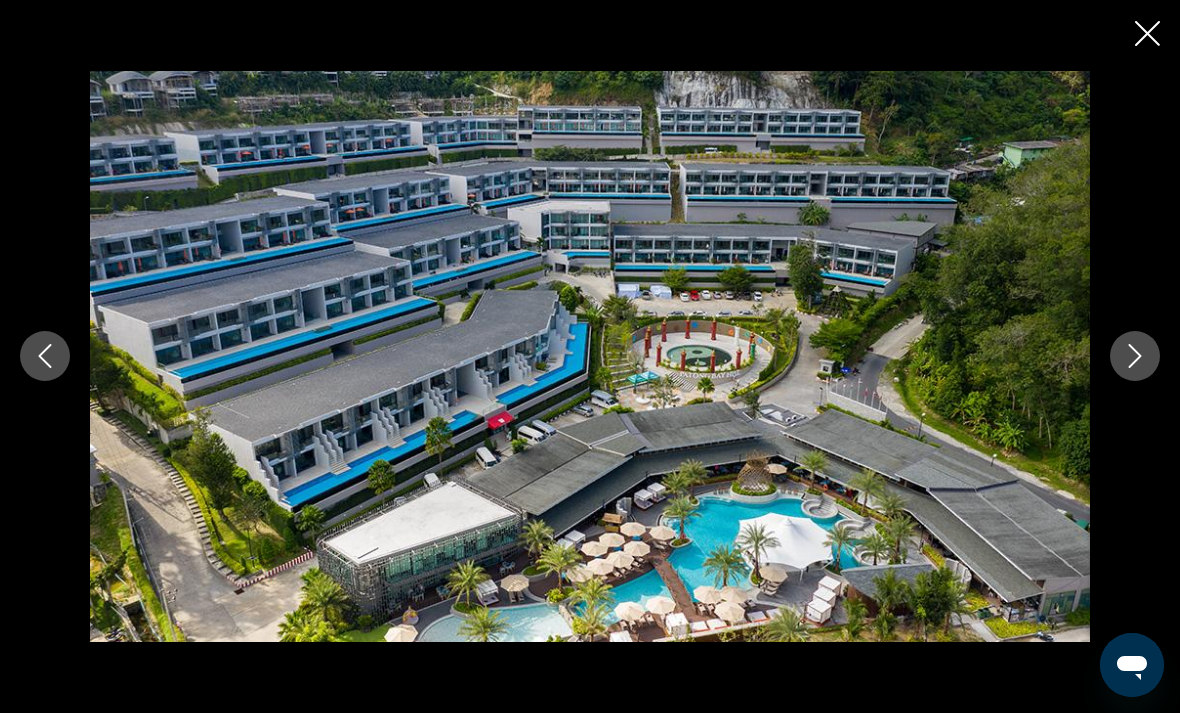 click at bounding box center [1135, 356] 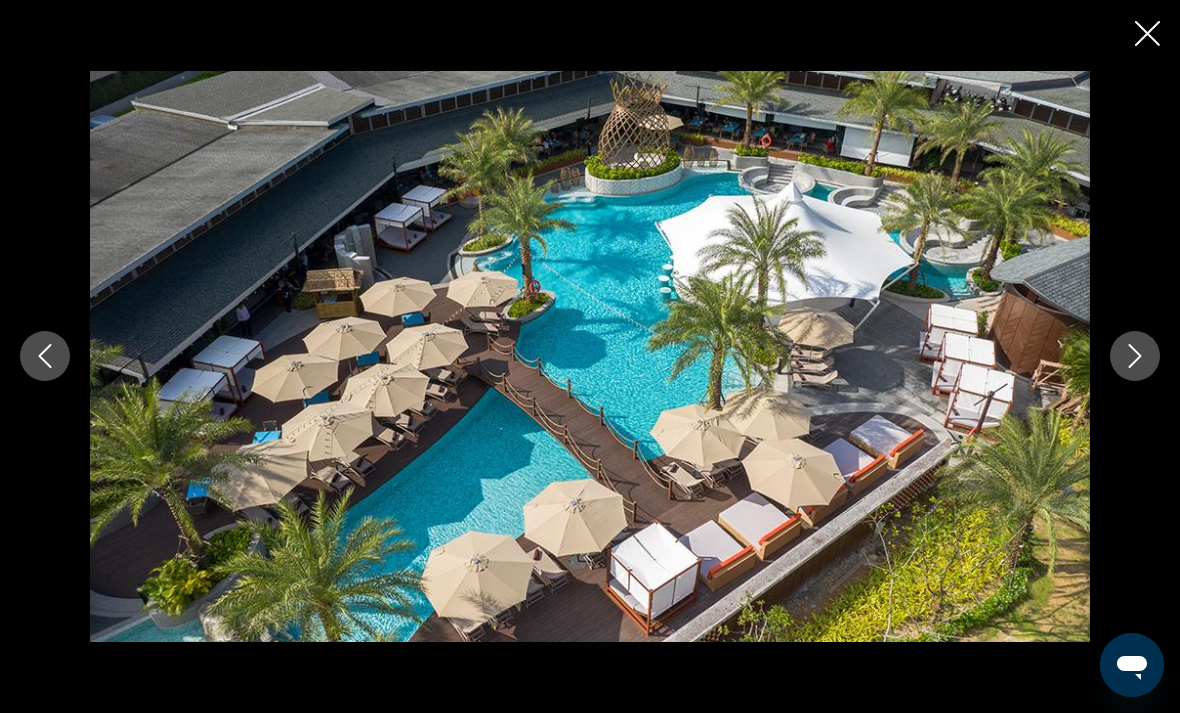 click 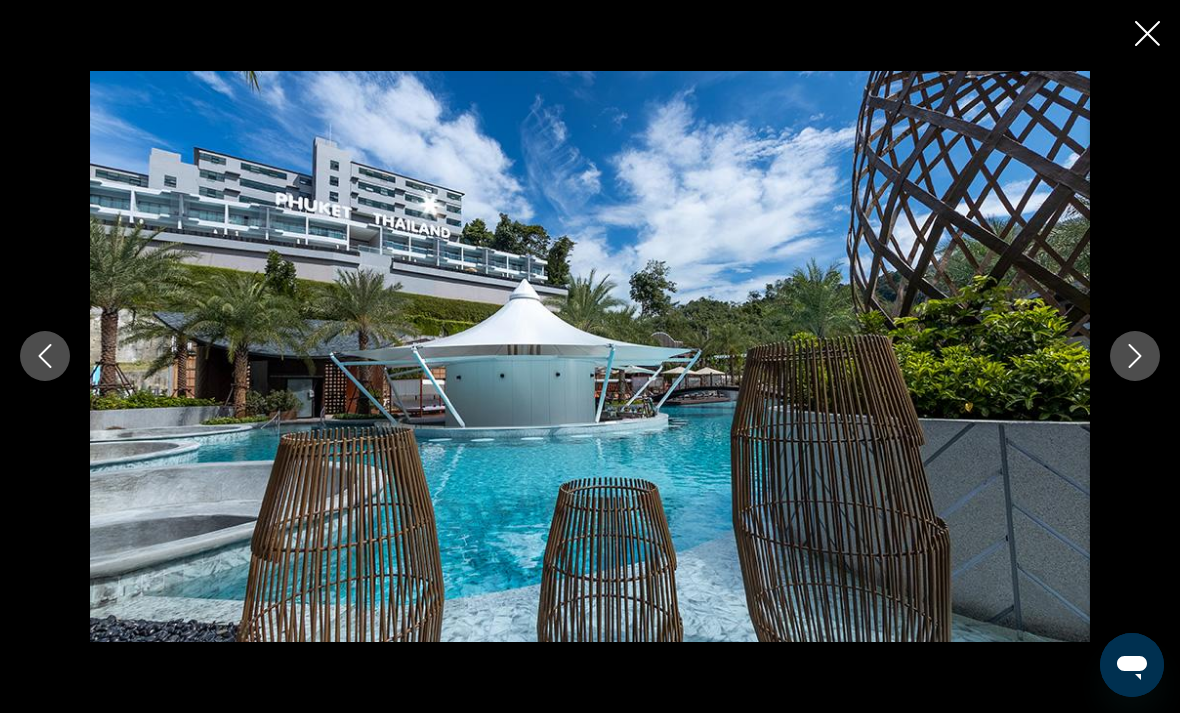 click at bounding box center [45, 356] 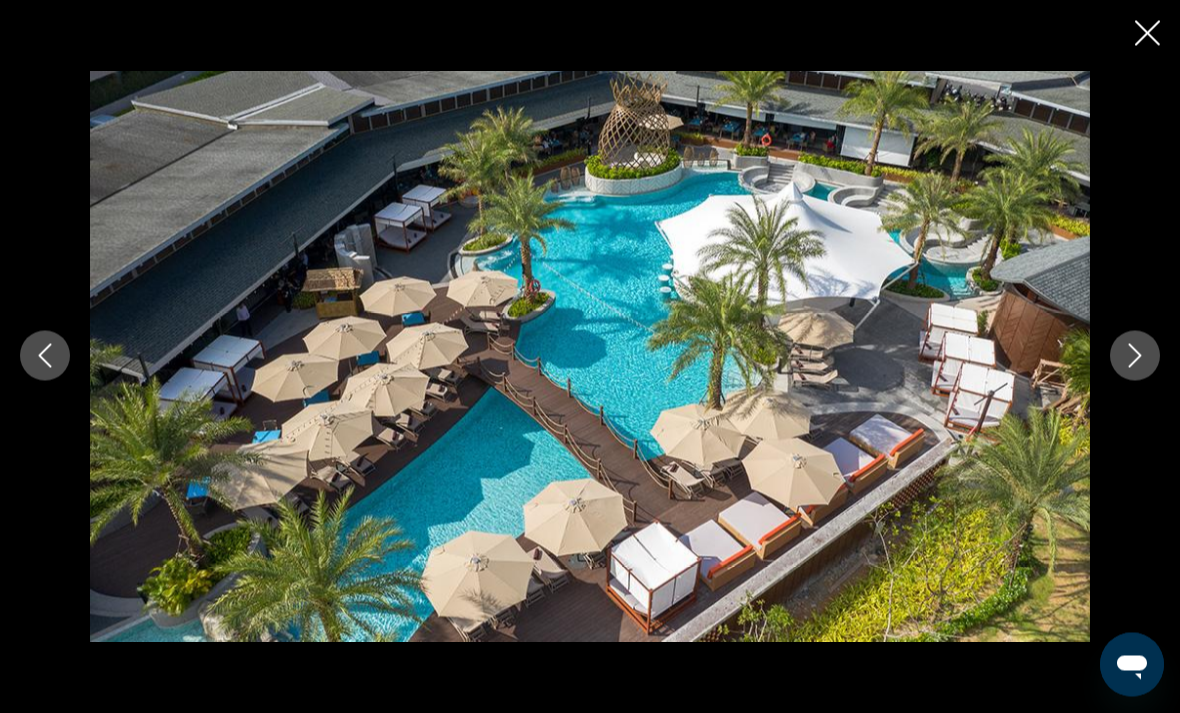 scroll, scrollTop: 570, scrollLeft: 0, axis: vertical 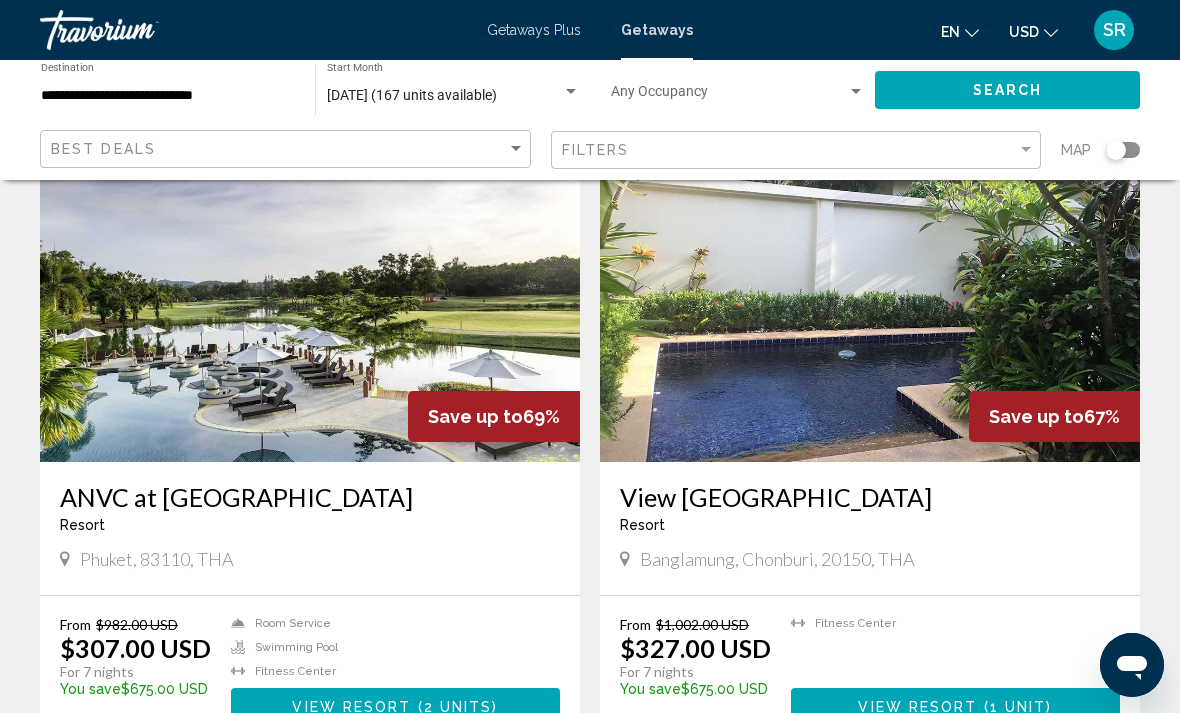 click on "ANVC at [GEOGRAPHIC_DATA]" at bounding box center (310, 497) 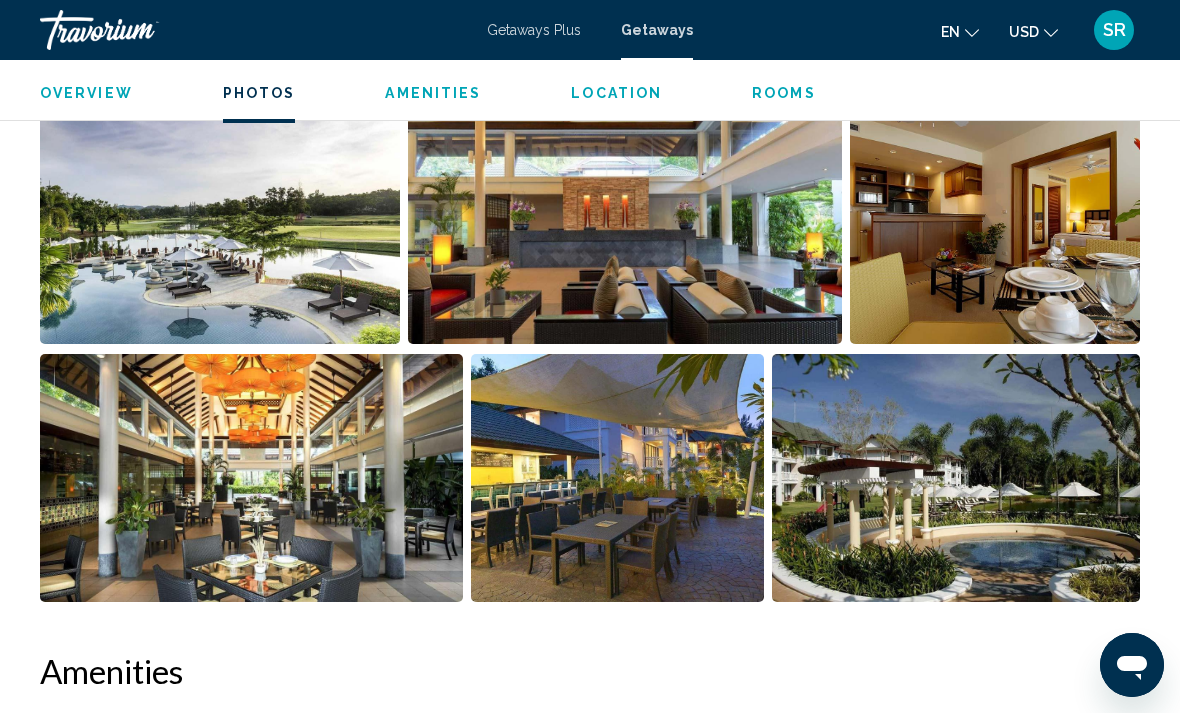 scroll, scrollTop: 1357, scrollLeft: 0, axis: vertical 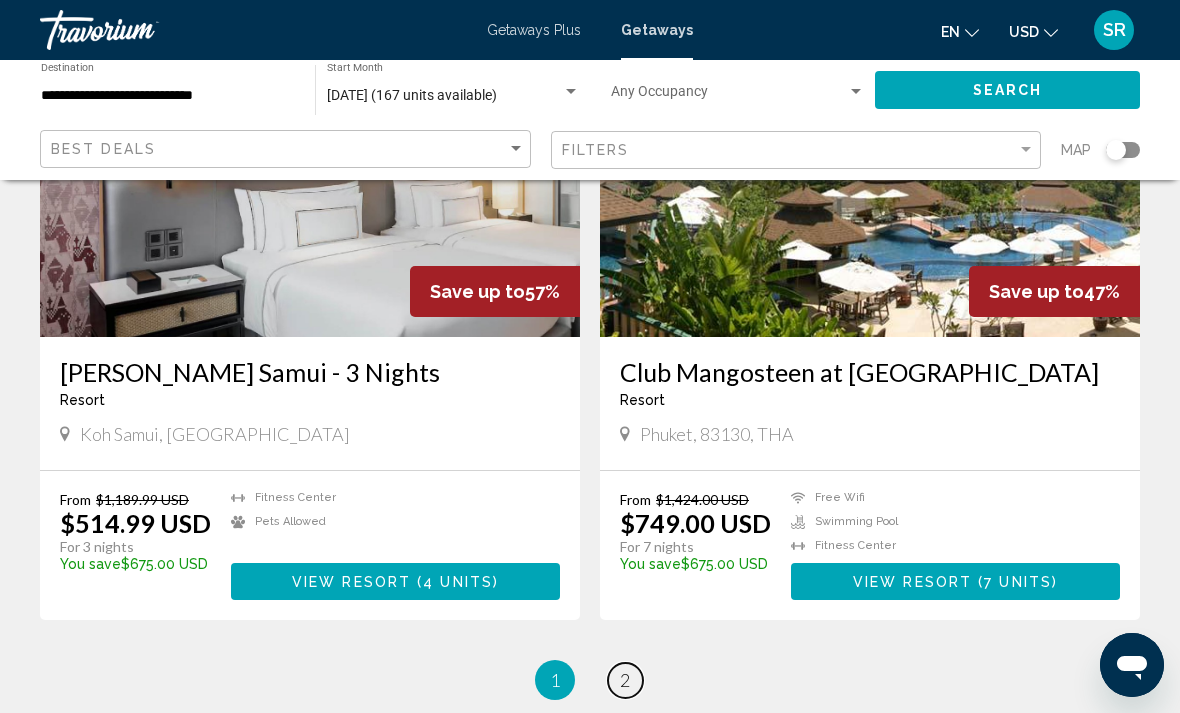 click on "page  2" at bounding box center [625, 680] 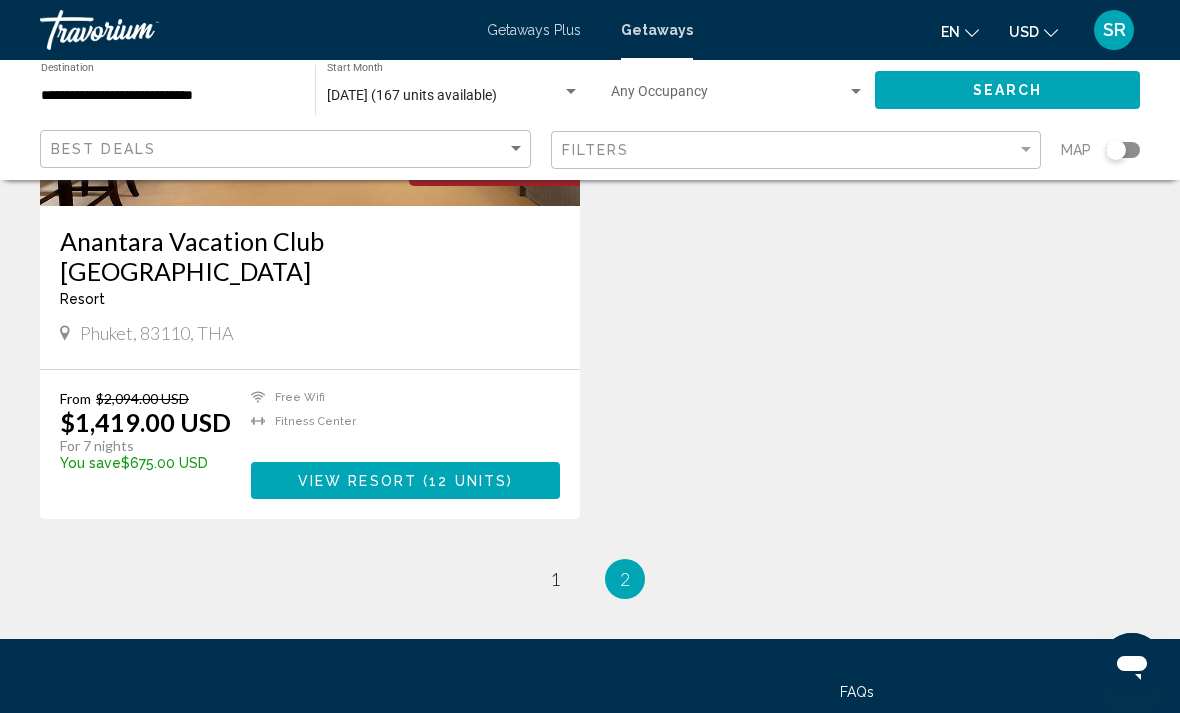 scroll, scrollTop: 462, scrollLeft: 0, axis: vertical 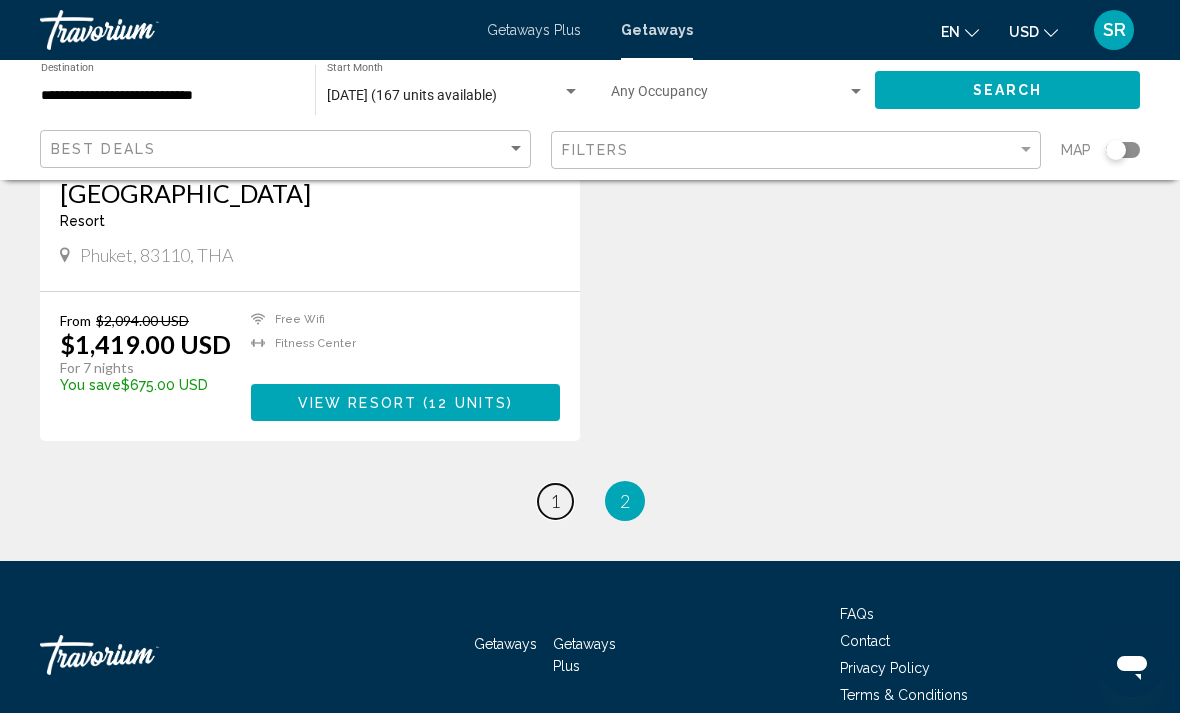 click on "1" at bounding box center [555, 501] 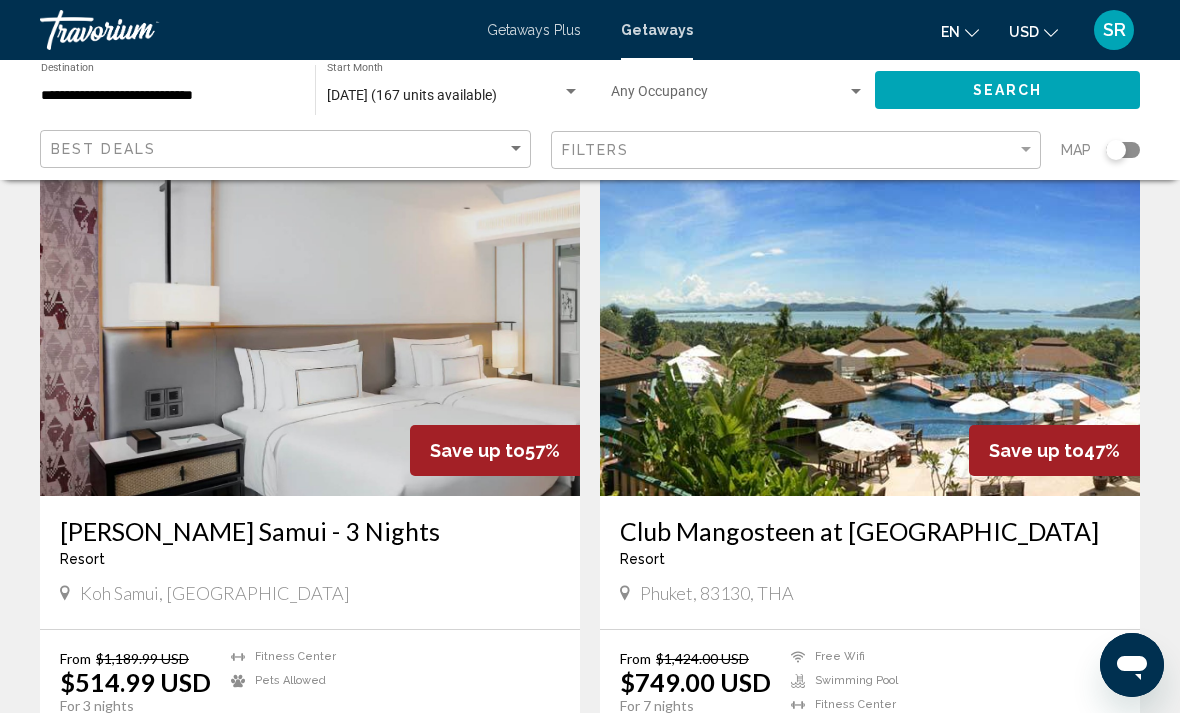scroll, scrollTop: 3331, scrollLeft: 0, axis: vertical 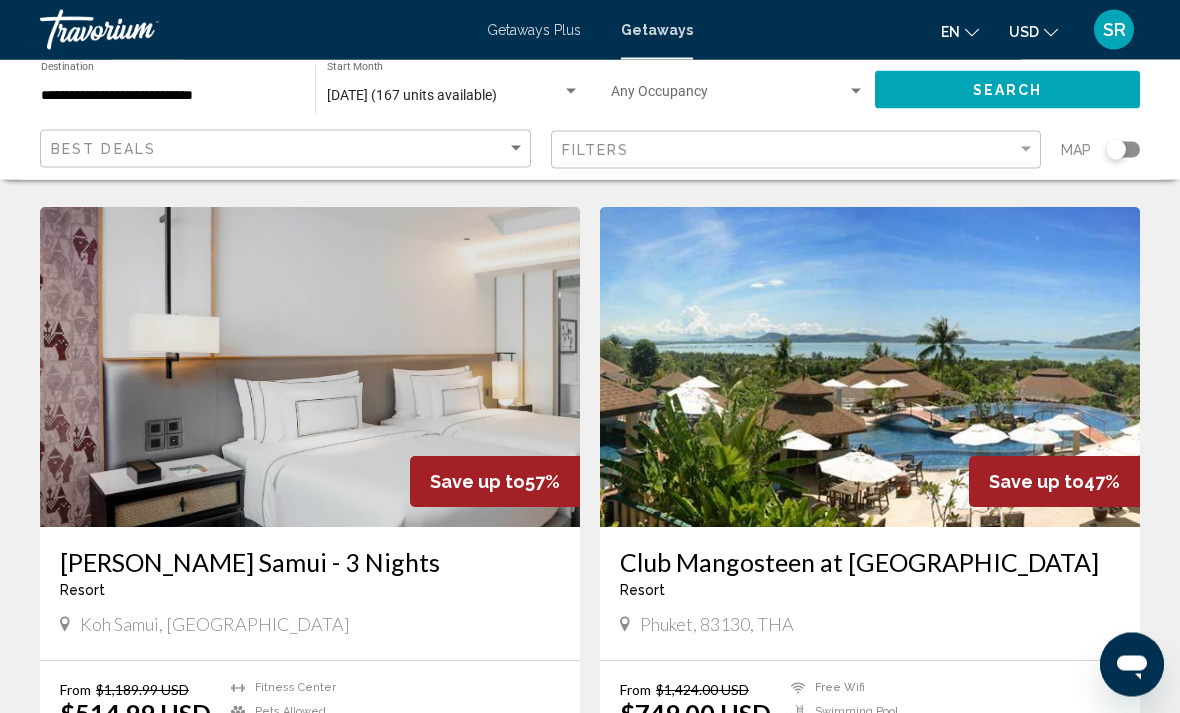 click on "Club Mangosteen at [GEOGRAPHIC_DATA]" at bounding box center (870, 563) 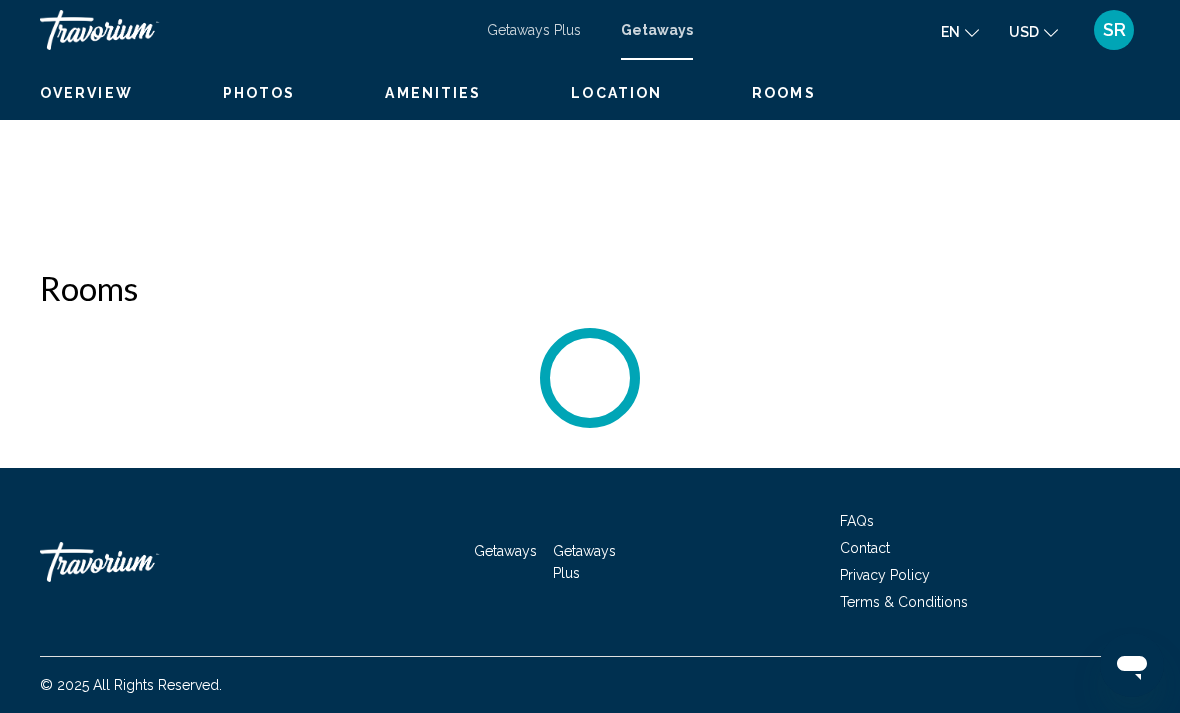 scroll, scrollTop: 0, scrollLeft: 0, axis: both 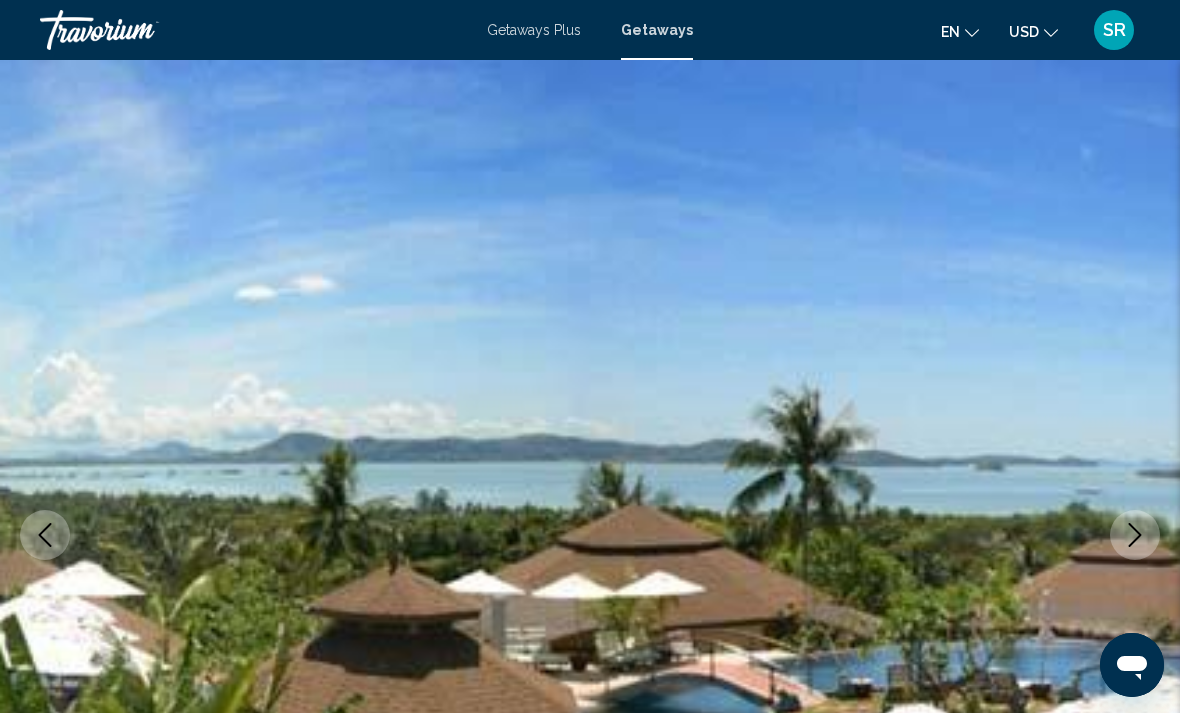 click on "Getaways Plus" at bounding box center [534, 30] 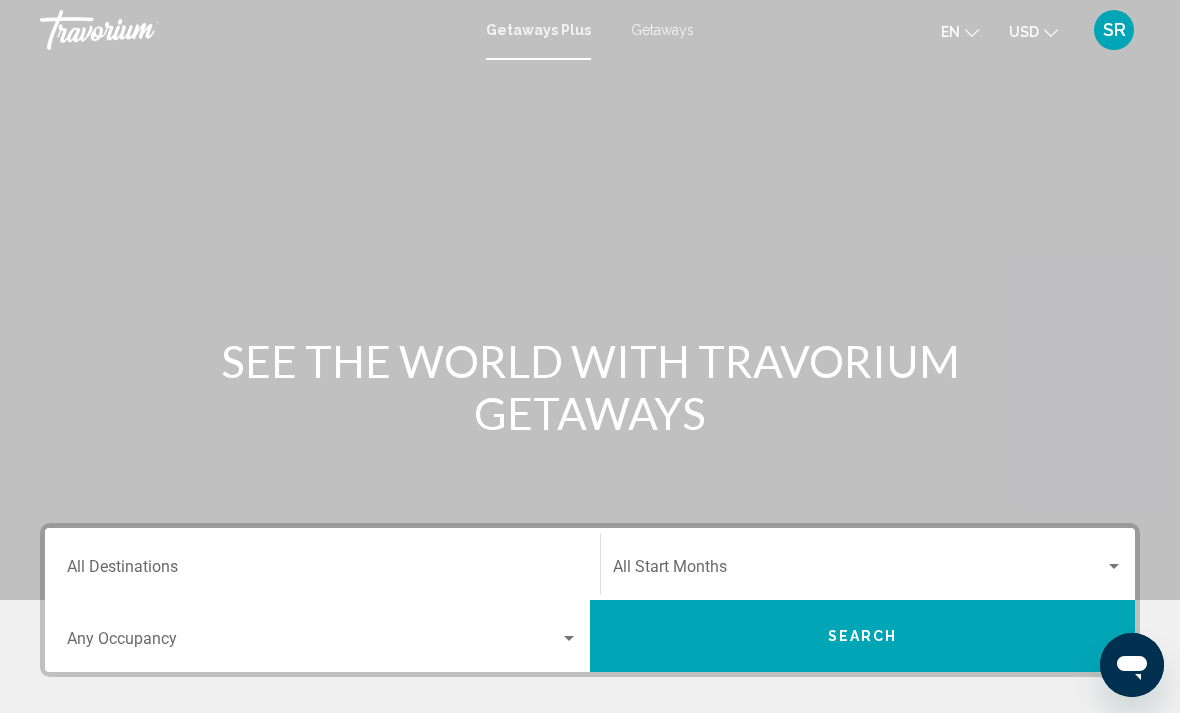 click on "Destination All Destinations" at bounding box center (322, 564) 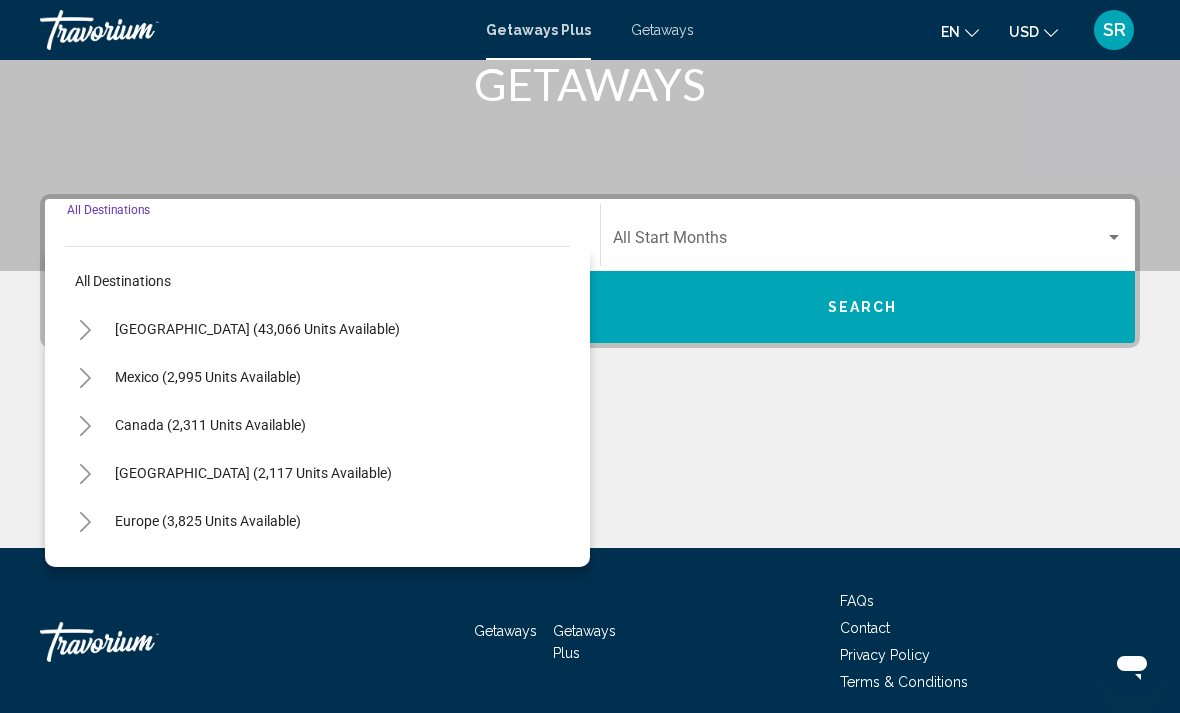 scroll, scrollTop: 409, scrollLeft: 0, axis: vertical 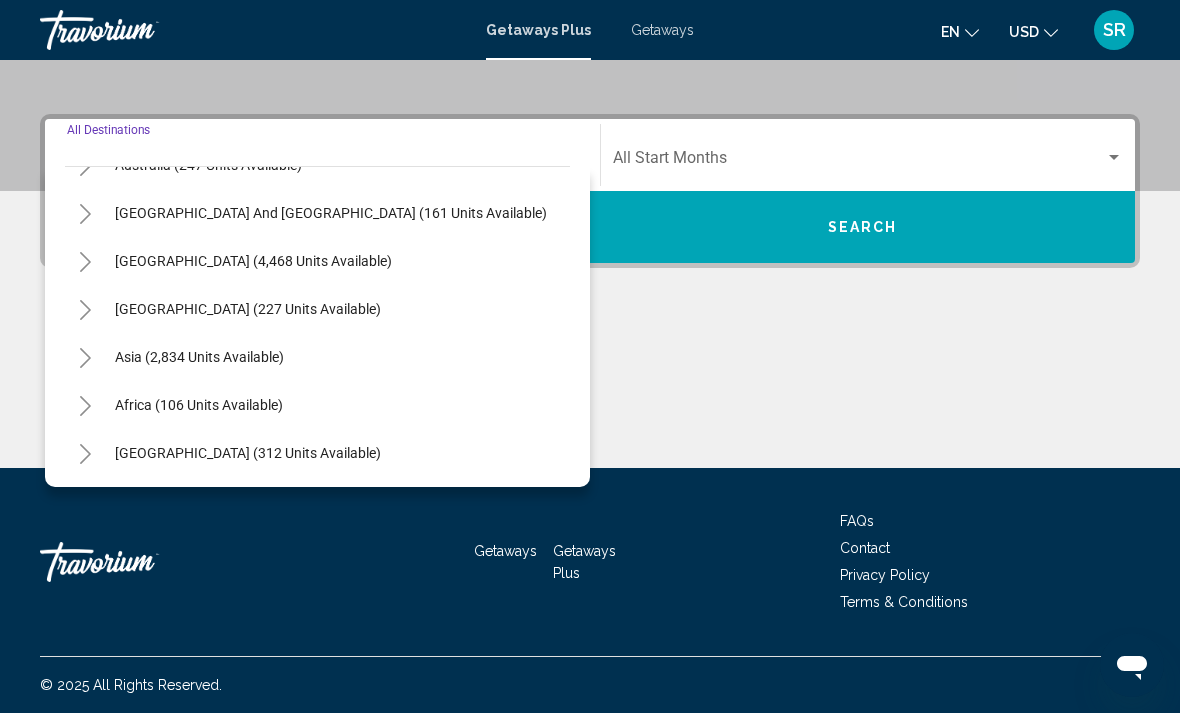 click 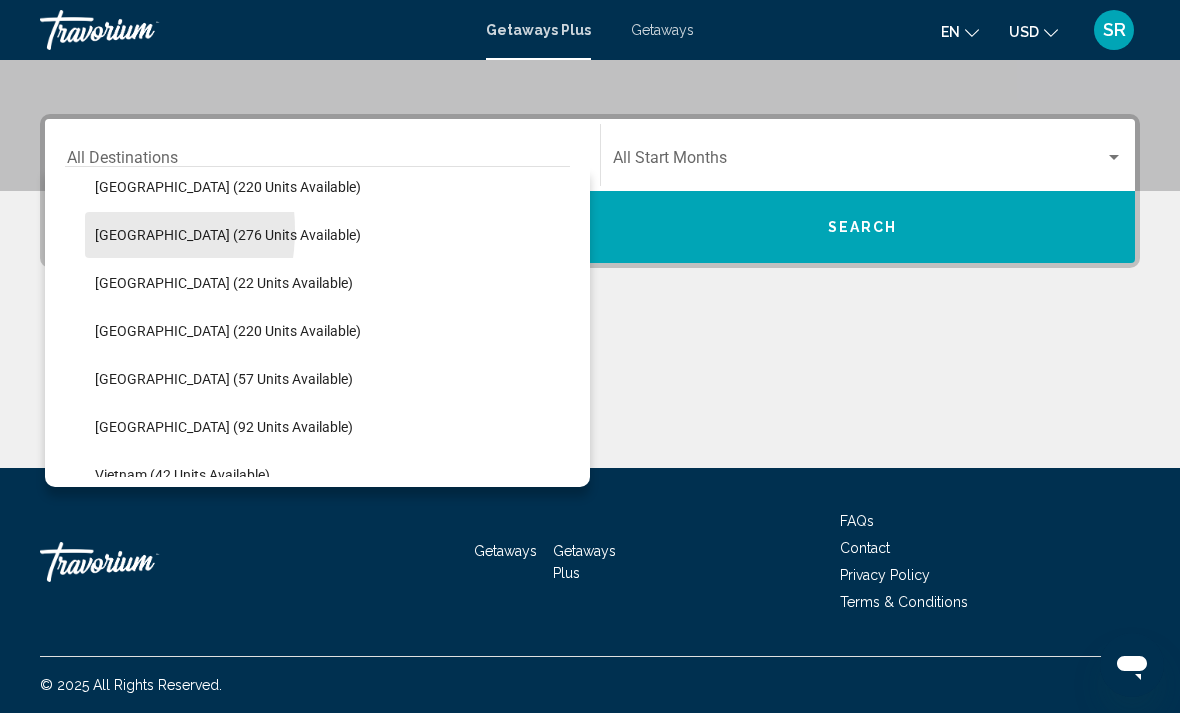 scroll, scrollTop: 693, scrollLeft: 0, axis: vertical 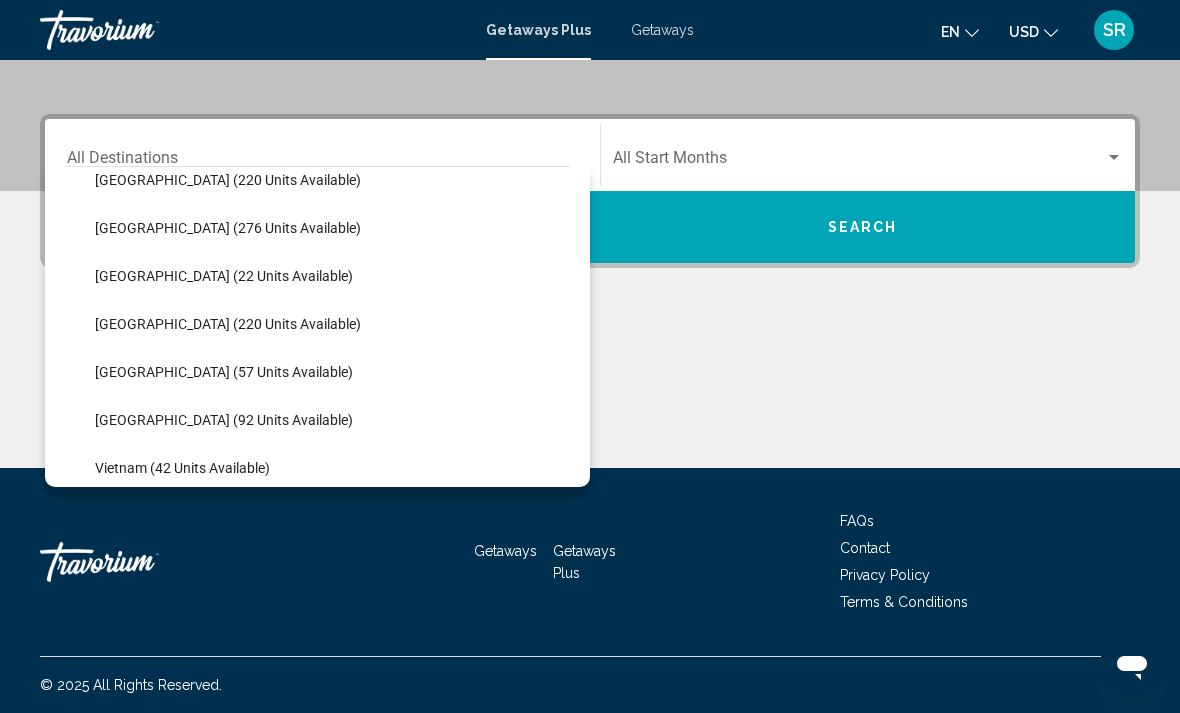 click on "[GEOGRAPHIC_DATA] (92 units available)" 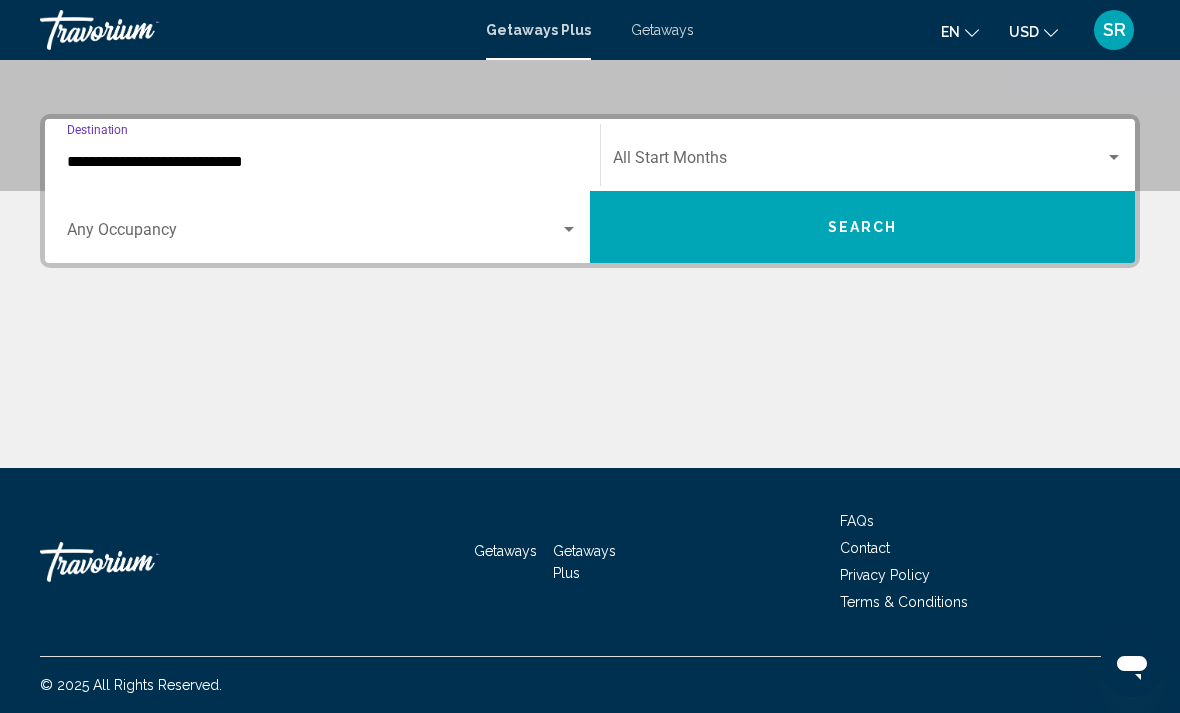 click at bounding box center (859, 162) 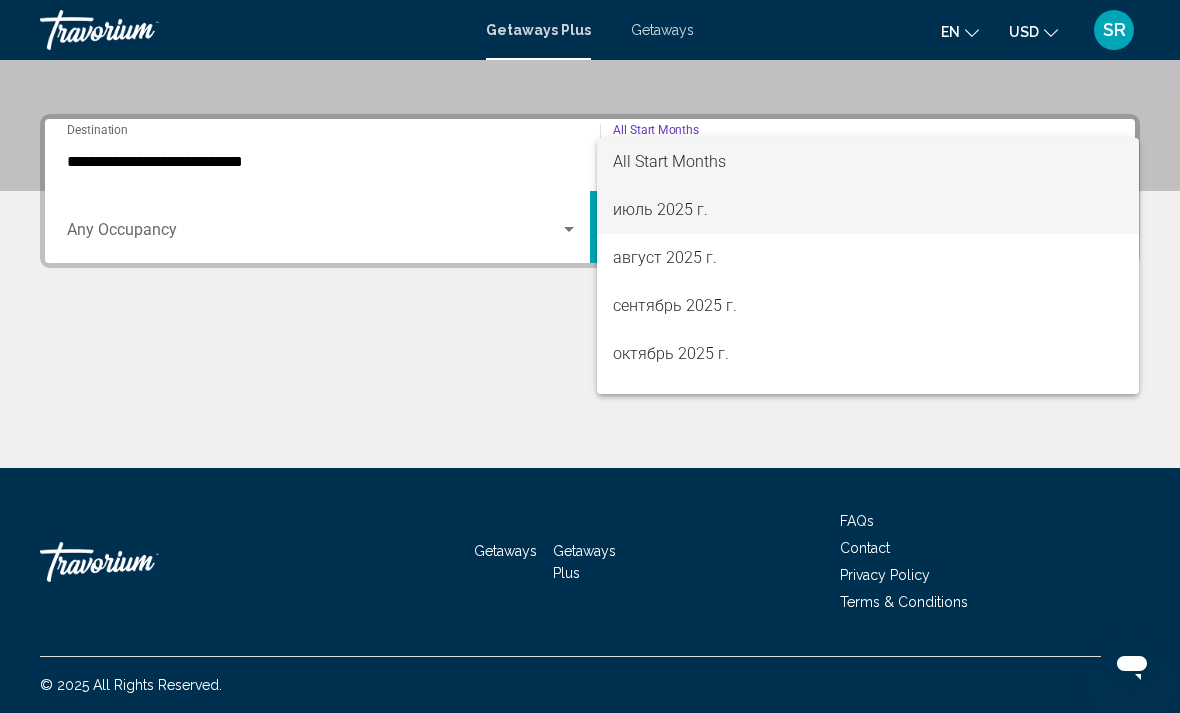 click on "июль 2025 г." at bounding box center (868, 210) 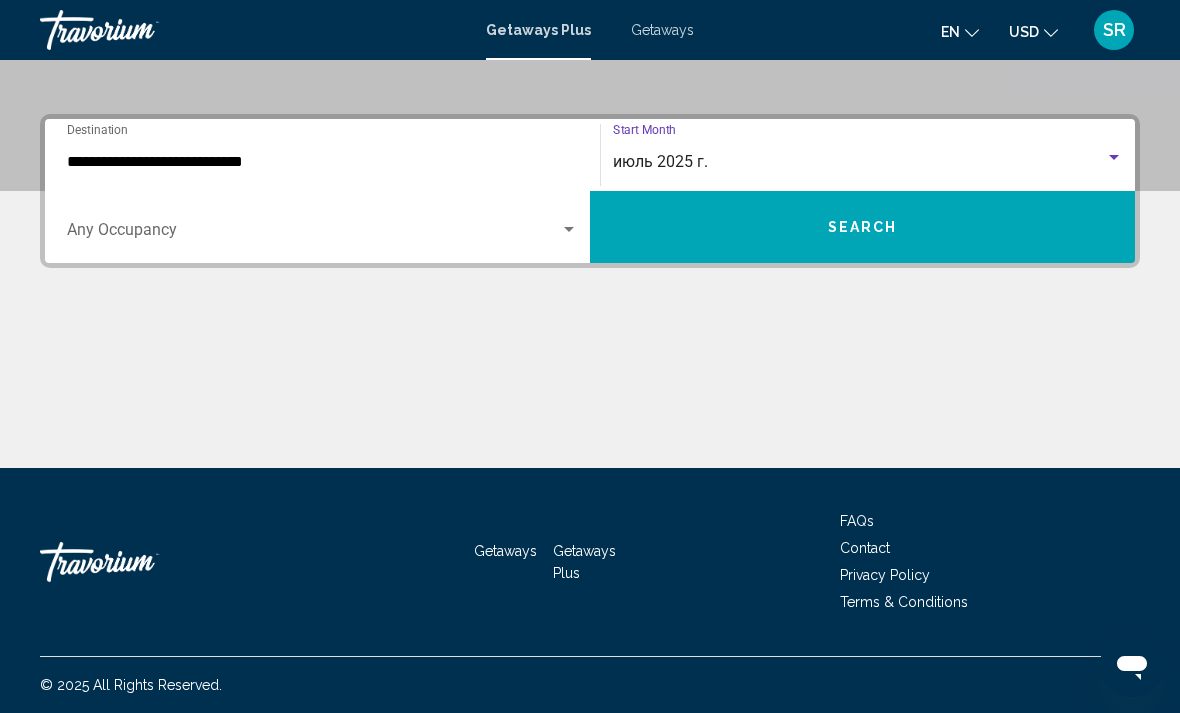 click on "Search" at bounding box center (862, 227) 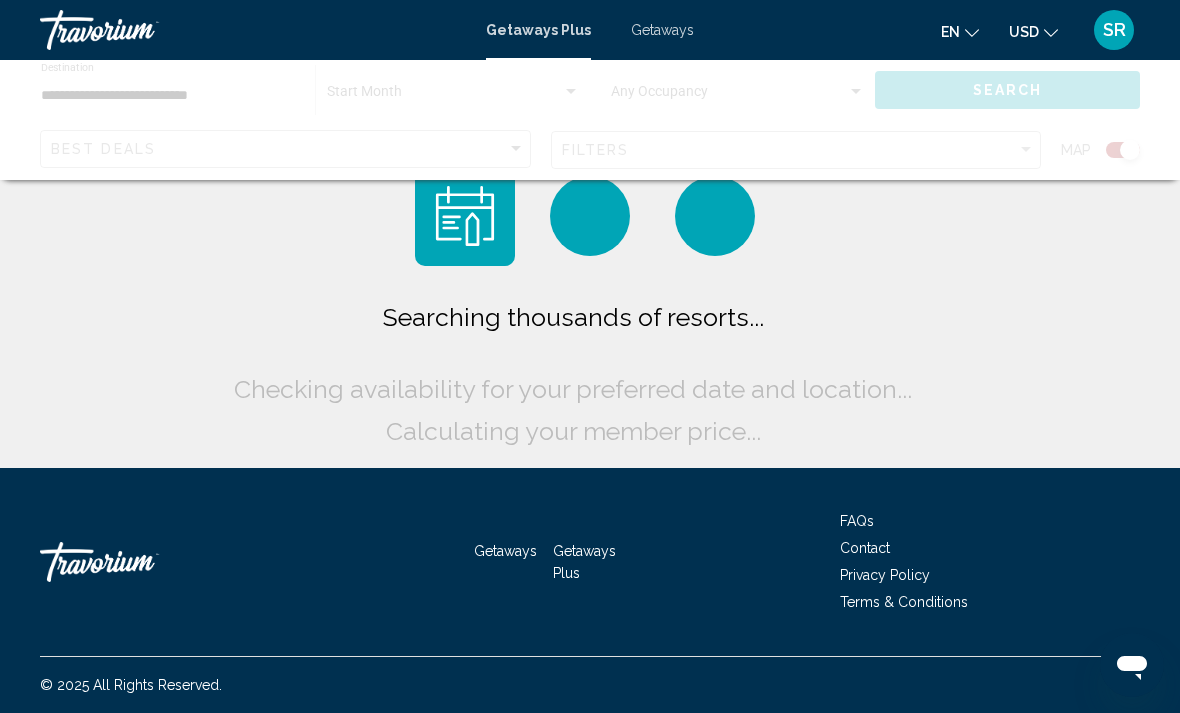 scroll, scrollTop: 64, scrollLeft: 0, axis: vertical 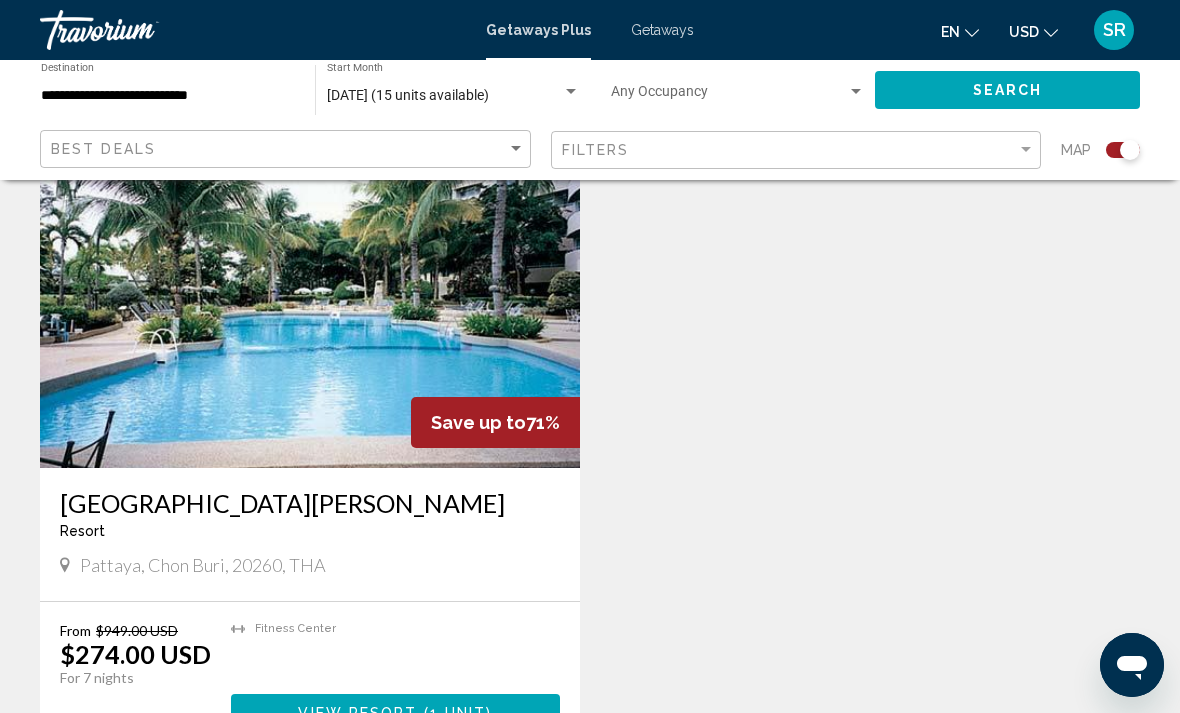 click on "[GEOGRAPHIC_DATA][PERSON_NAME]" at bounding box center (310, 503) 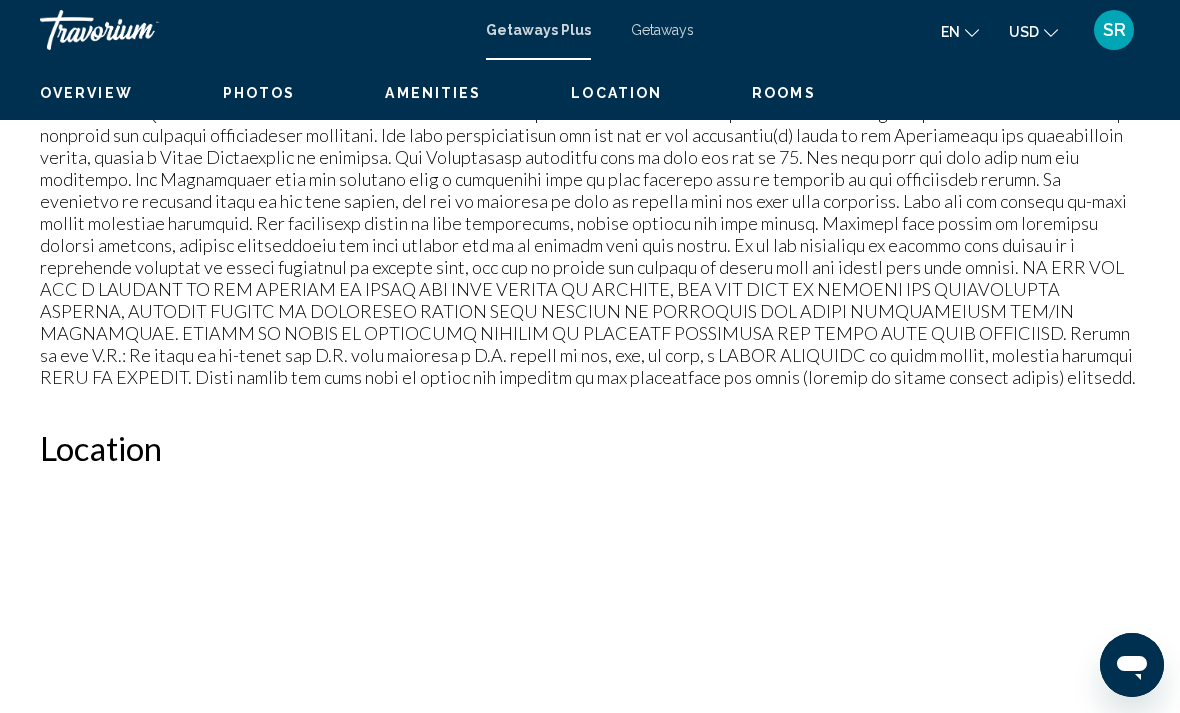 scroll, scrollTop: 0, scrollLeft: 0, axis: both 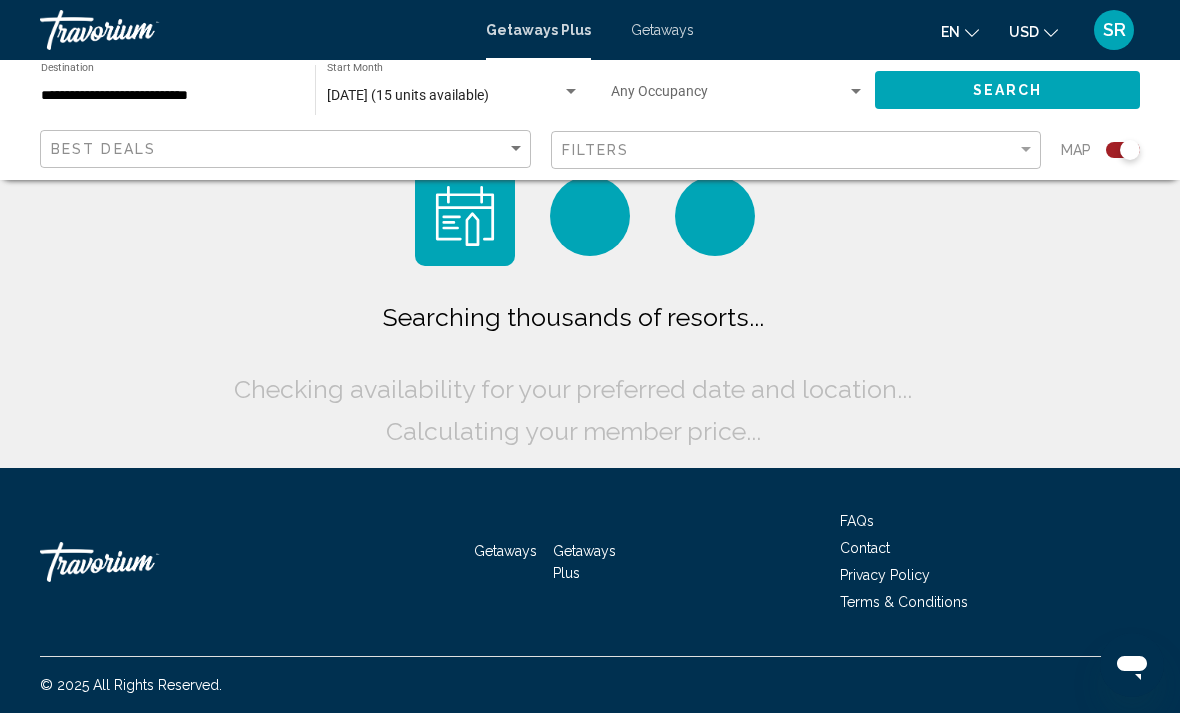 click on "Getaways" at bounding box center (662, 30) 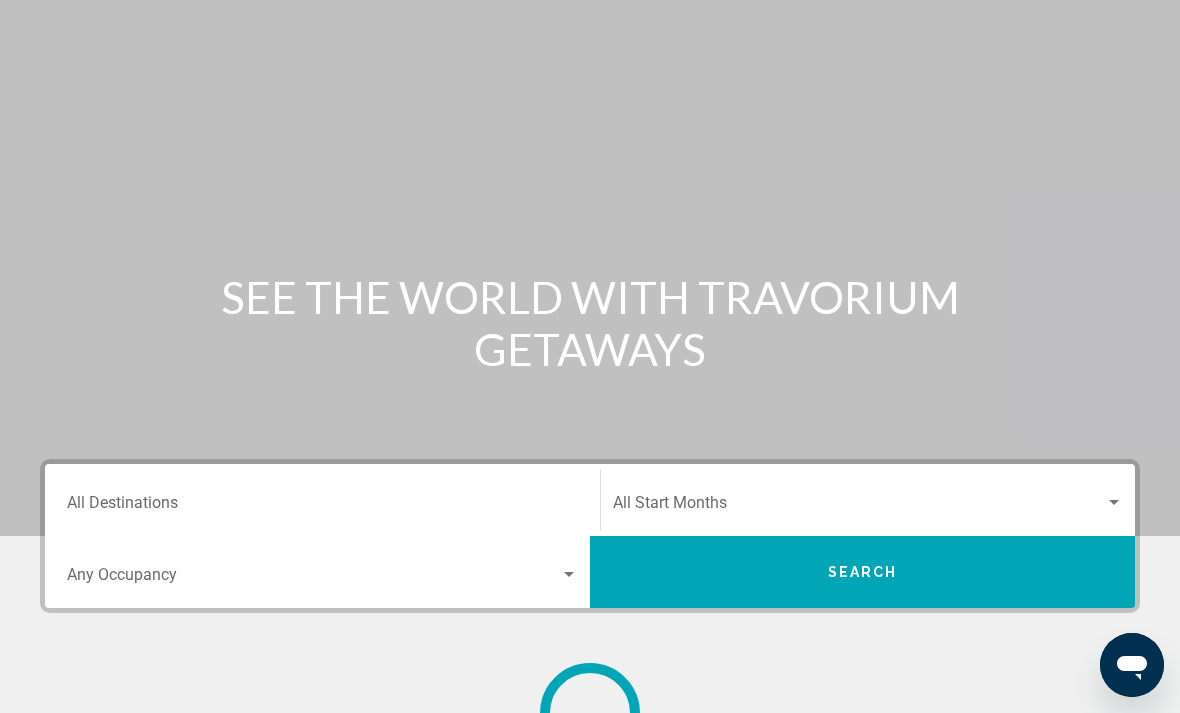 scroll, scrollTop: 0, scrollLeft: 0, axis: both 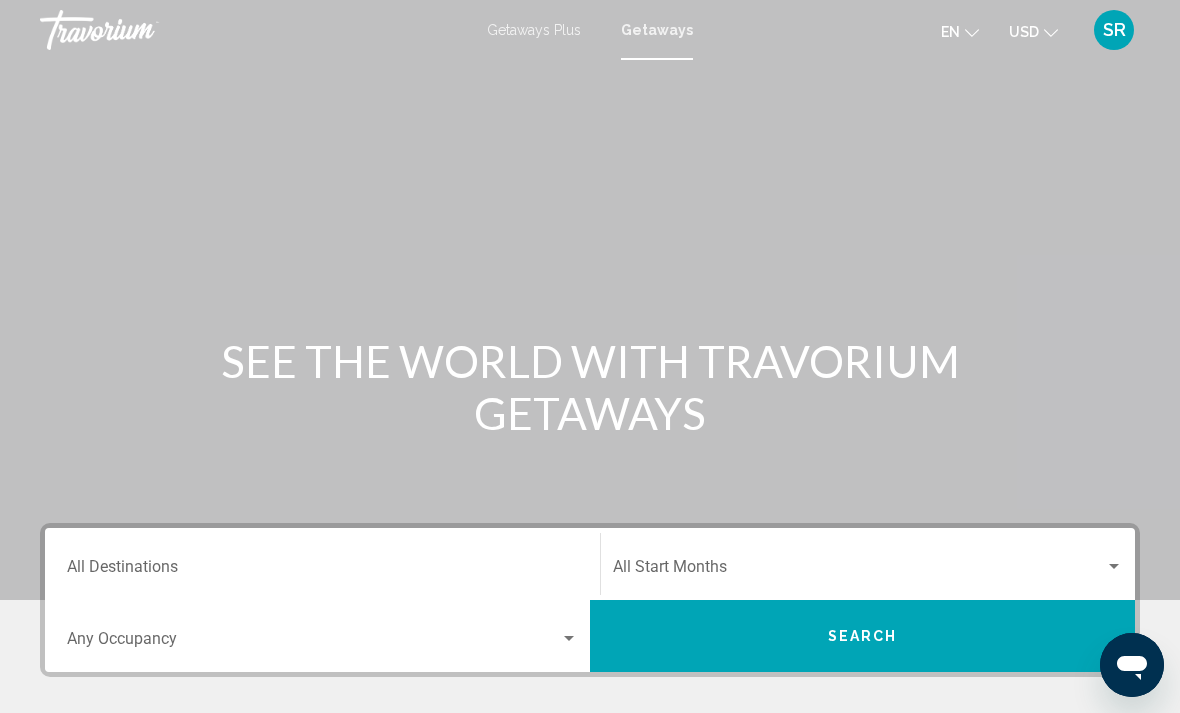 click on "Destination All Destinations" at bounding box center [322, 564] 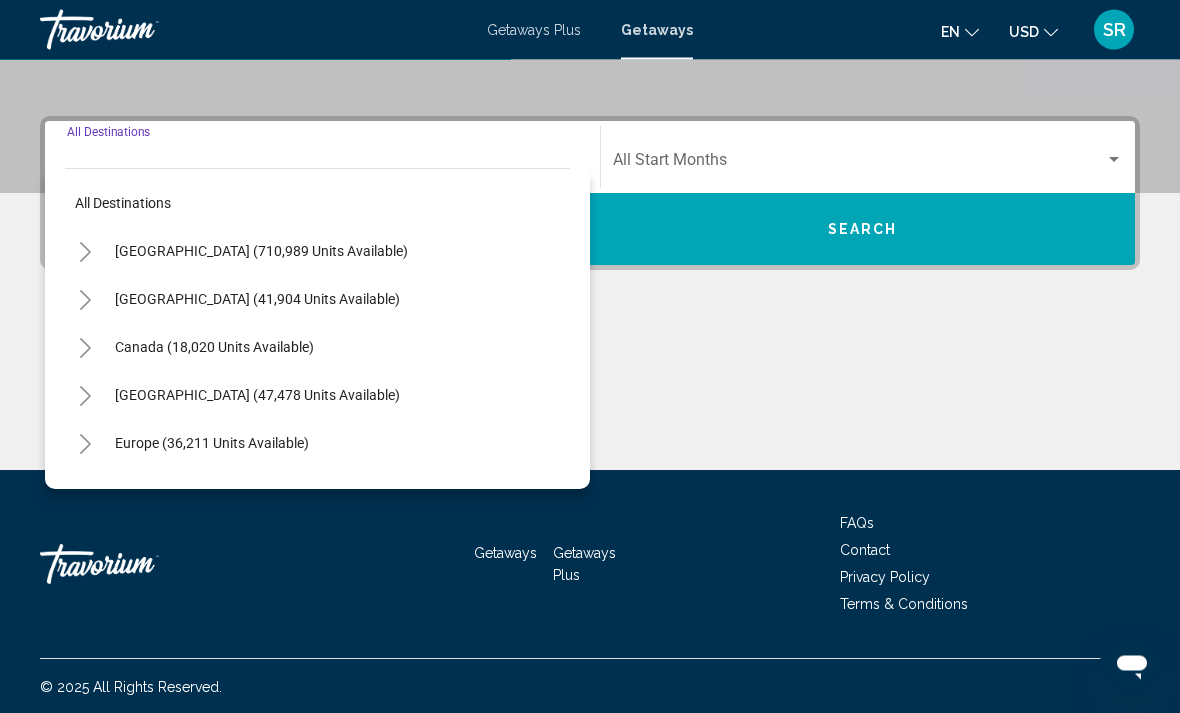 scroll, scrollTop: 409, scrollLeft: 0, axis: vertical 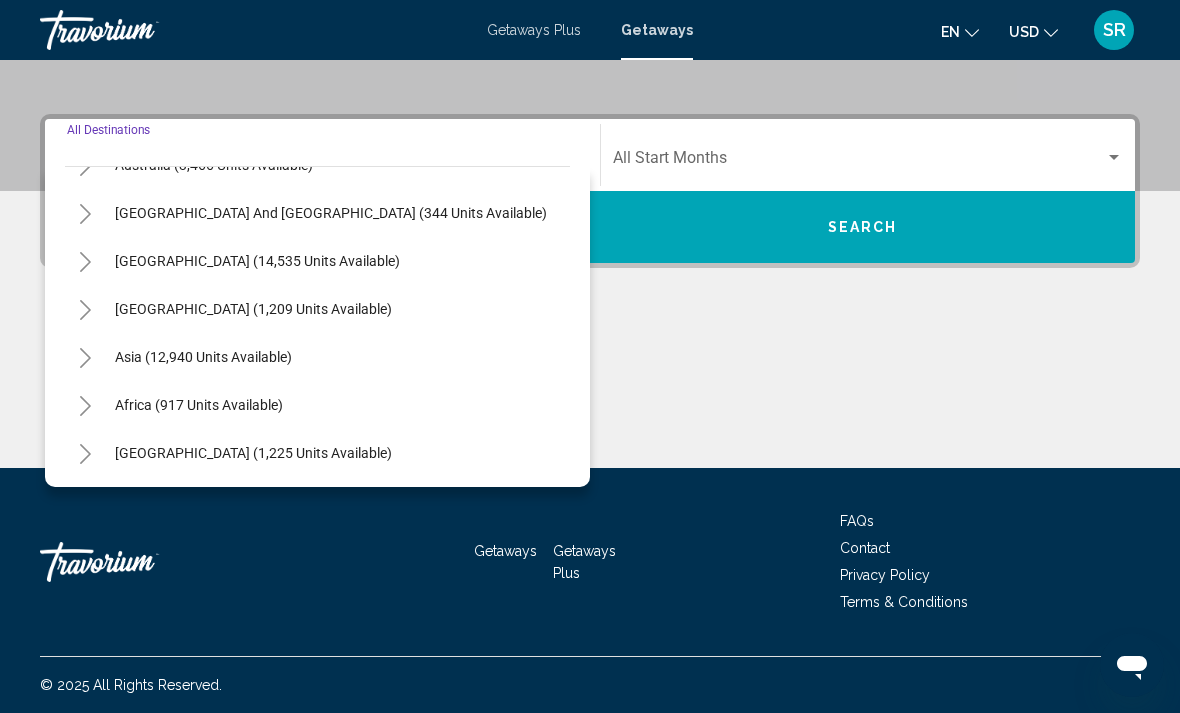 click 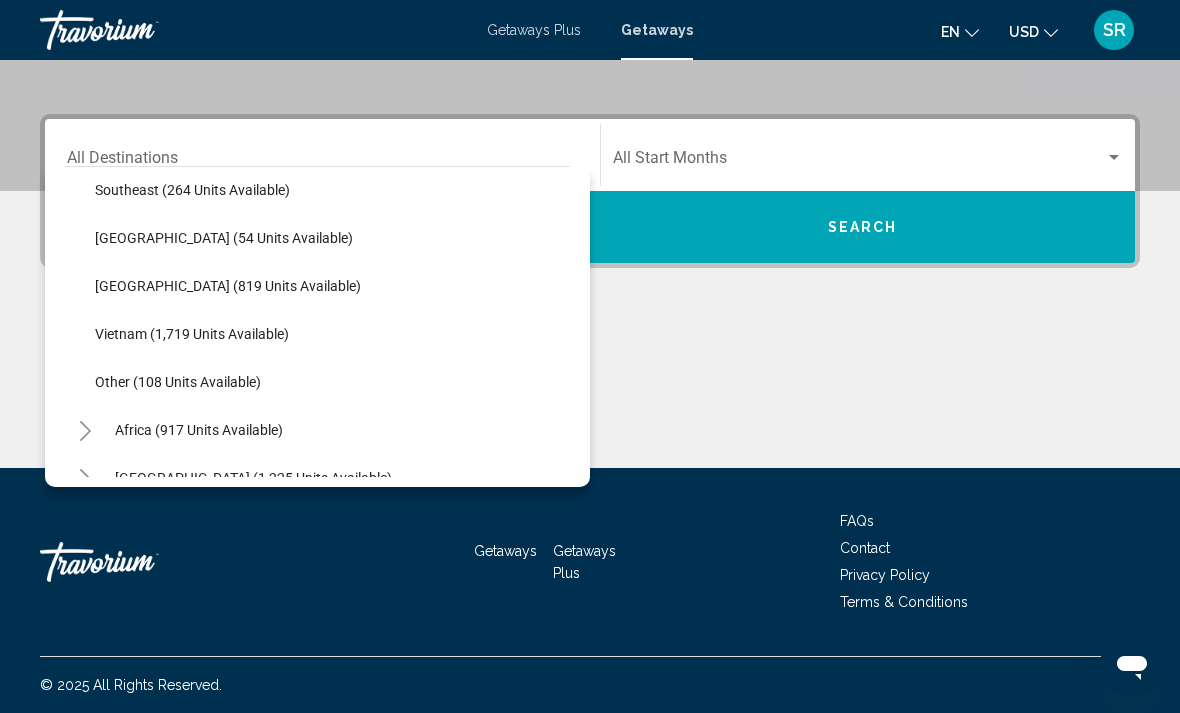 scroll, scrollTop: 1025, scrollLeft: 0, axis: vertical 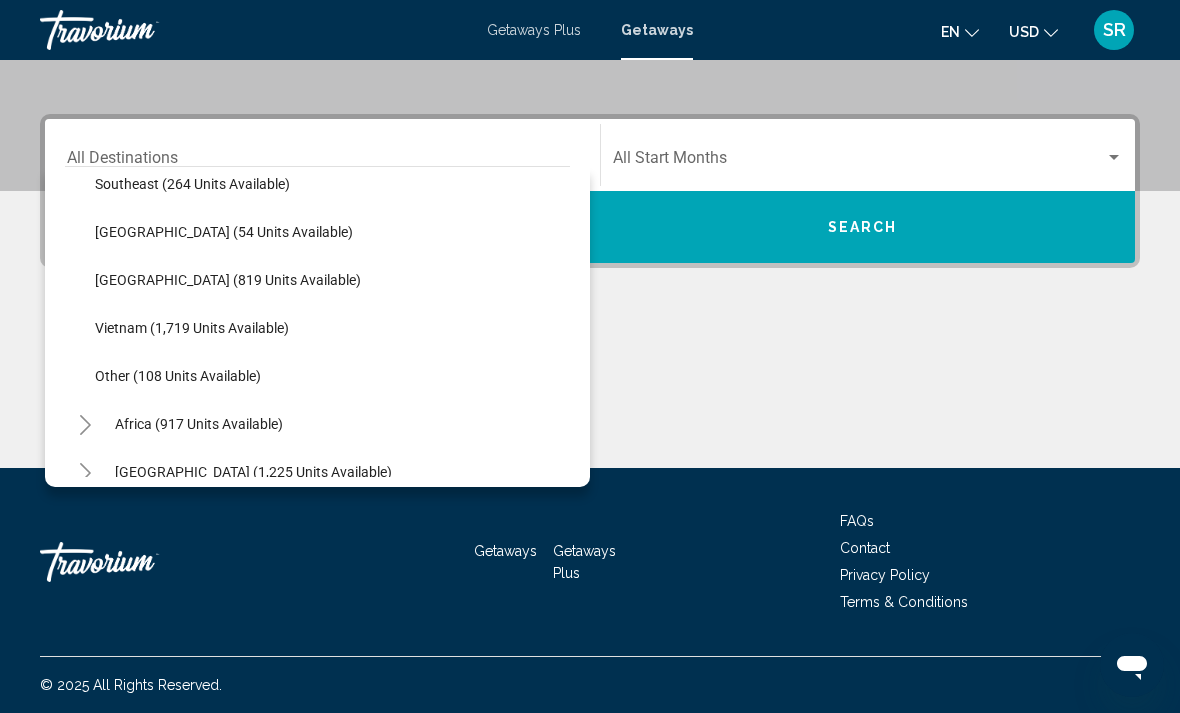 click on "[GEOGRAPHIC_DATA] (819 units available)" 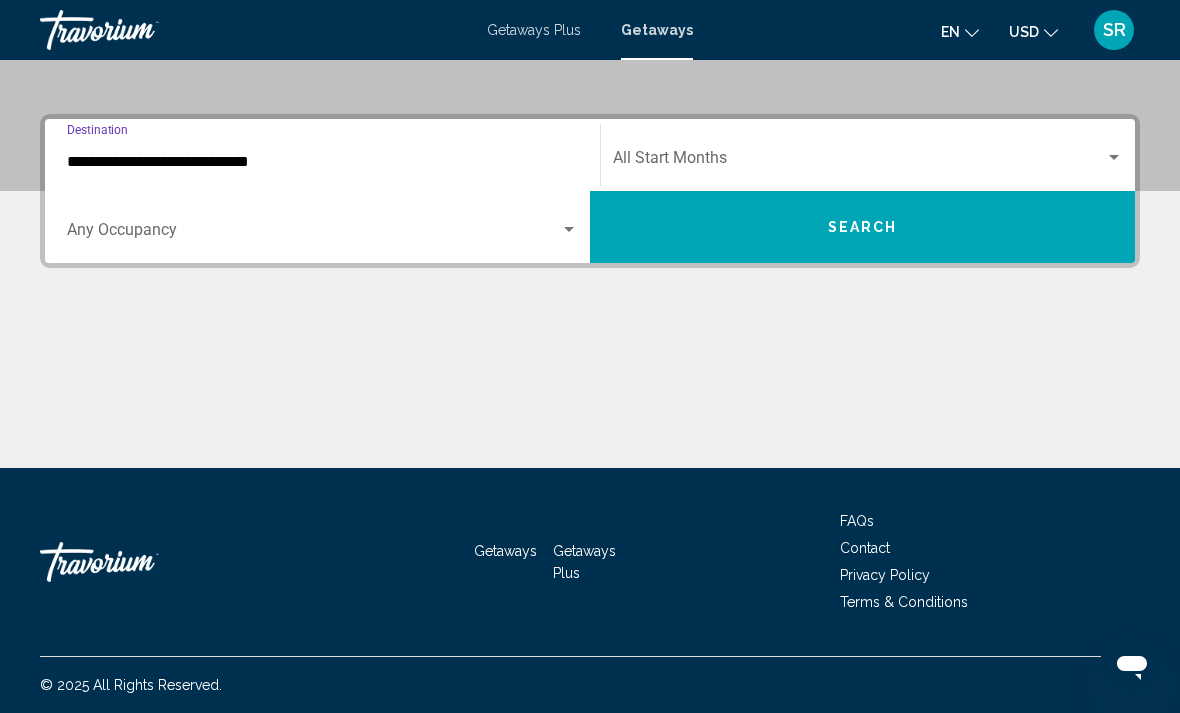 click at bounding box center [859, 162] 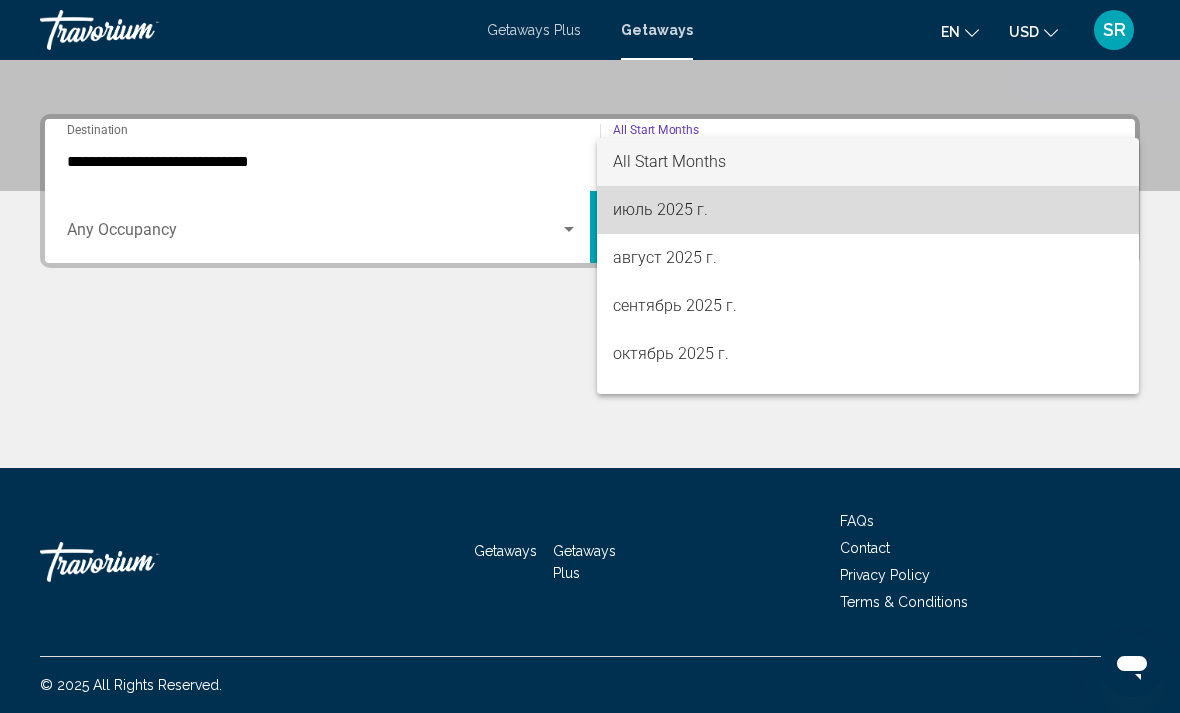 click on "июль 2025 г." at bounding box center (868, 210) 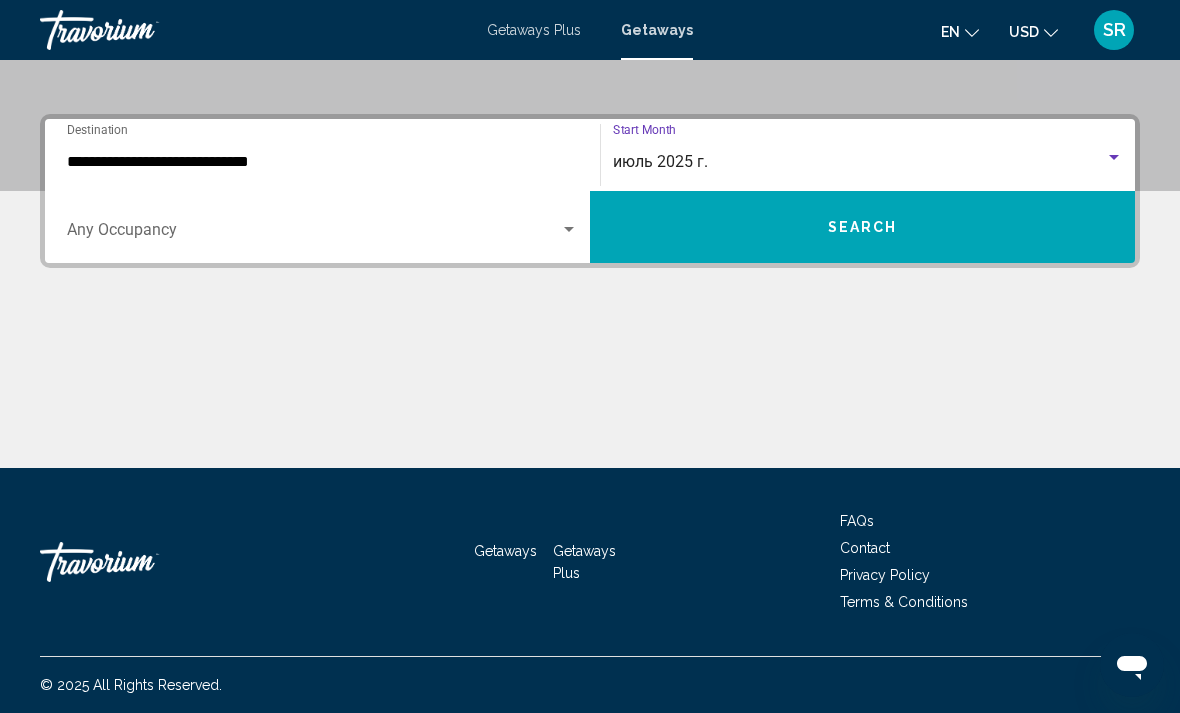 click on "Search" at bounding box center [862, 227] 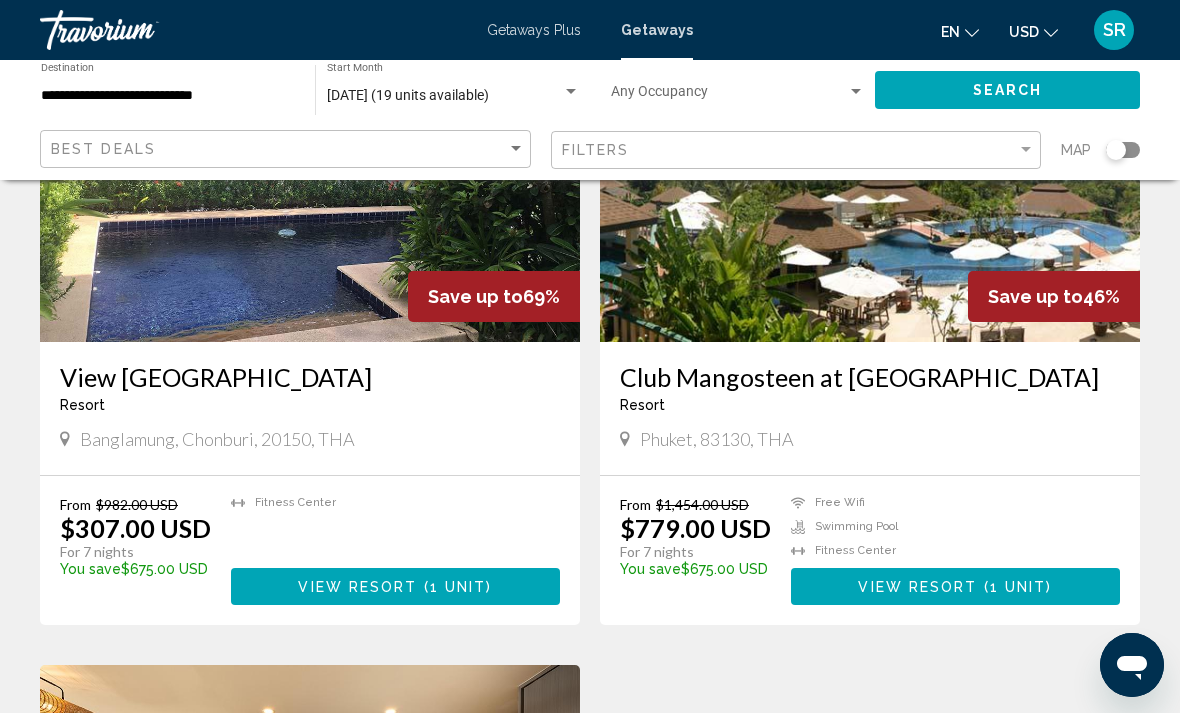 scroll, scrollTop: 1430, scrollLeft: 0, axis: vertical 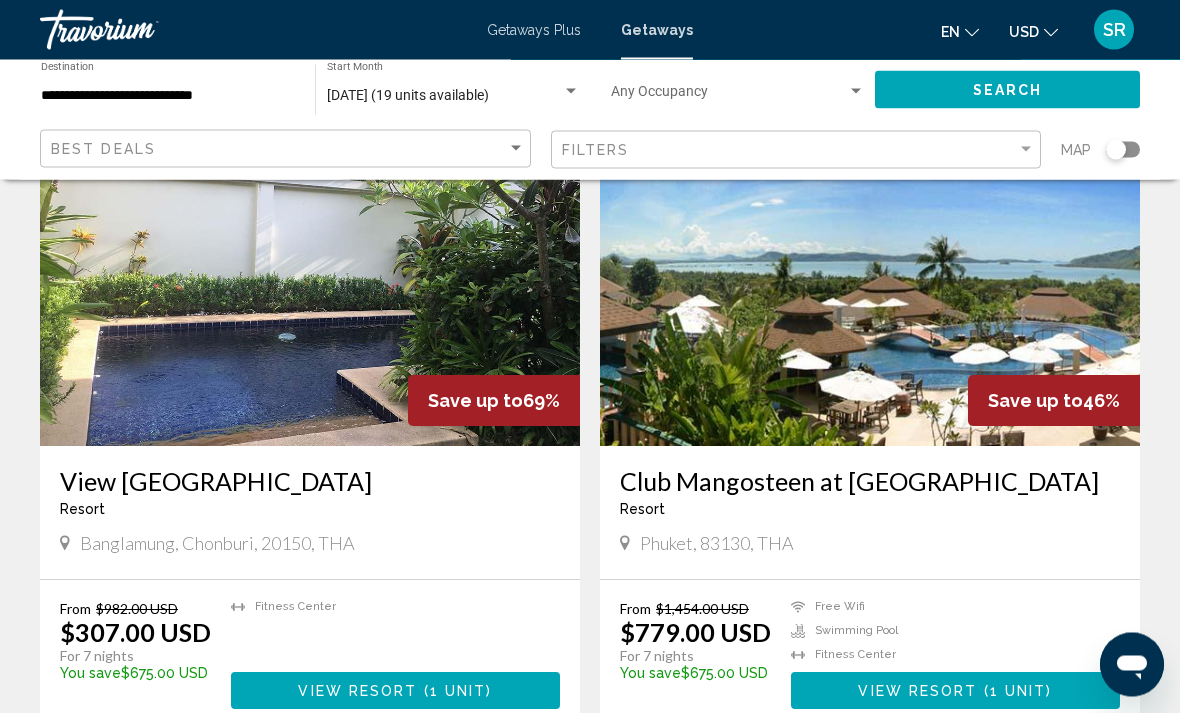 click on "Club Mangosteen at [GEOGRAPHIC_DATA]" at bounding box center [870, 482] 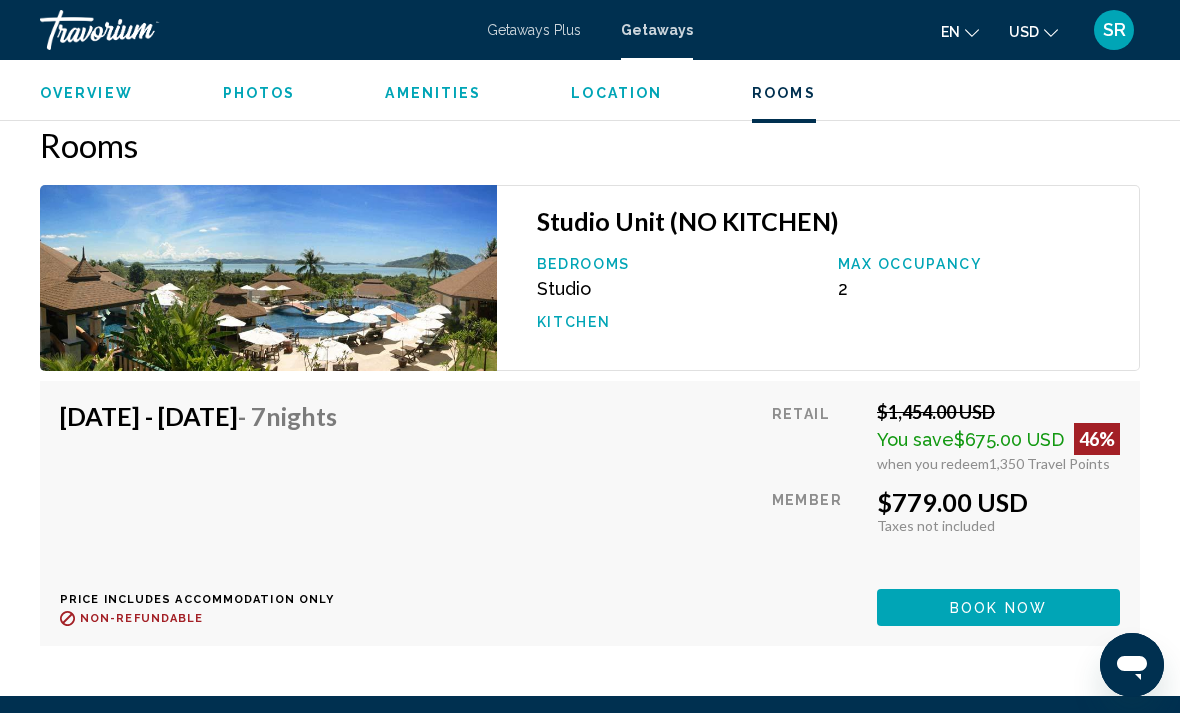 scroll, scrollTop: 3278, scrollLeft: 0, axis: vertical 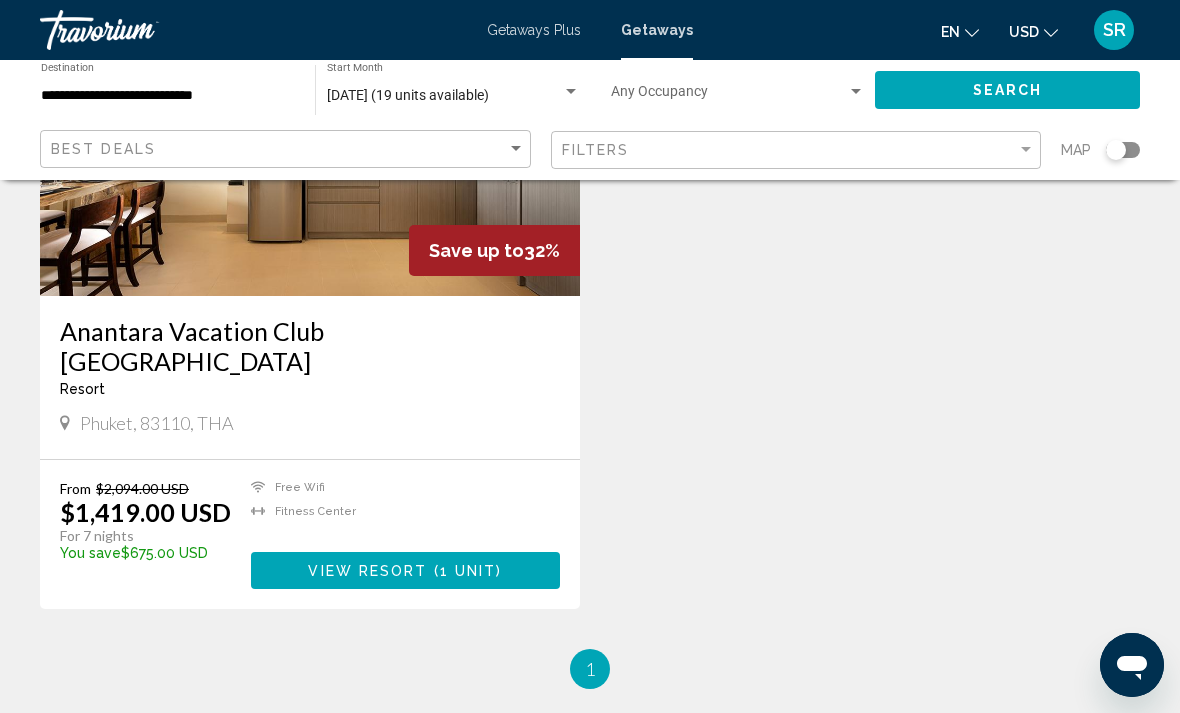 click on "Anantara Vacation Club [GEOGRAPHIC_DATA]" at bounding box center (310, 346) 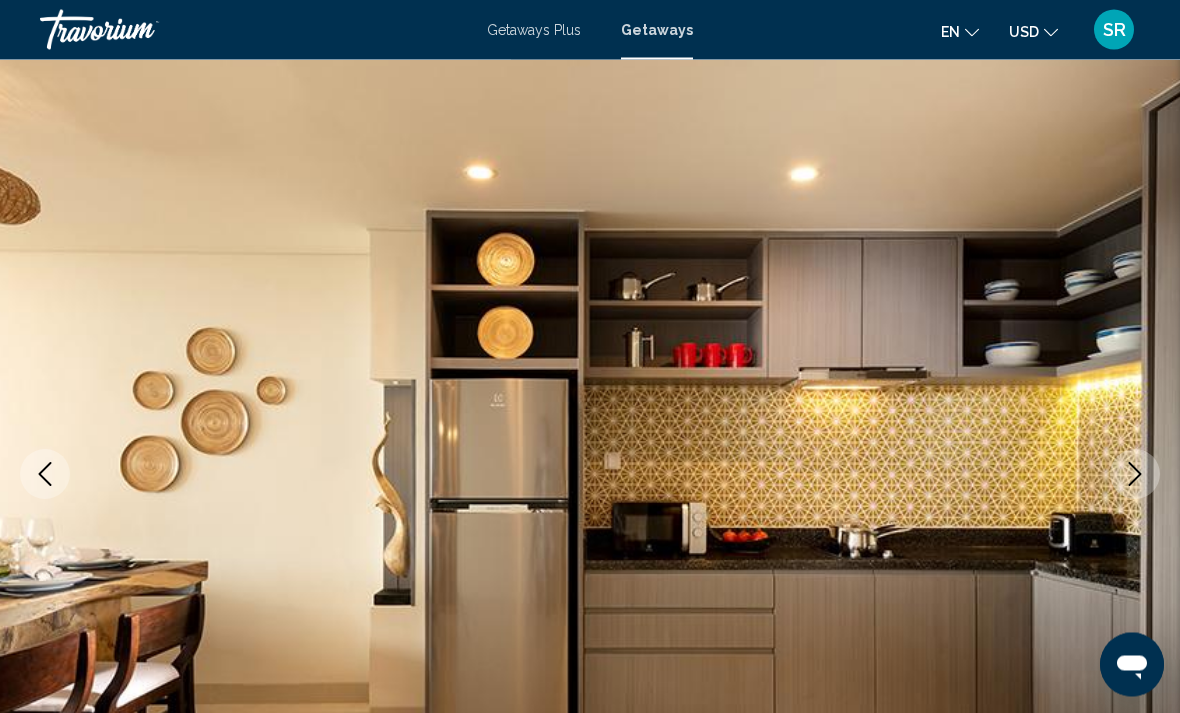 scroll, scrollTop: 0, scrollLeft: 0, axis: both 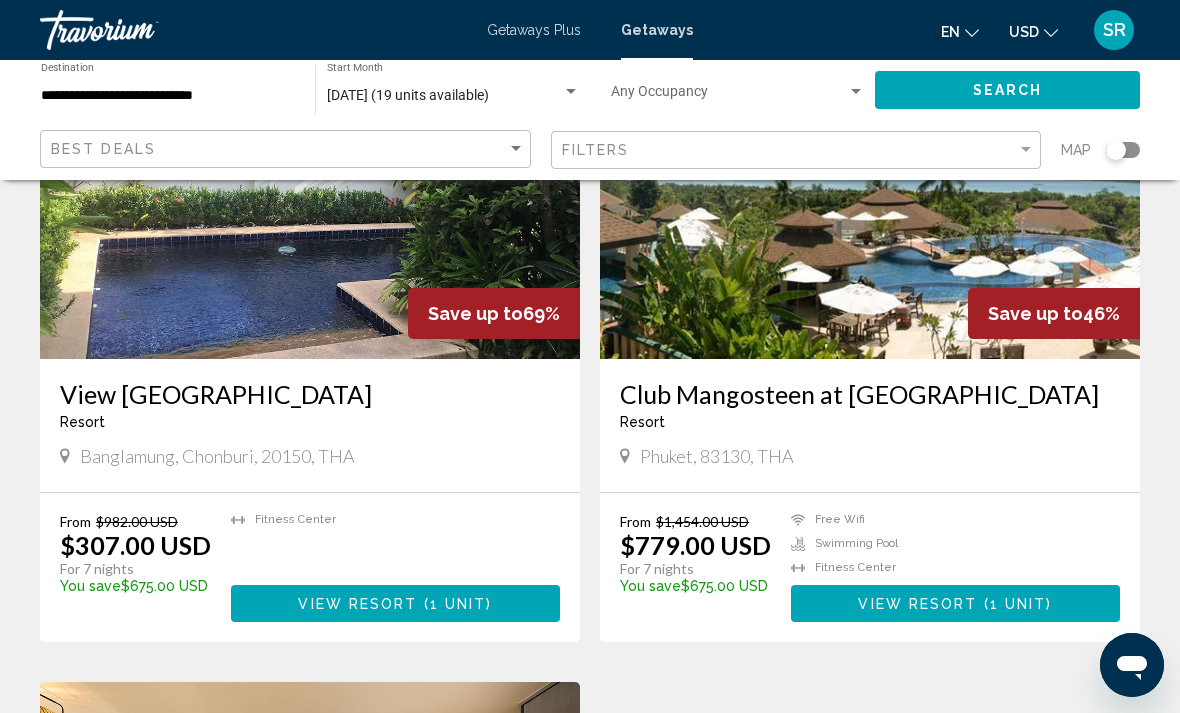 click on "Club Mangosteen at [GEOGRAPHIC_DATA]" at bounding box center [870, 394] 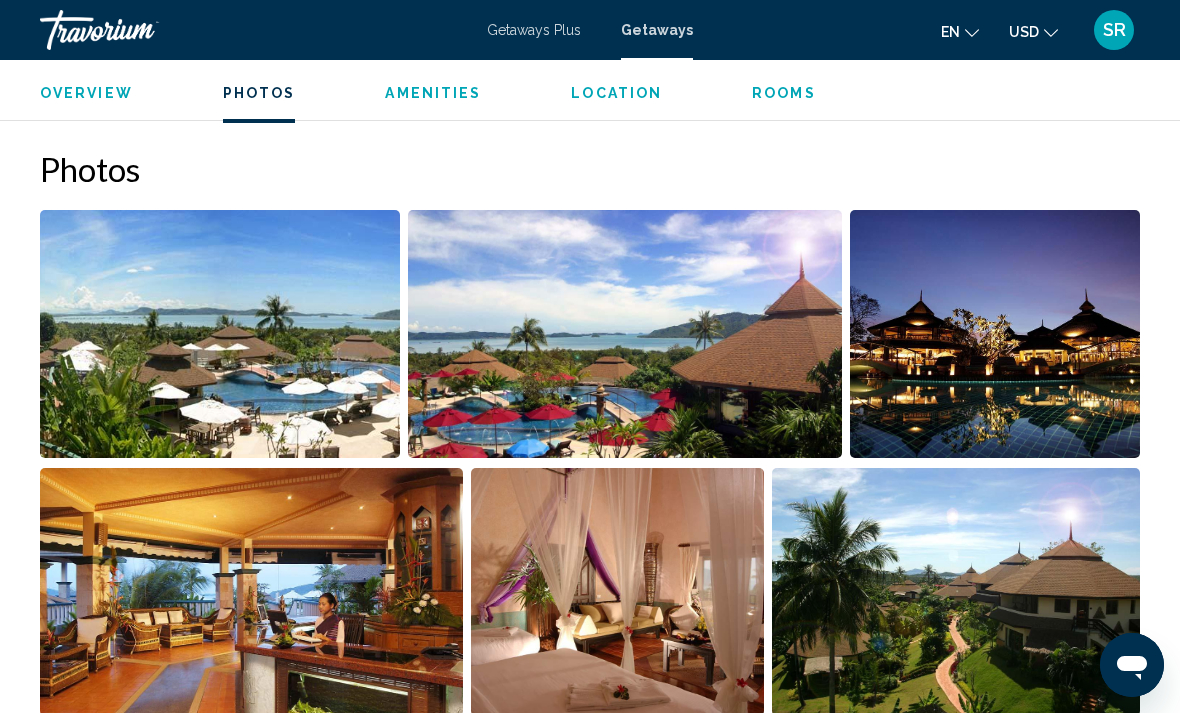 scroll, scrollTop: 1340, scrollLeft: 0, axis: vertical 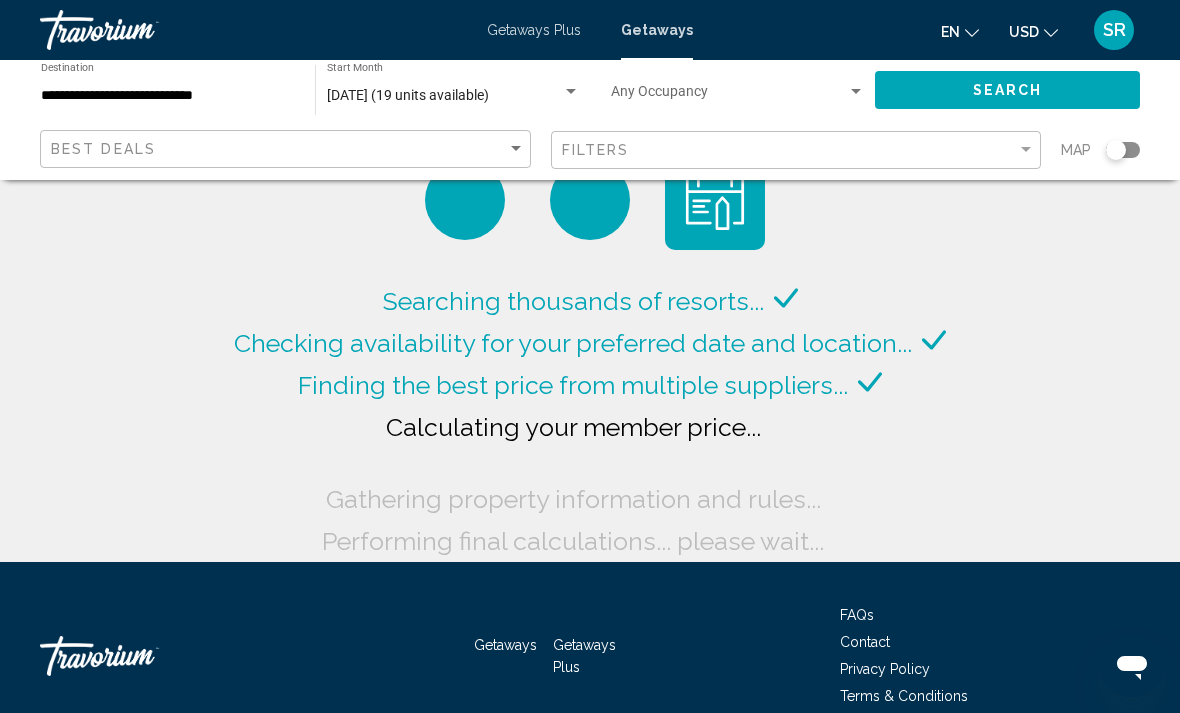 click on "**********" at bounding box center [168, 96] 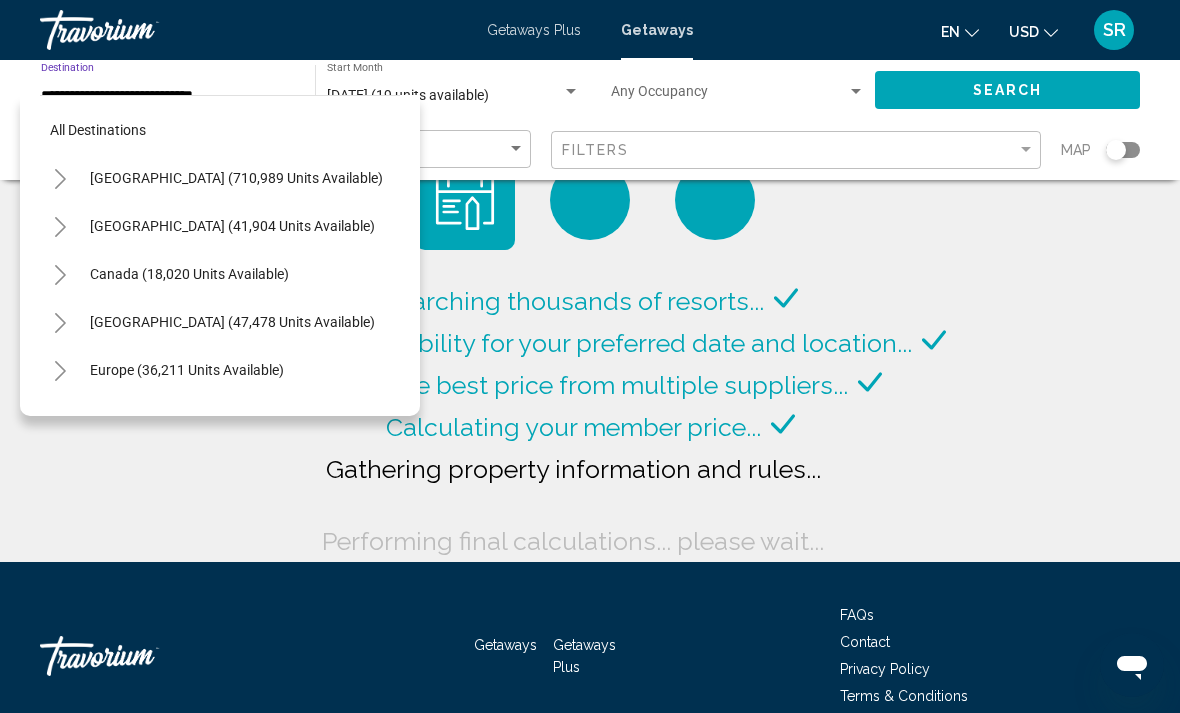 scroll, scrollTop: 983, scrollLeft: 0, axis: vertical 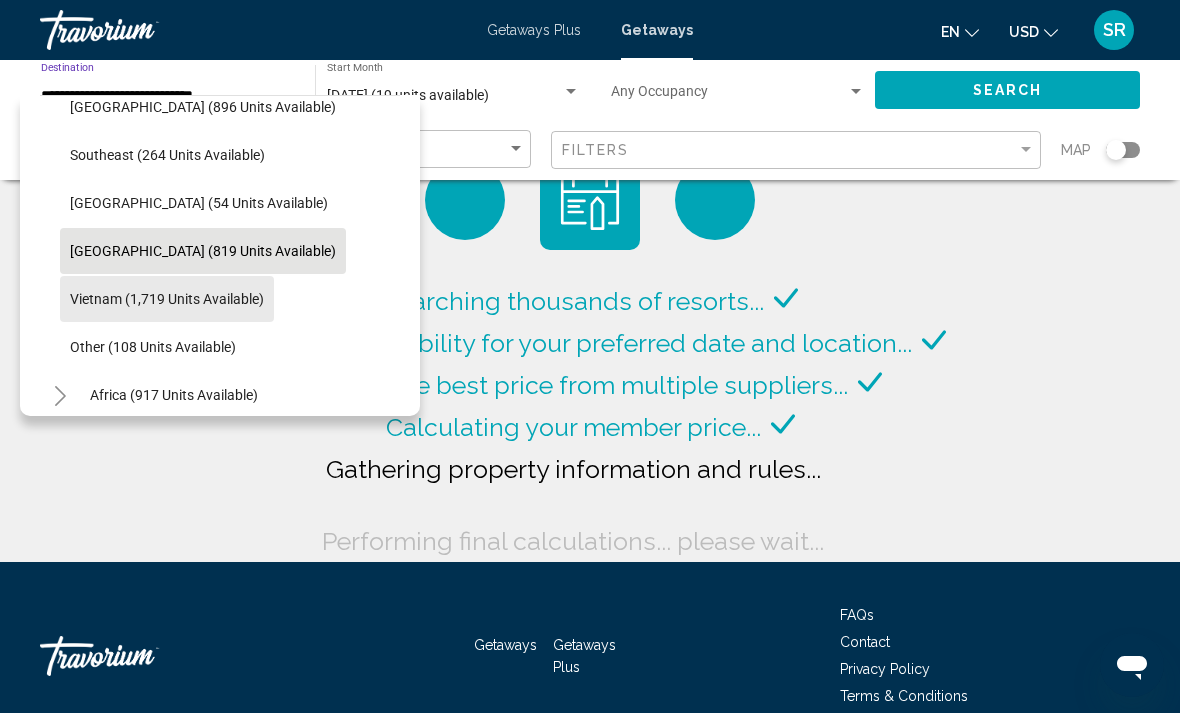 click on "Vietnam (1,719 units available)" 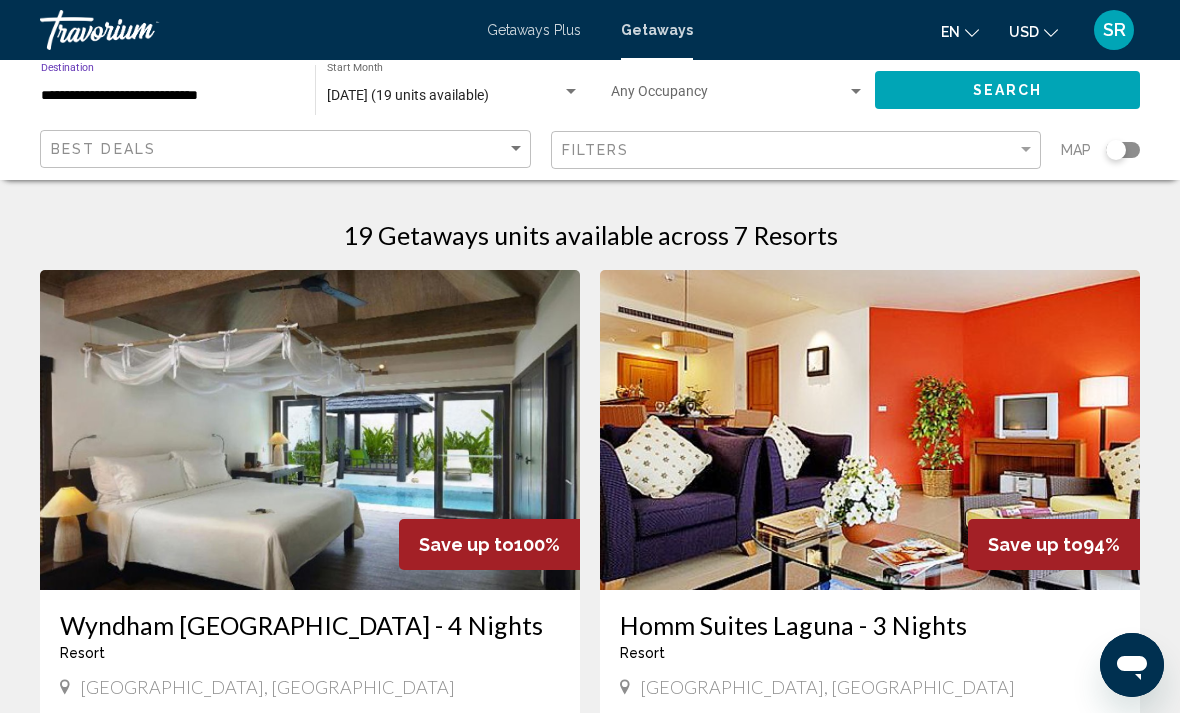 click on "Search" 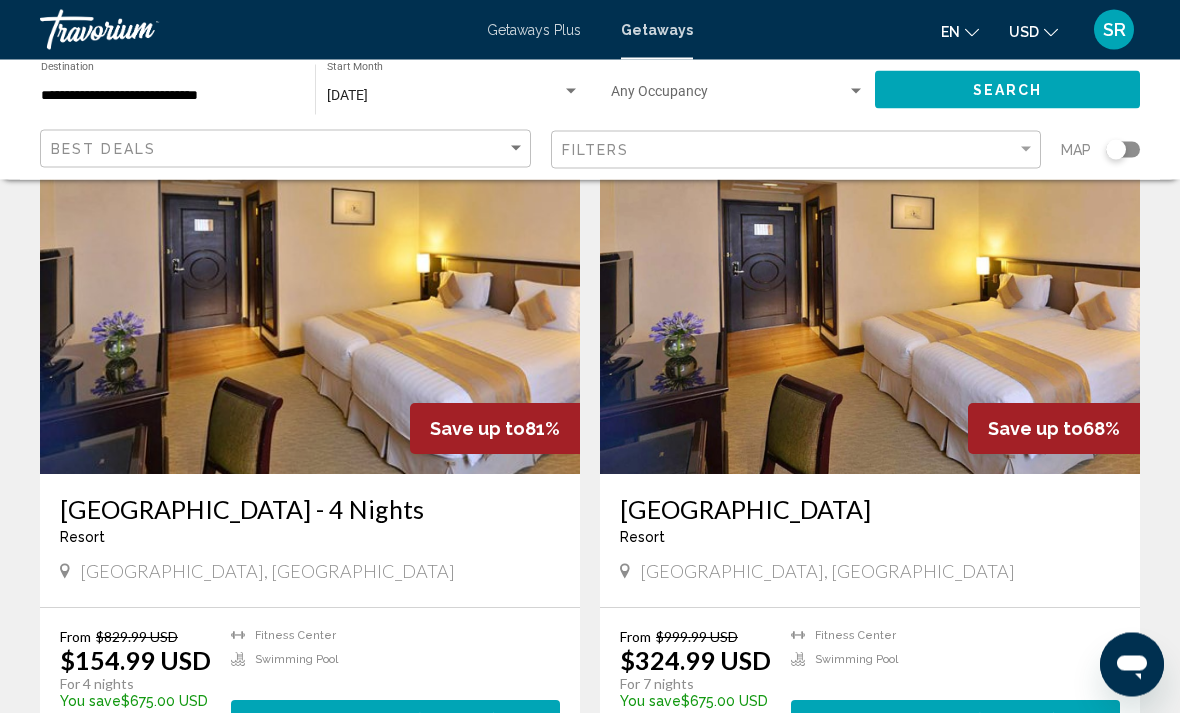 scroll, scrollTop: 779, scrollLeft: 0, axis: vertical 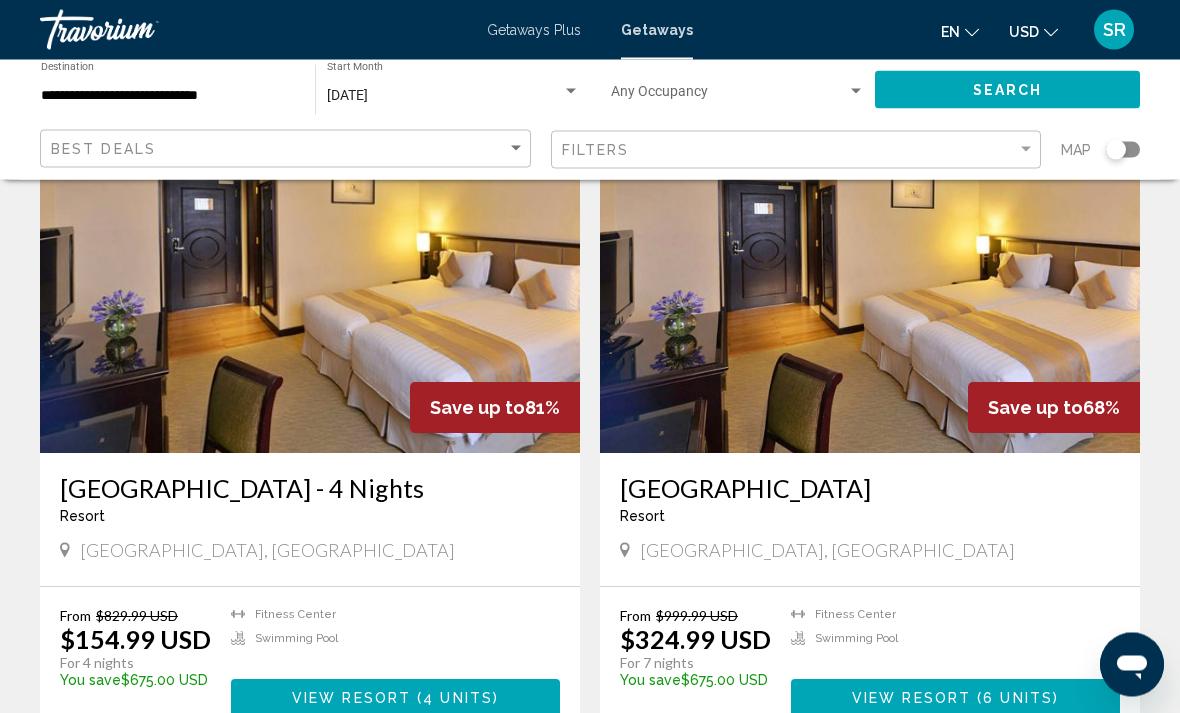 click on "[GEOGRAPHIC_DATA]" at bounding box center [870, 489] 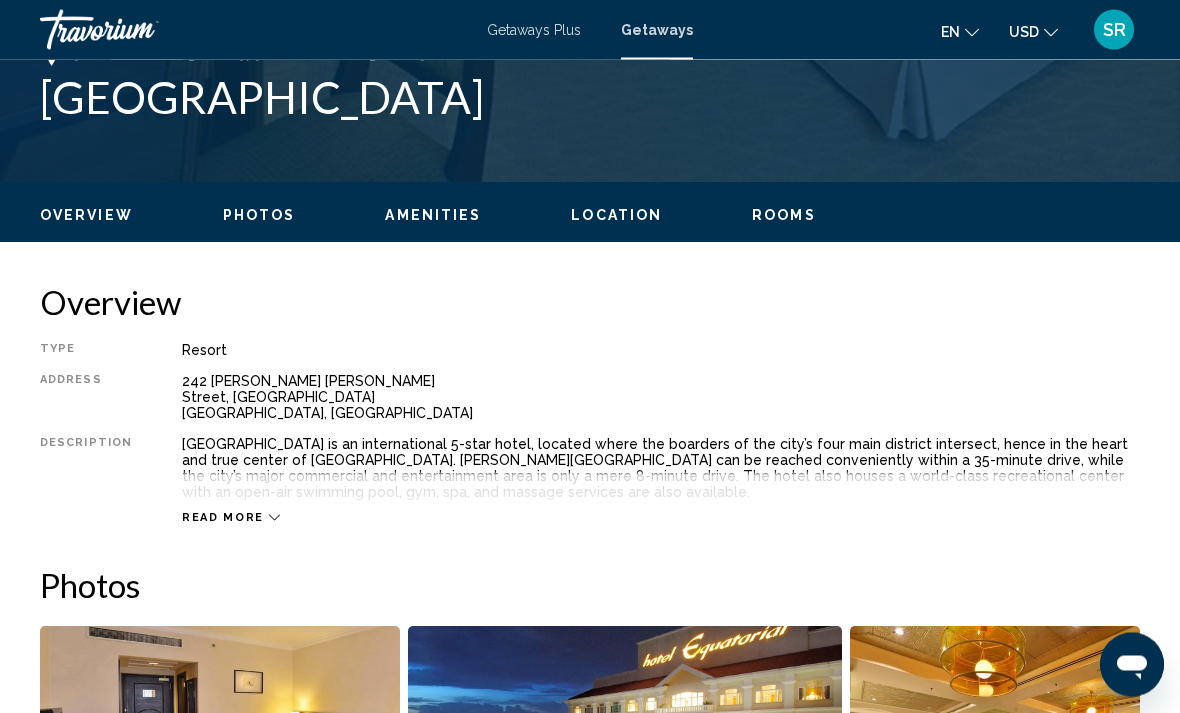 scroll, scrollTop: 1314, scrollLeft: 0, axis: vertical 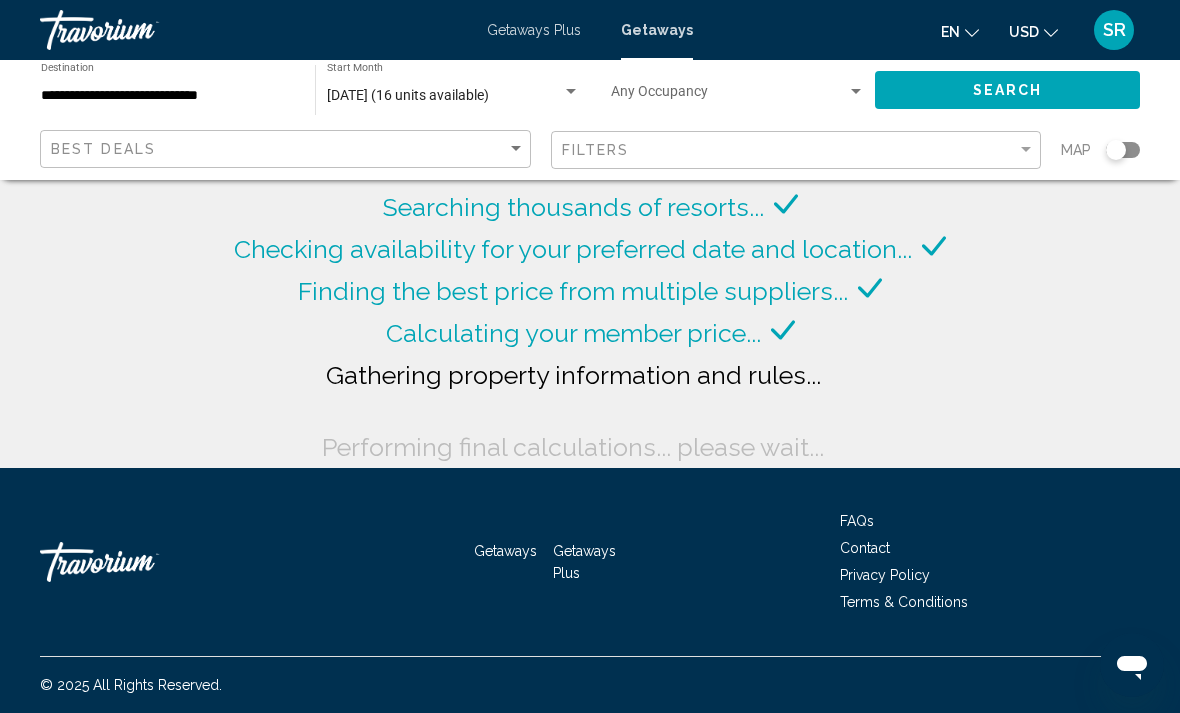 click on "Getaways Plus" at bounding box center (534, 30) 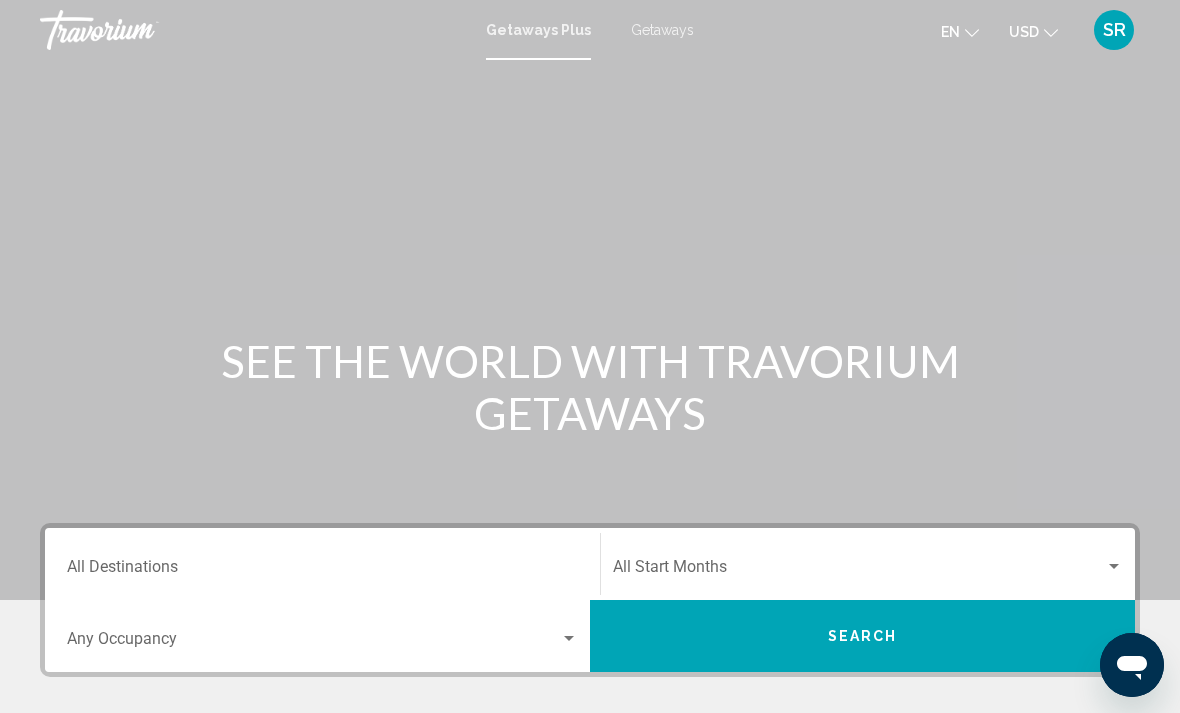 click on "Destination All Destinations" at bounding box center [322, 564] 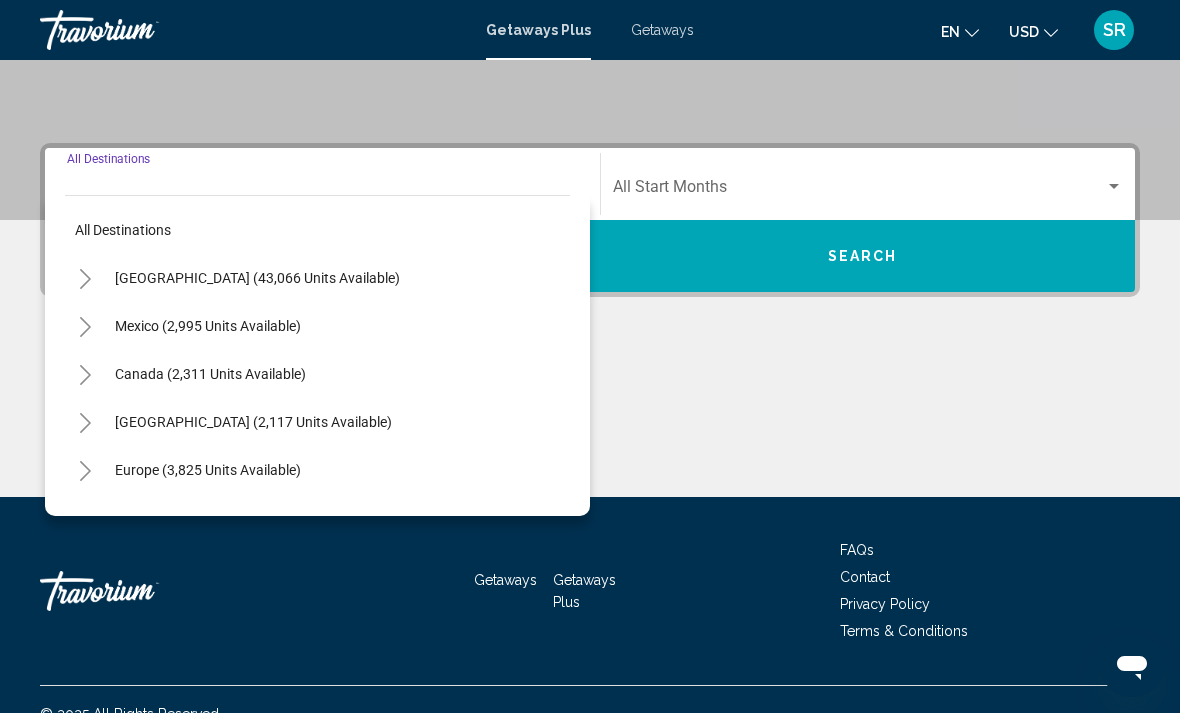 scroll, scrollTop: 409, scrollLeft: 0, axis: vertical 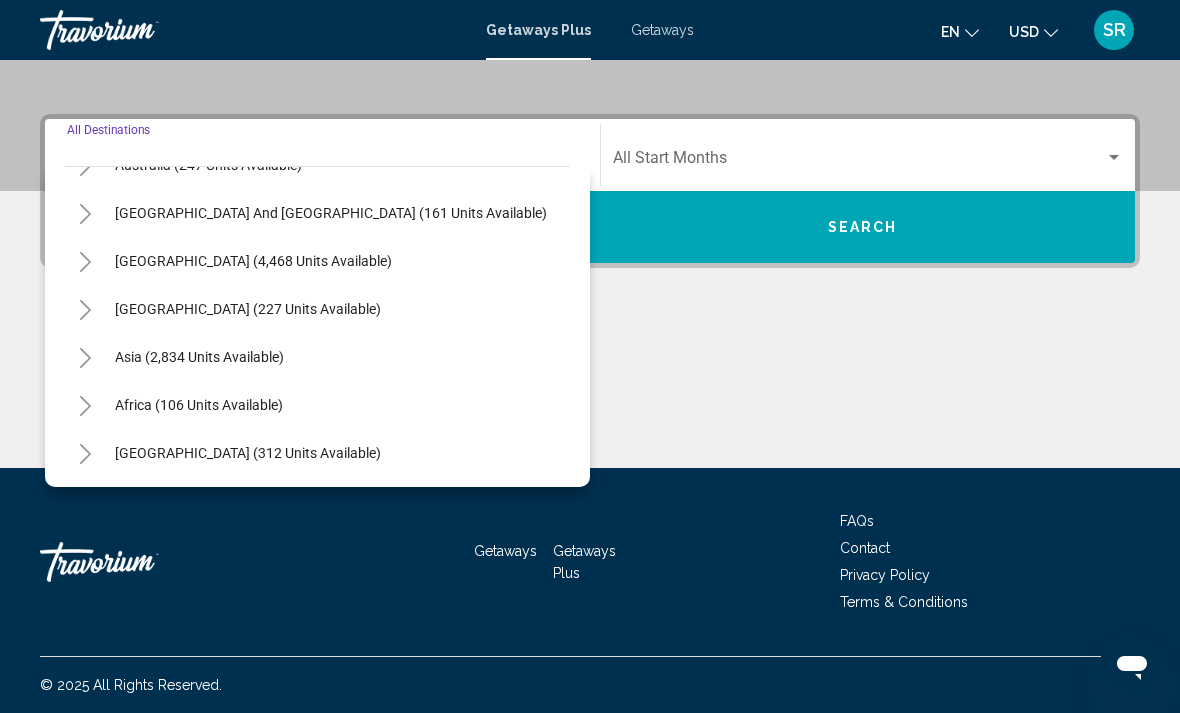 click 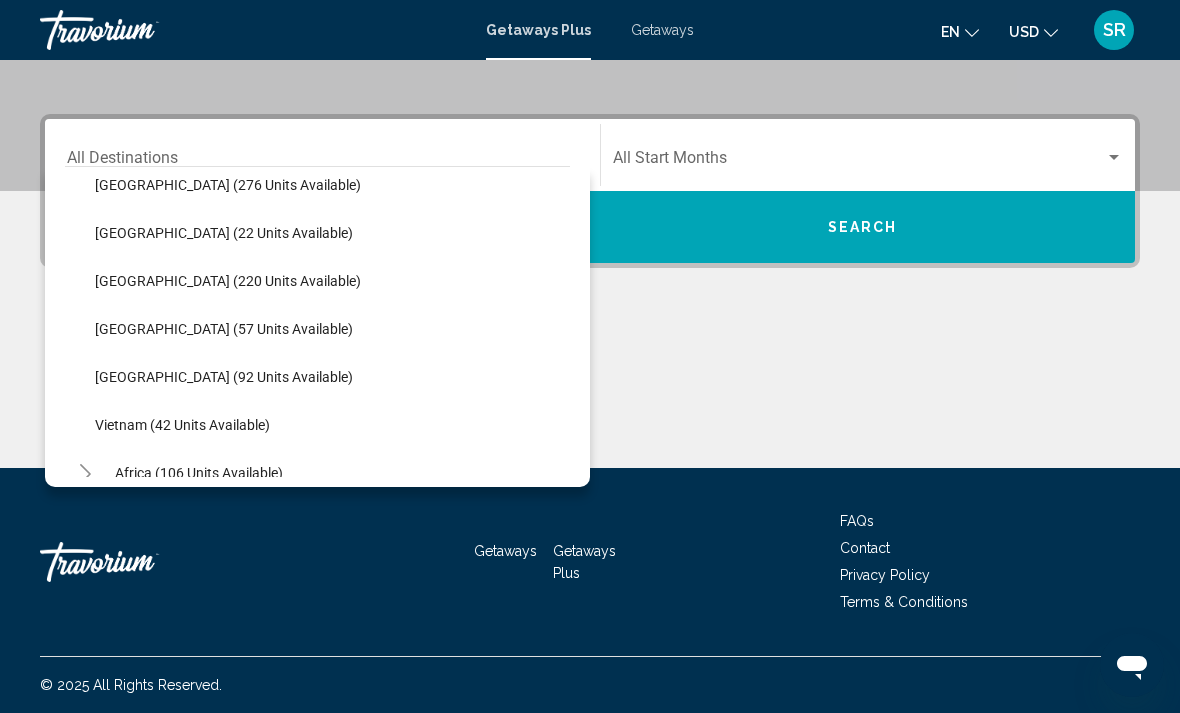 scroll, scrollTop: 740, scrollLeft: 0, axis: vertical 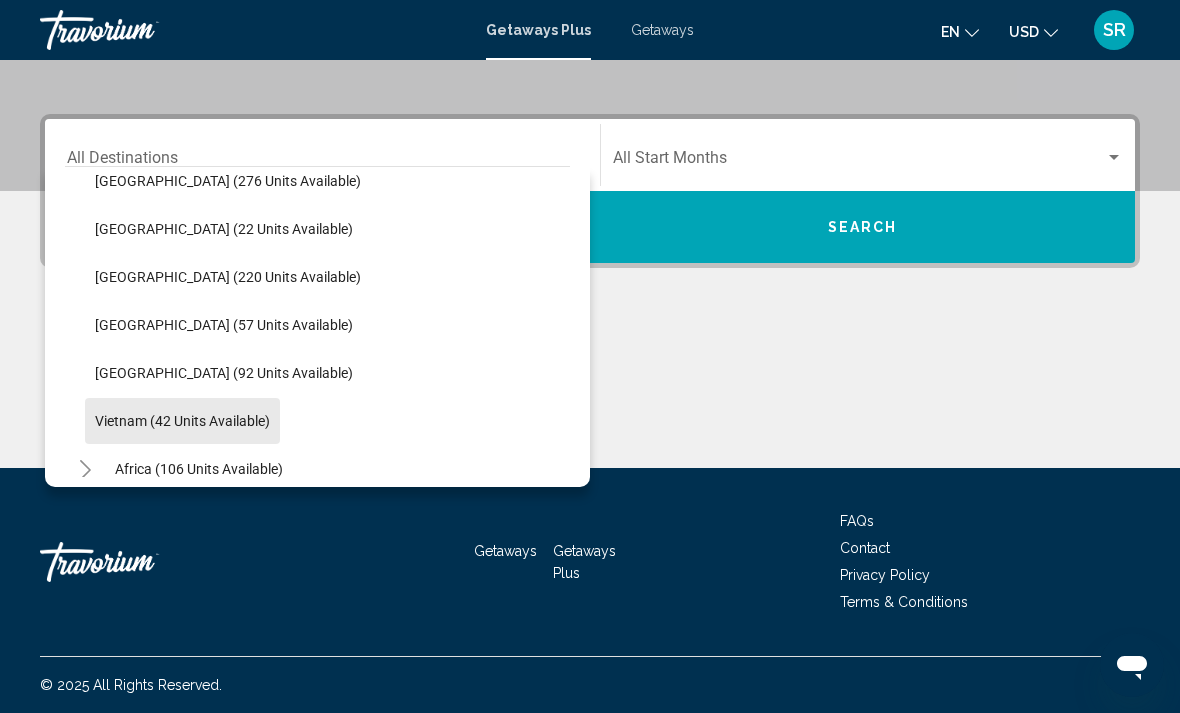 click on "Vietnam (42 units available)" 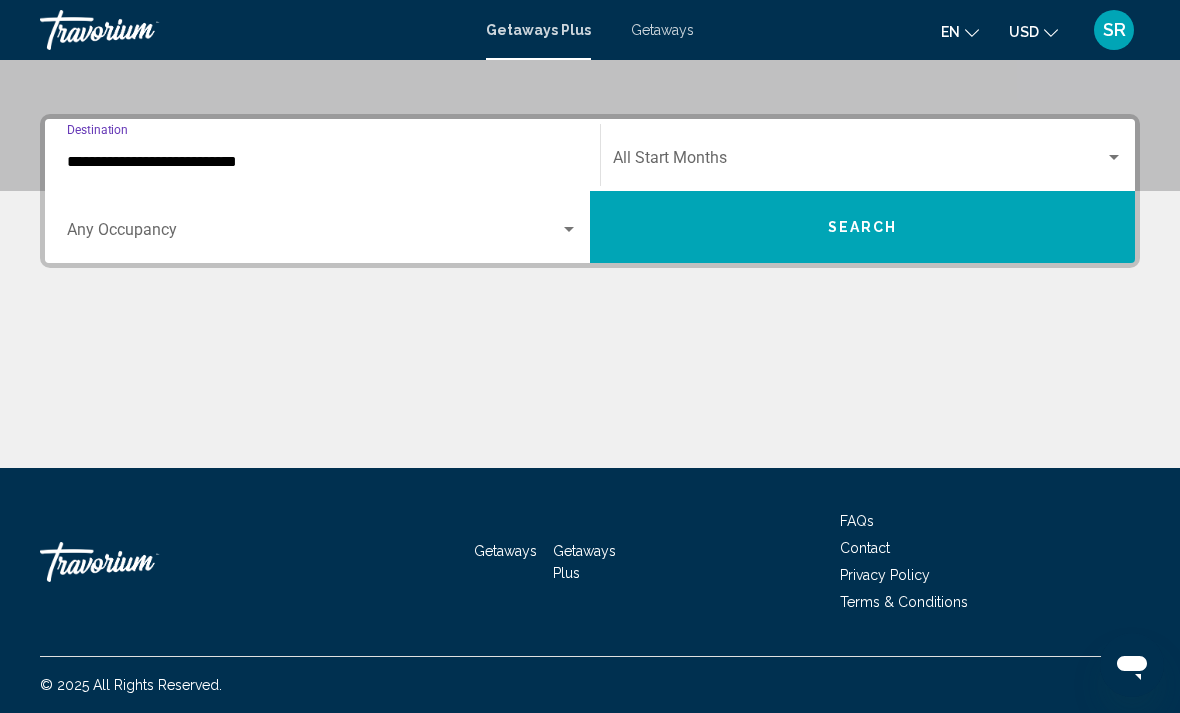 click at bounding box center (859, 162) 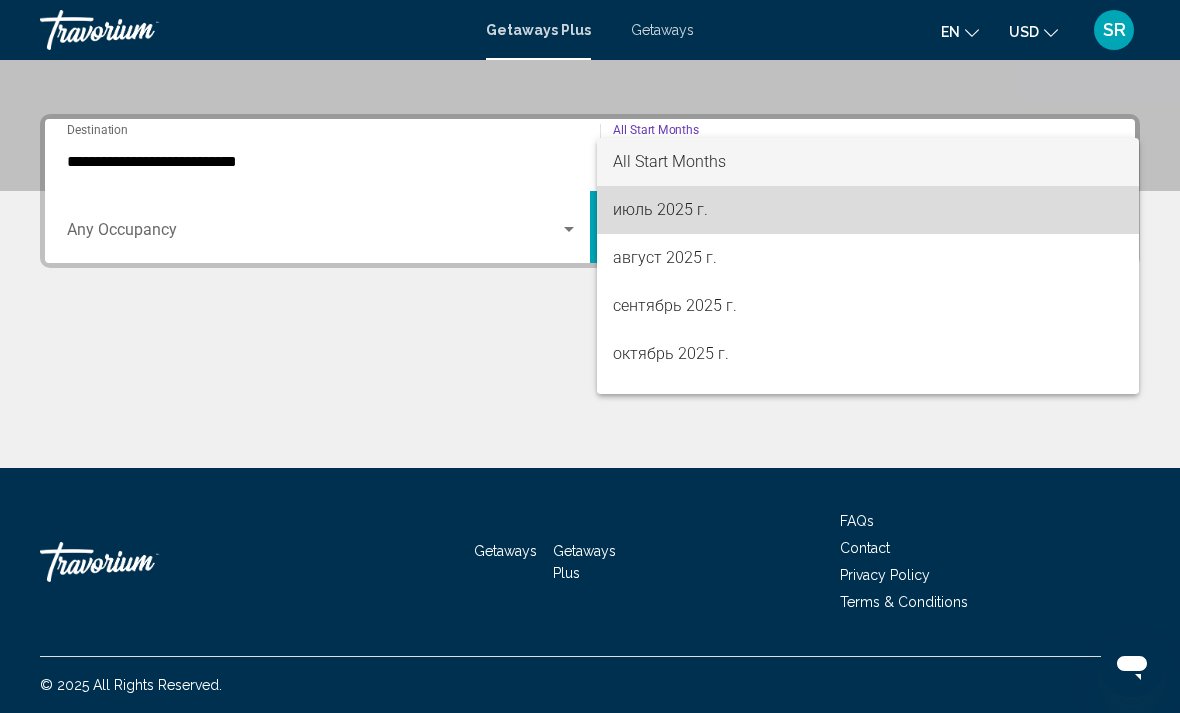click on "июль 2025 г." at bounding box center [868, 210] 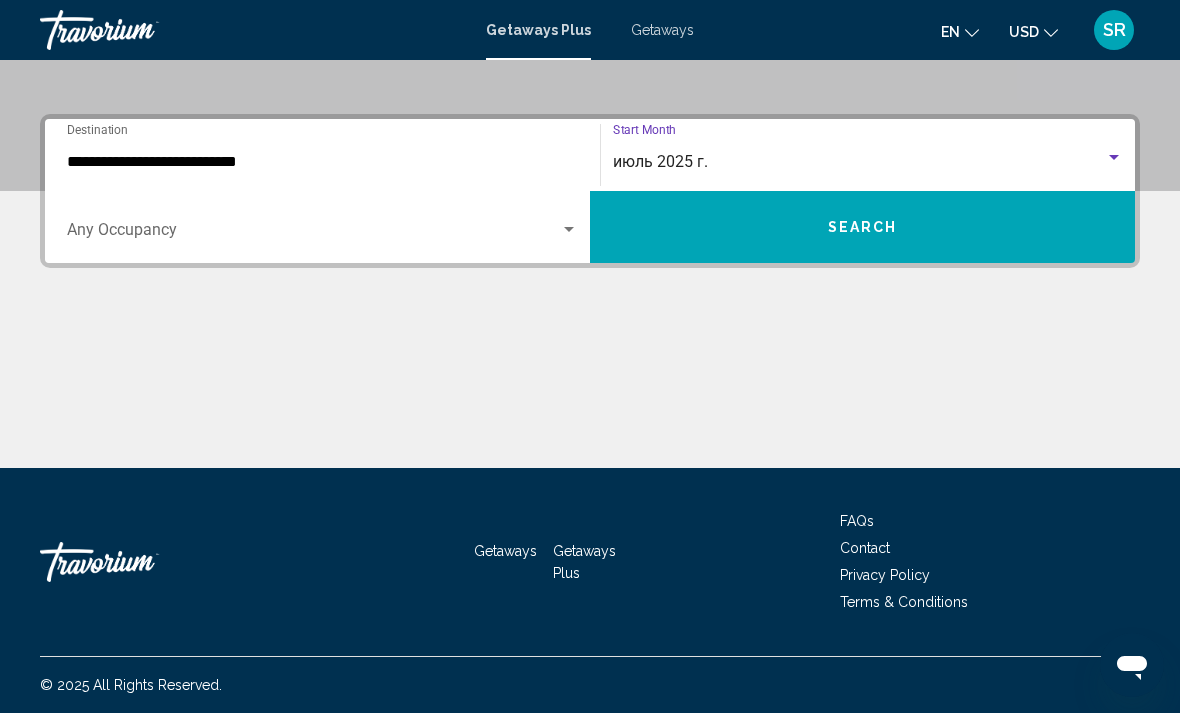 click on "Search" at bounding box center [862, 227] 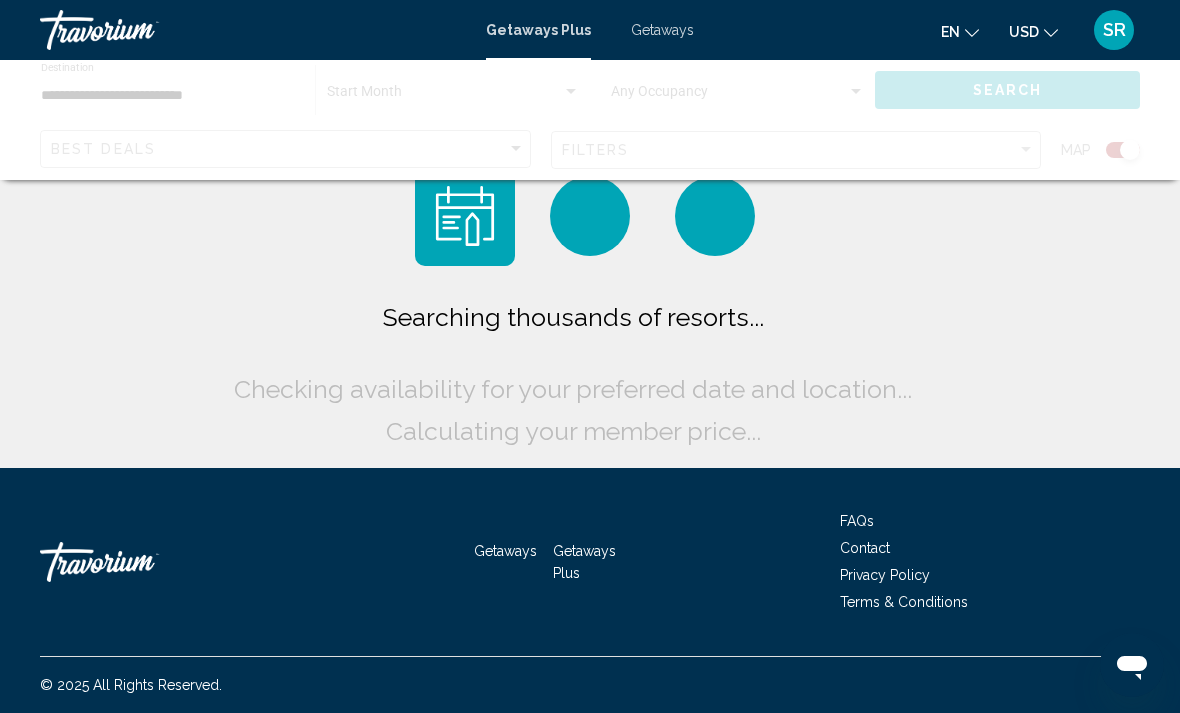 scroll, scrollTop: 64, scrollLeft: 0, axis: vertical 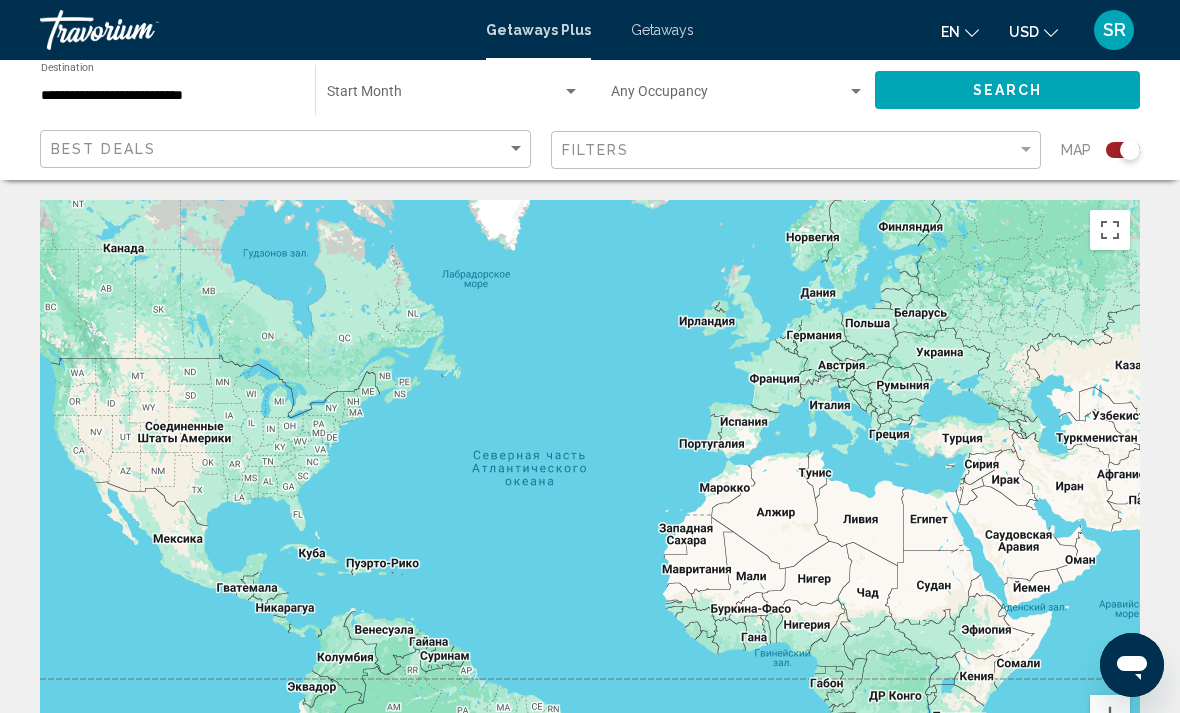 click on "**********" at bounding box center (168, 96) 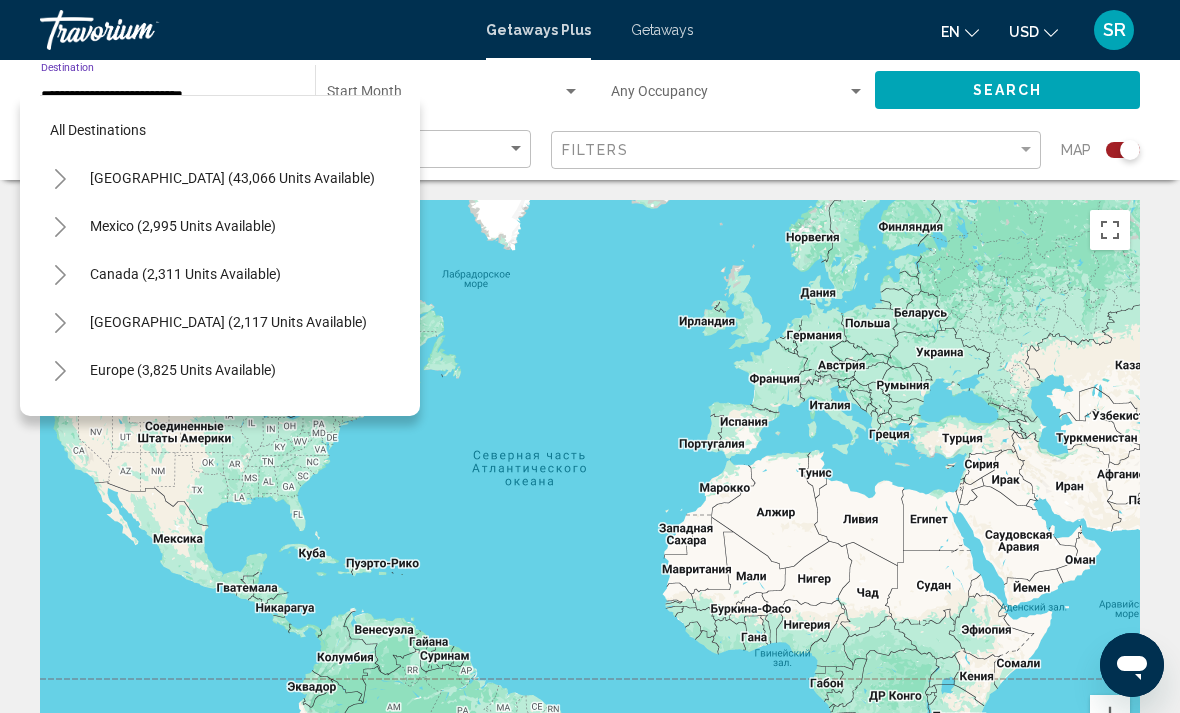 scroll, scrollTop: 804, scrollLeft: 0, axis: vertical 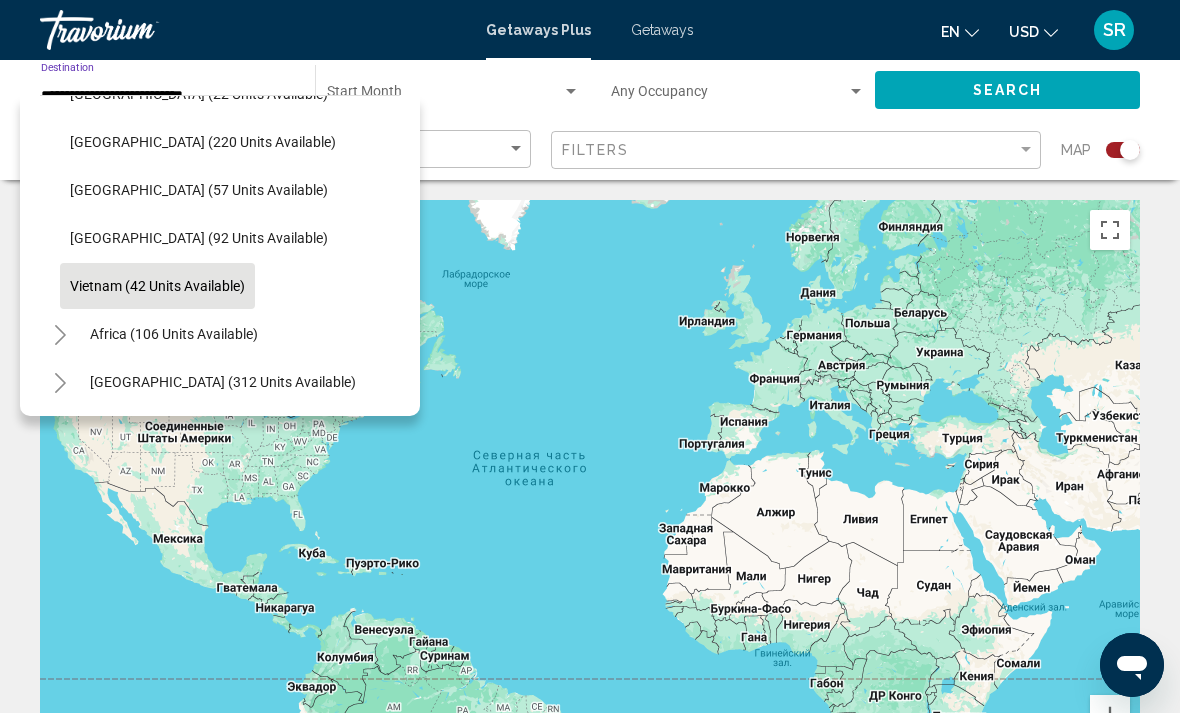 click on "Getaways" at bounding box center [662, 30] 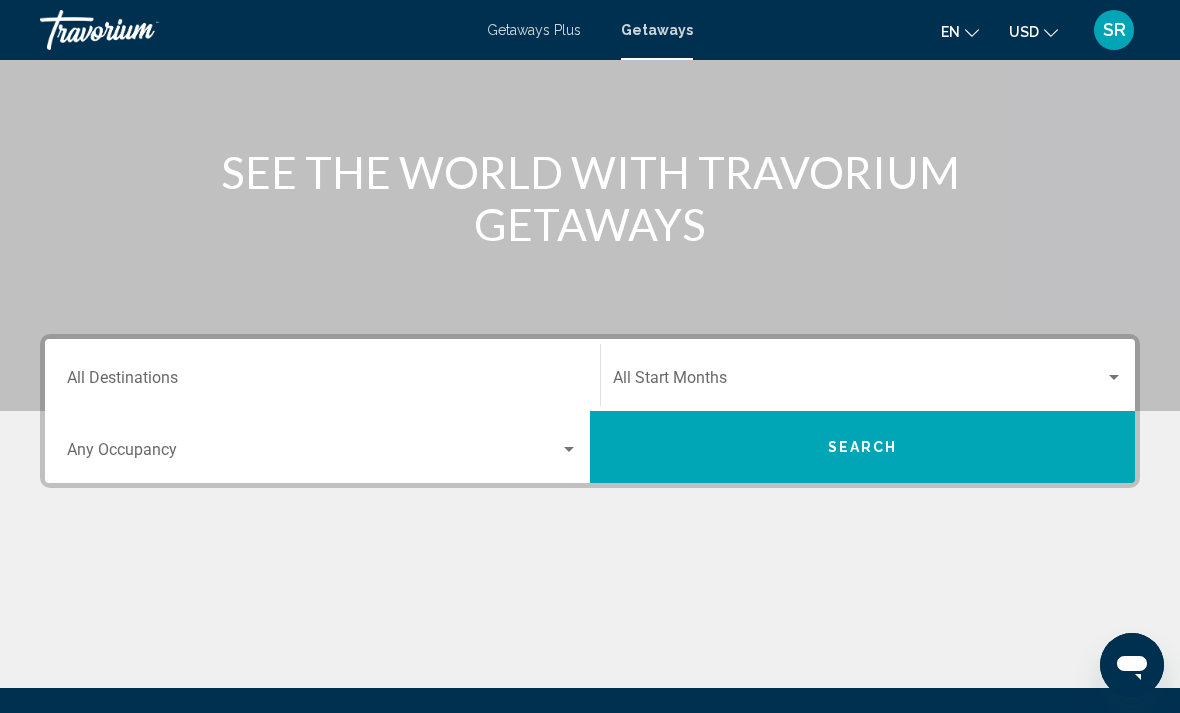 click on "Destination All Destinations" at bounding box center (322, 382) 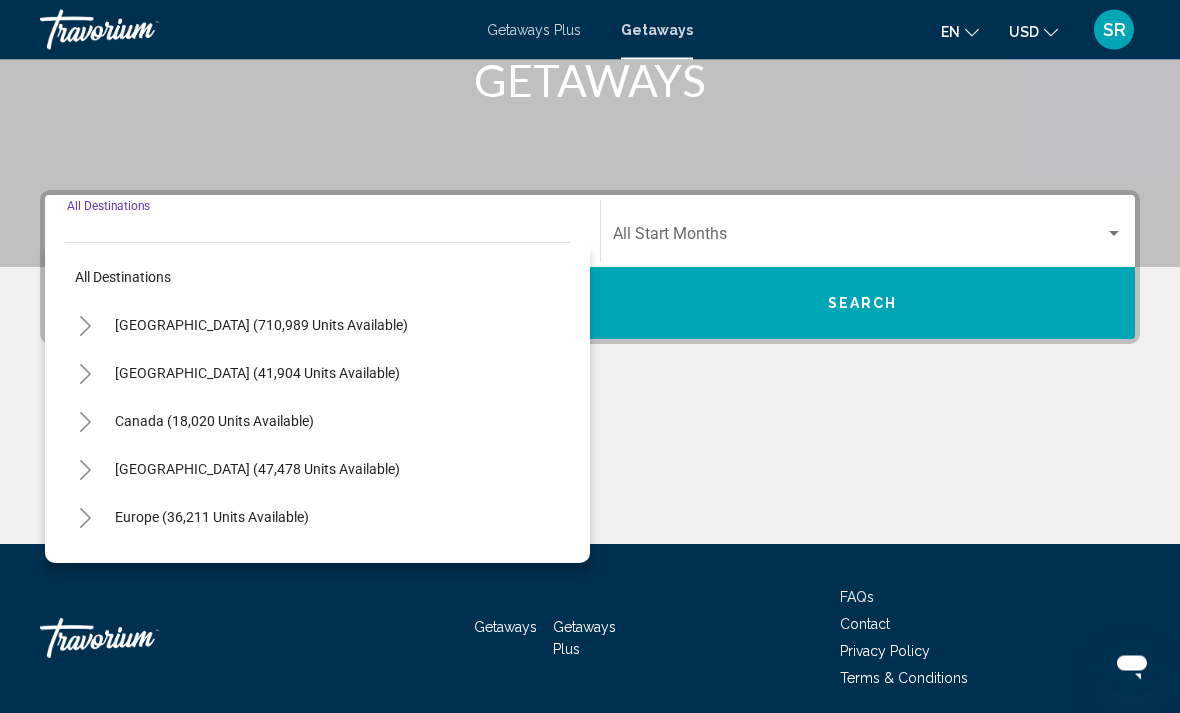 scroll, scrollTop: 345, scrollLeft: 0, axis: vertical 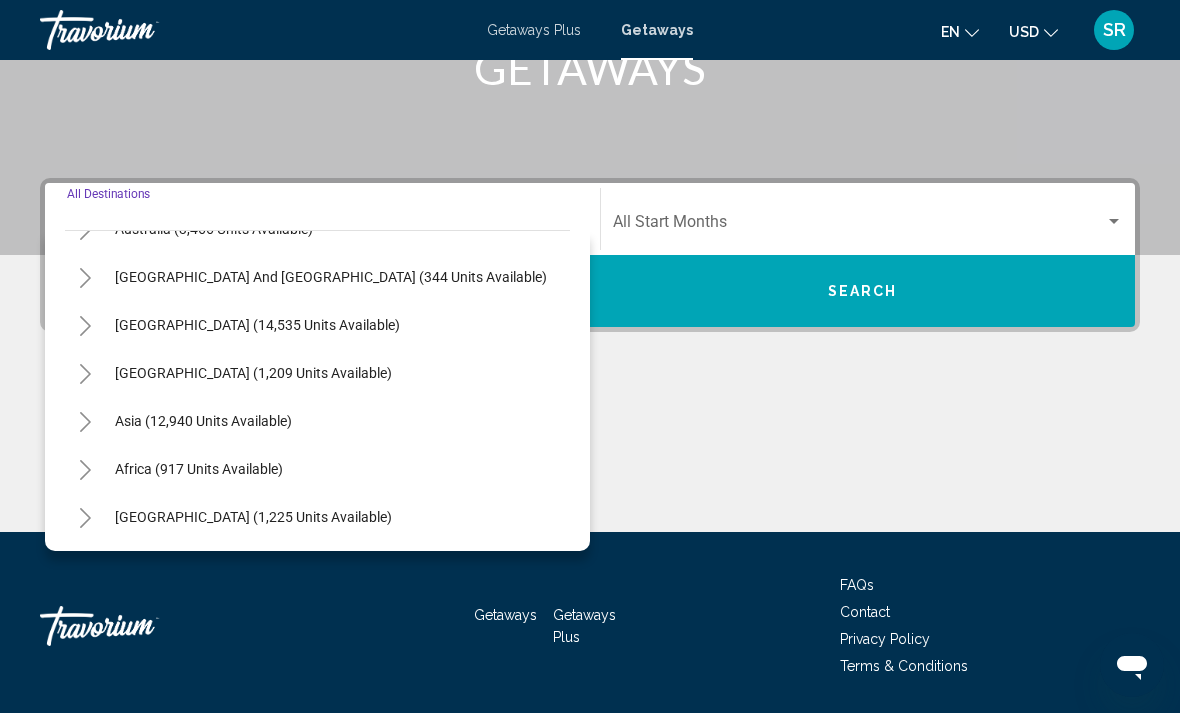 click 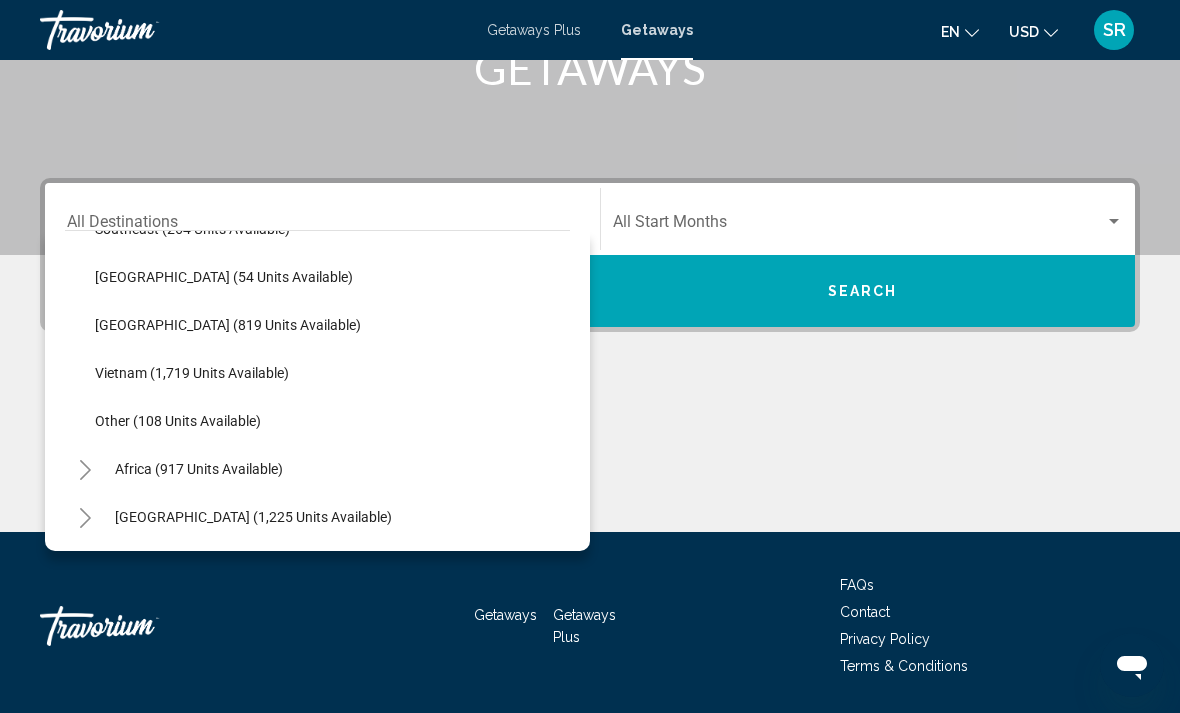 scroll, scrollTop: 1044, scrollLeft: 0, axis: vertical 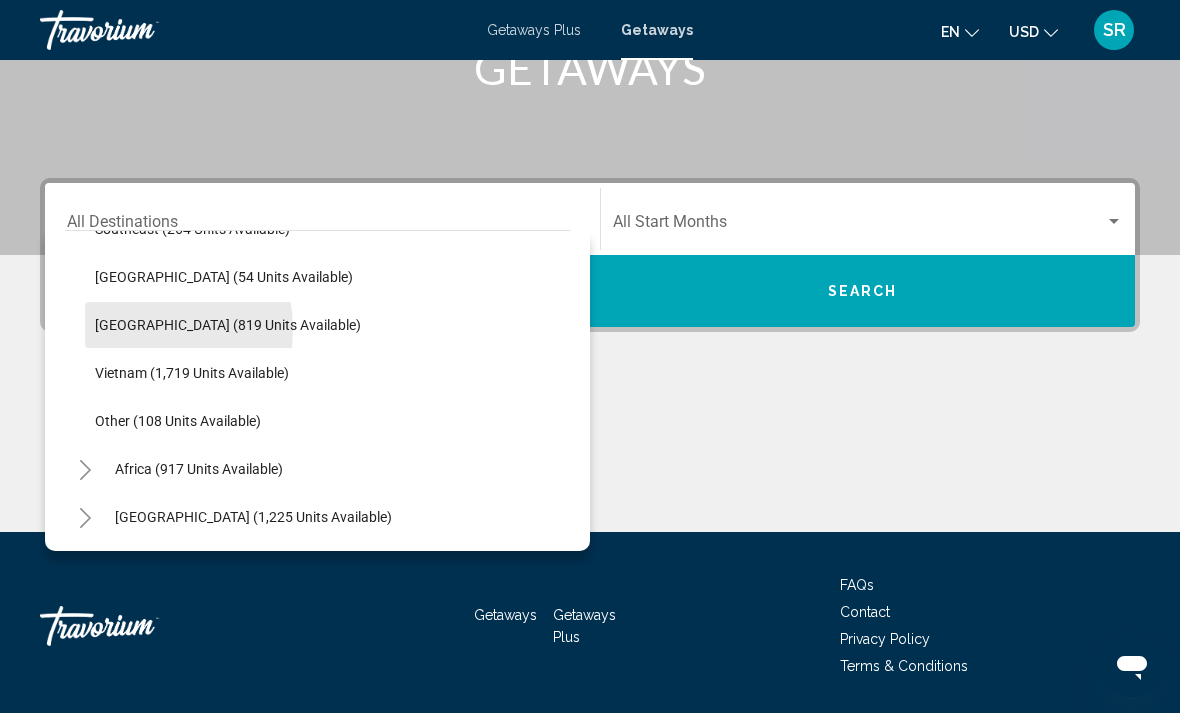 click on "[GEOGRAPHIC_DATA] (819 units available)" 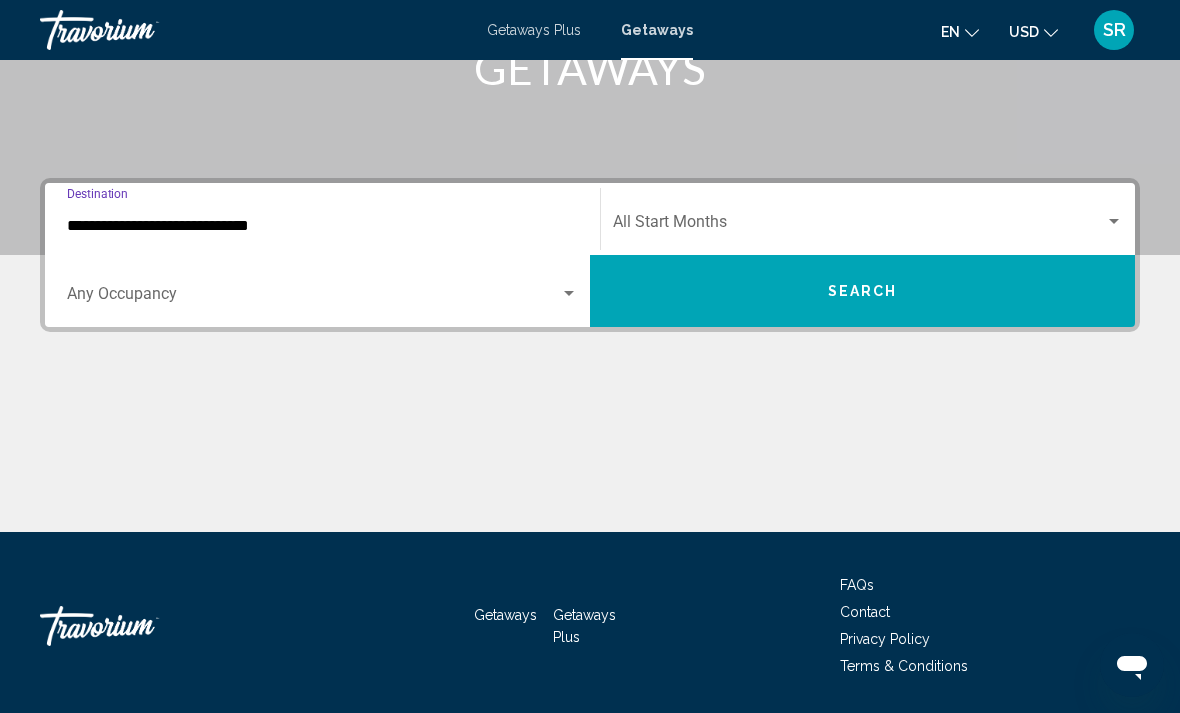 click at bounding box center [859, 226] 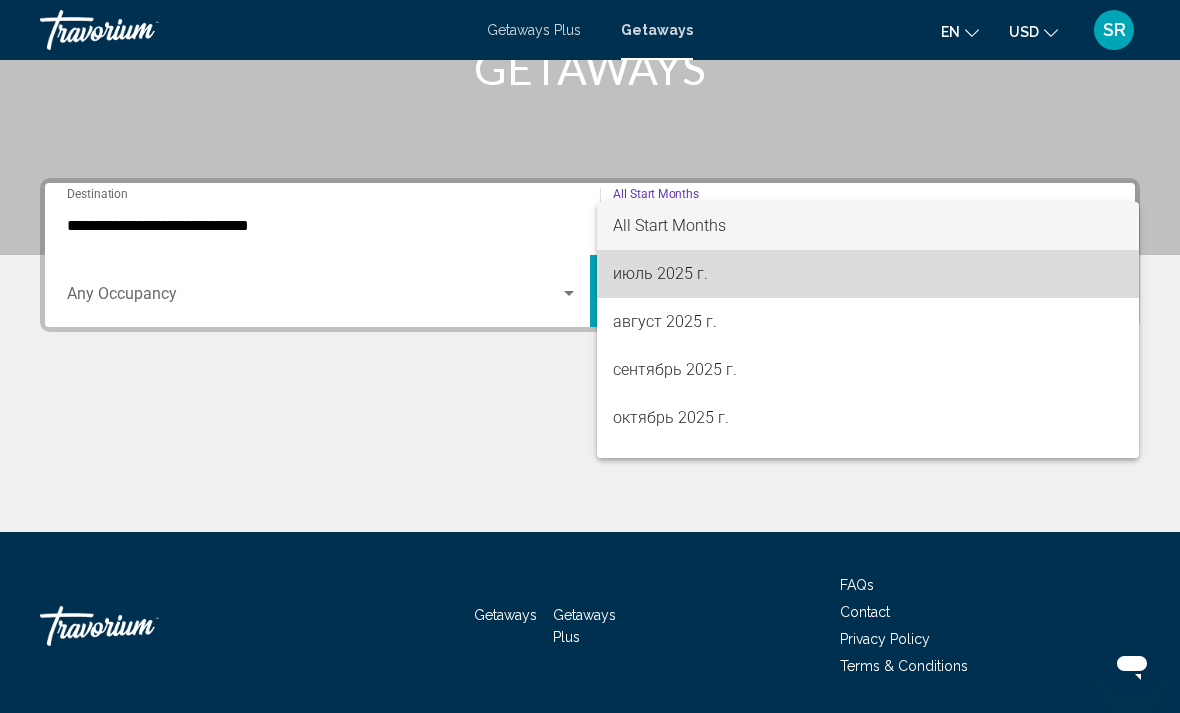 click on "июль 2025 г." at bounding box center (868, 274) 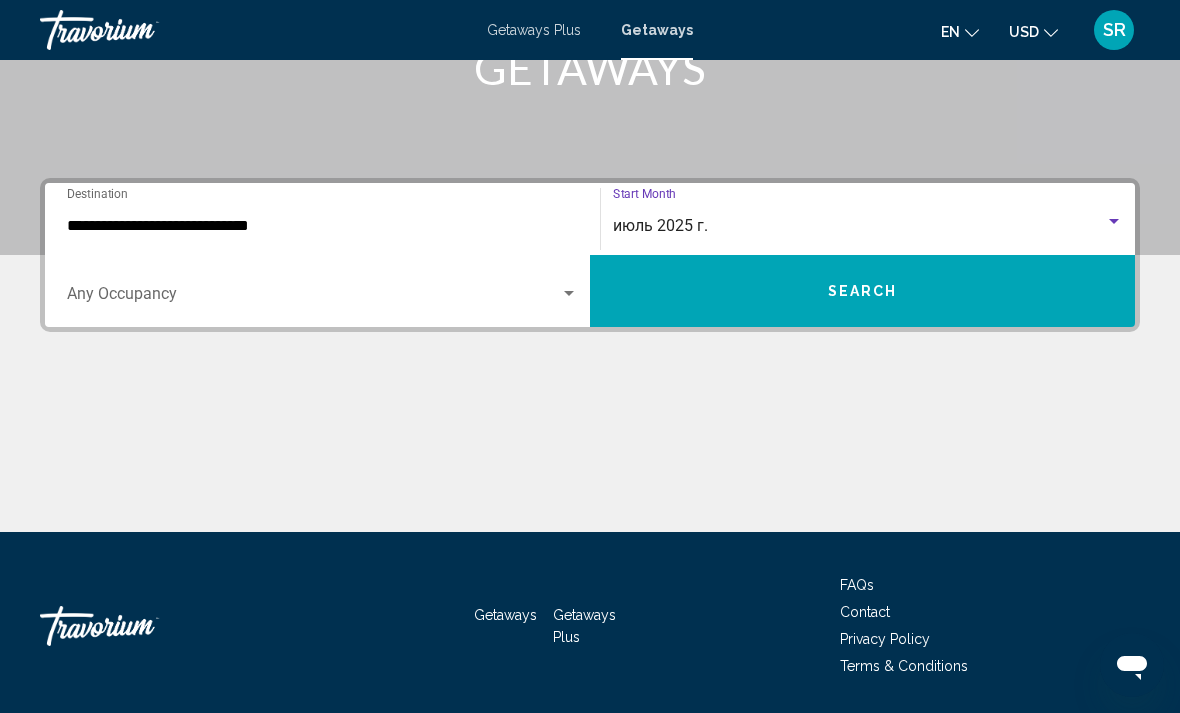 click on "Search" at bounding box center [862, 291] 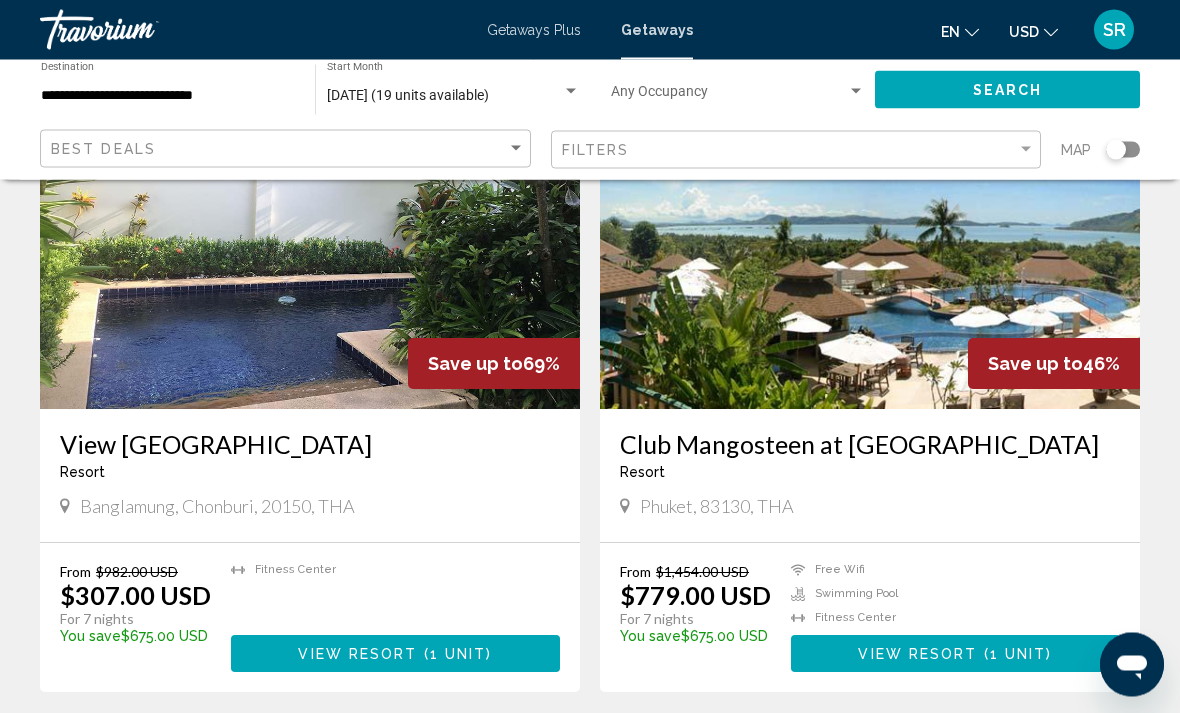 scroll, scrollTop: 1479, scrollLeft: 0, axis: vertical 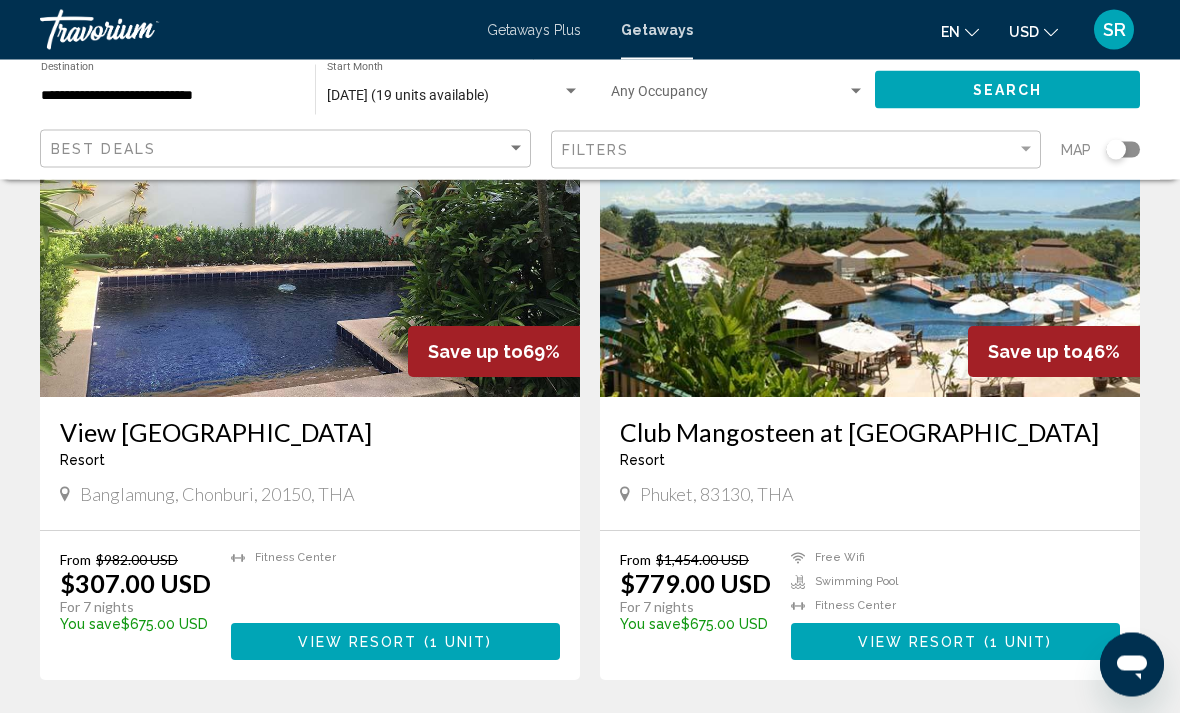 click on "View [GEOGRAPHIC_DATA]" at bounding box center [310, 433] 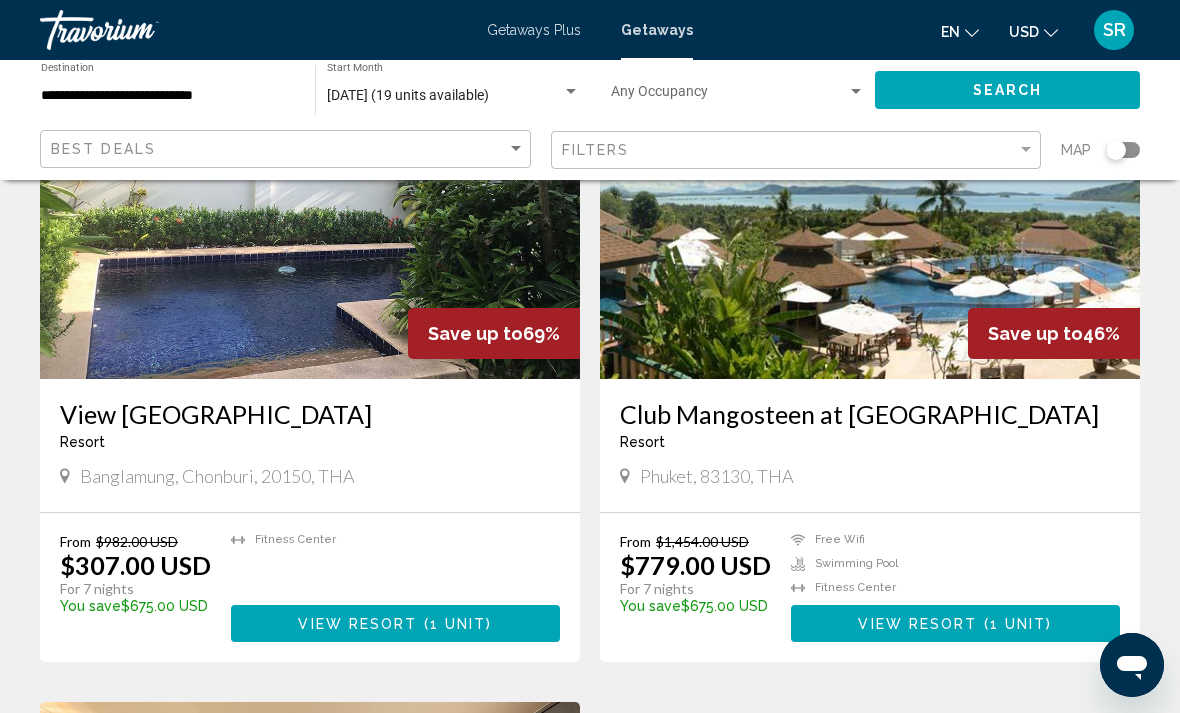 scroll, scrollTop: 1552, scrollLeft: 0, axis: vertical 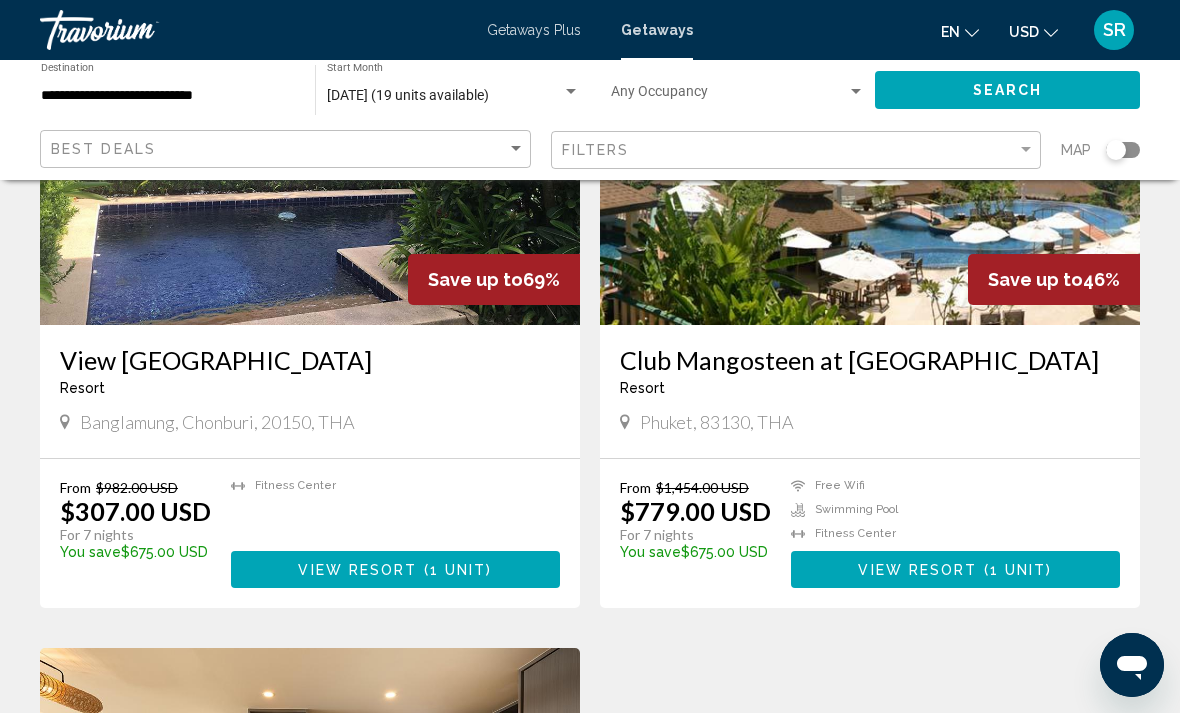 click on "Club Mangosteen at [GEOGRAPHIC_DATA]" at bounding box center [870, 360] 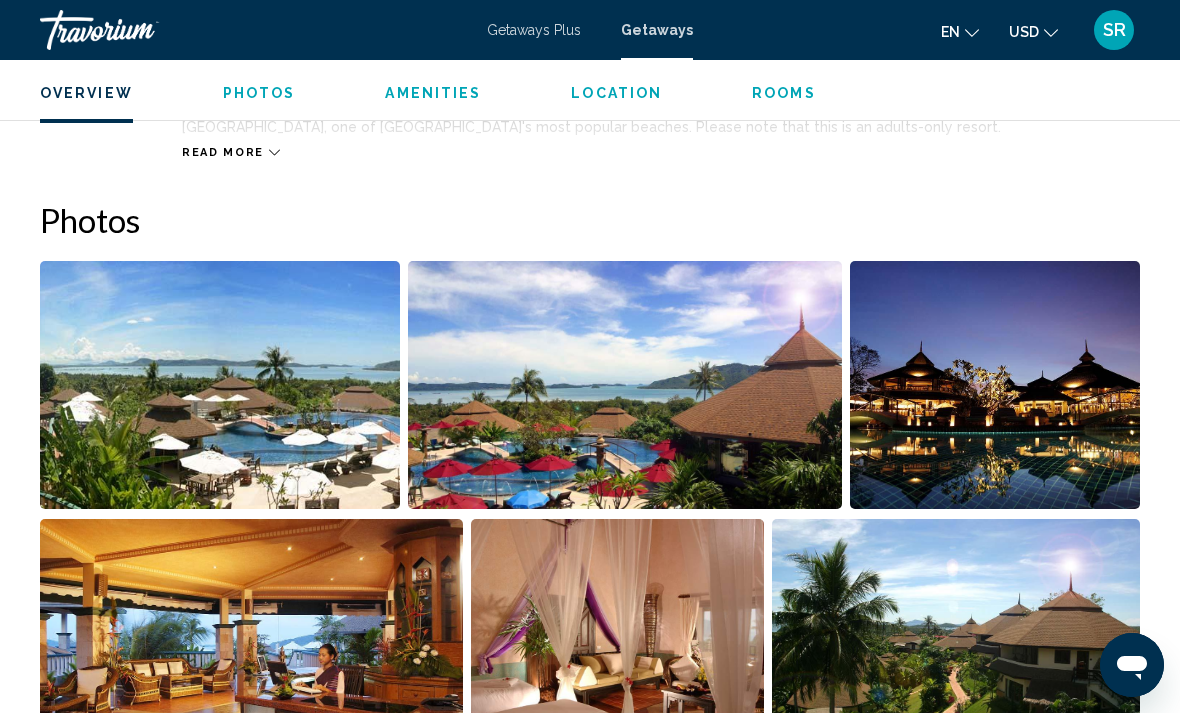 scroll, scrollTop: 1211, scrollLeft: 0, axis: vertical 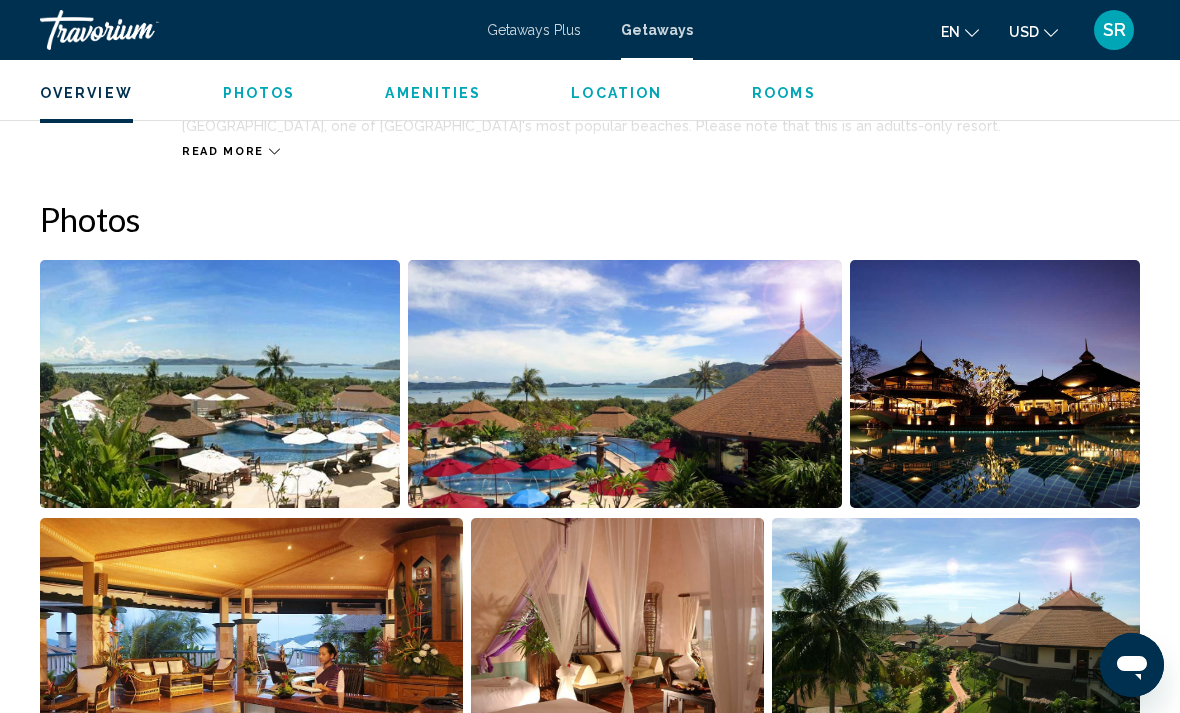 click at bounding box center (220, 384) 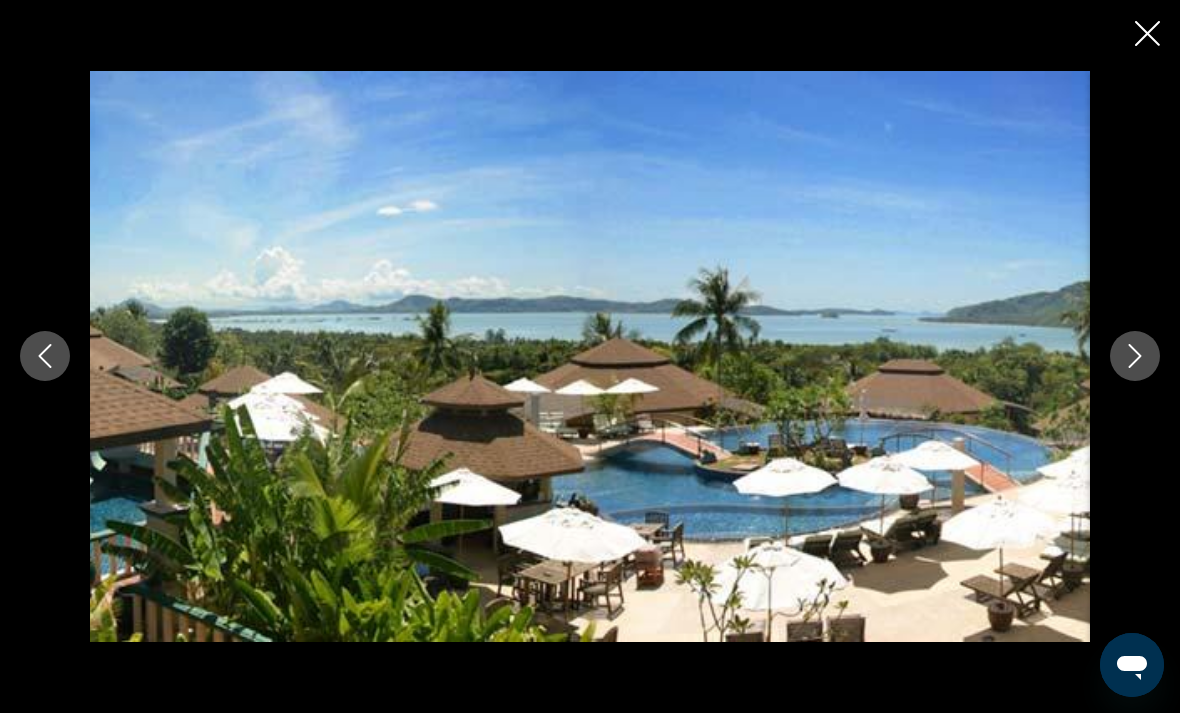 click 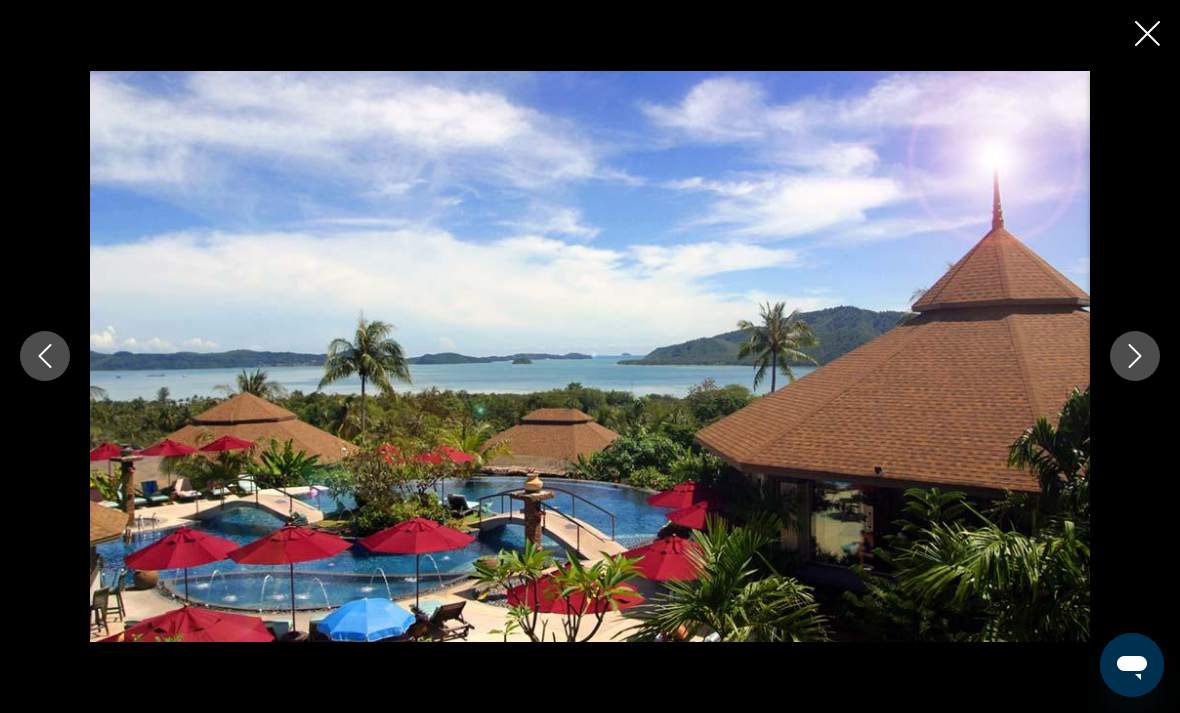 click 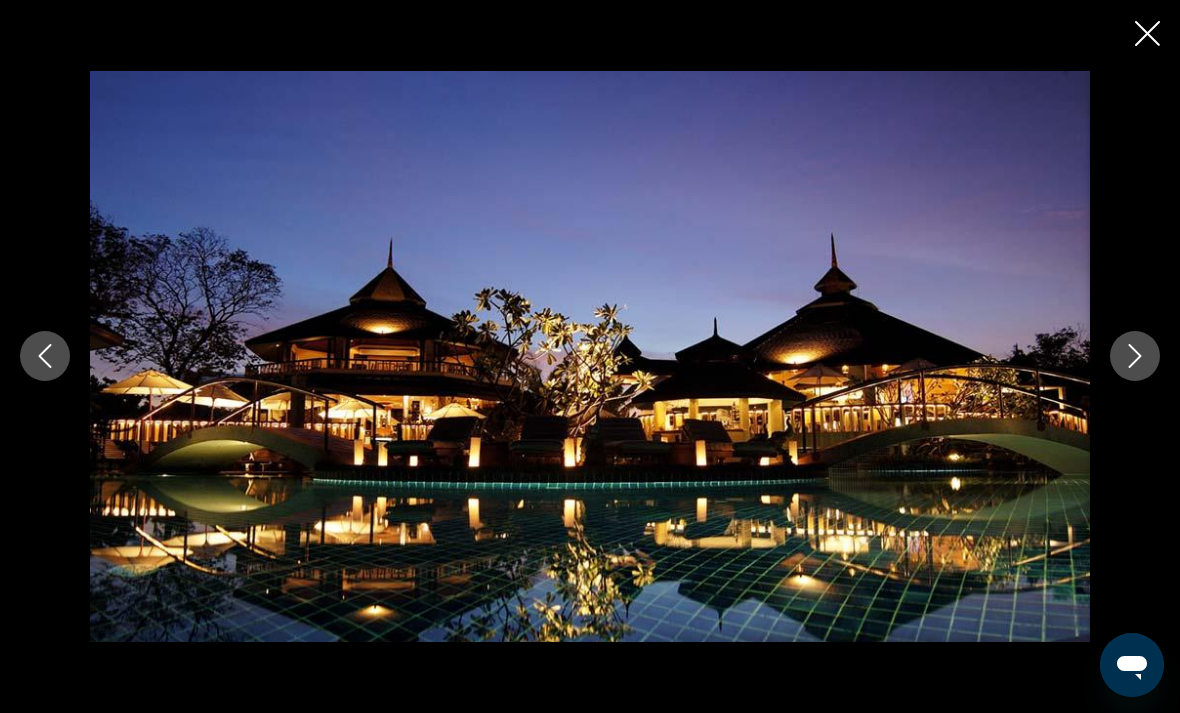 click 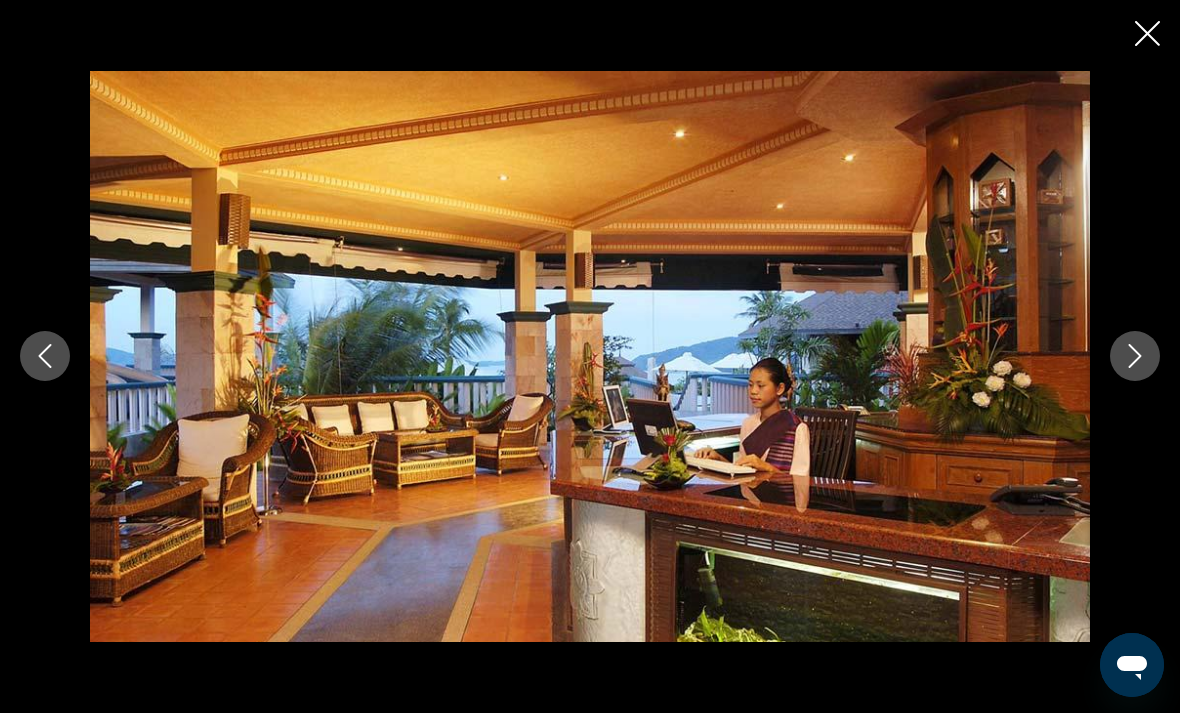 click 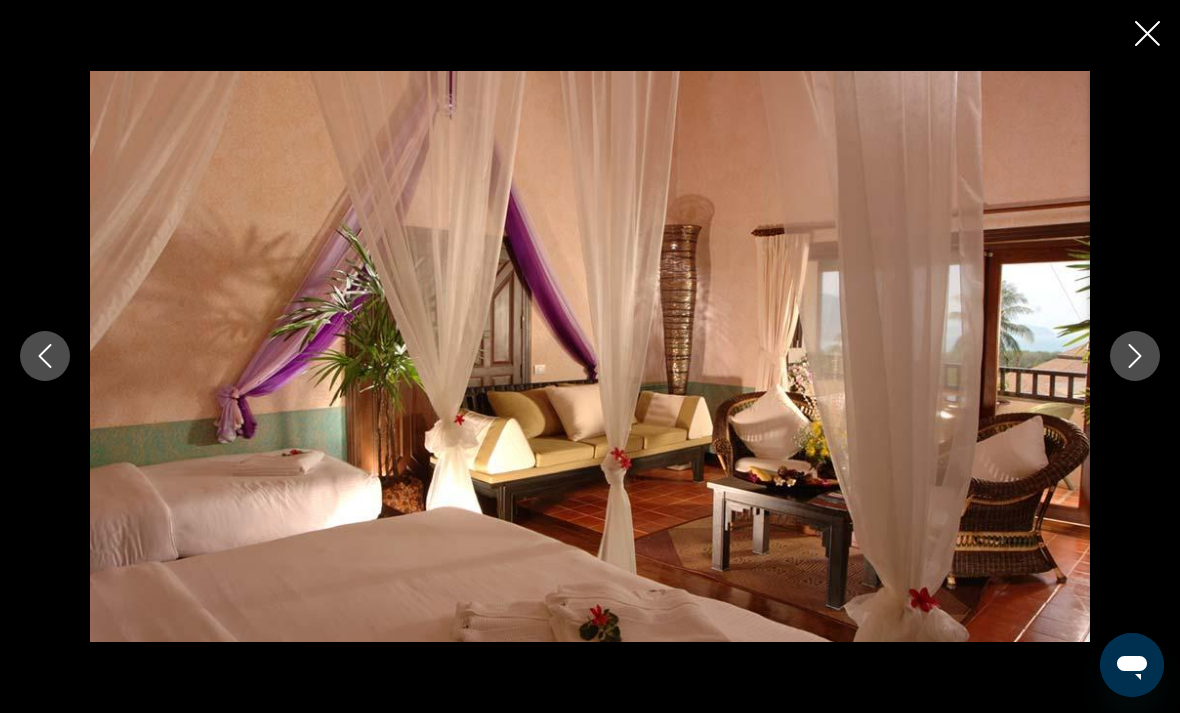 click 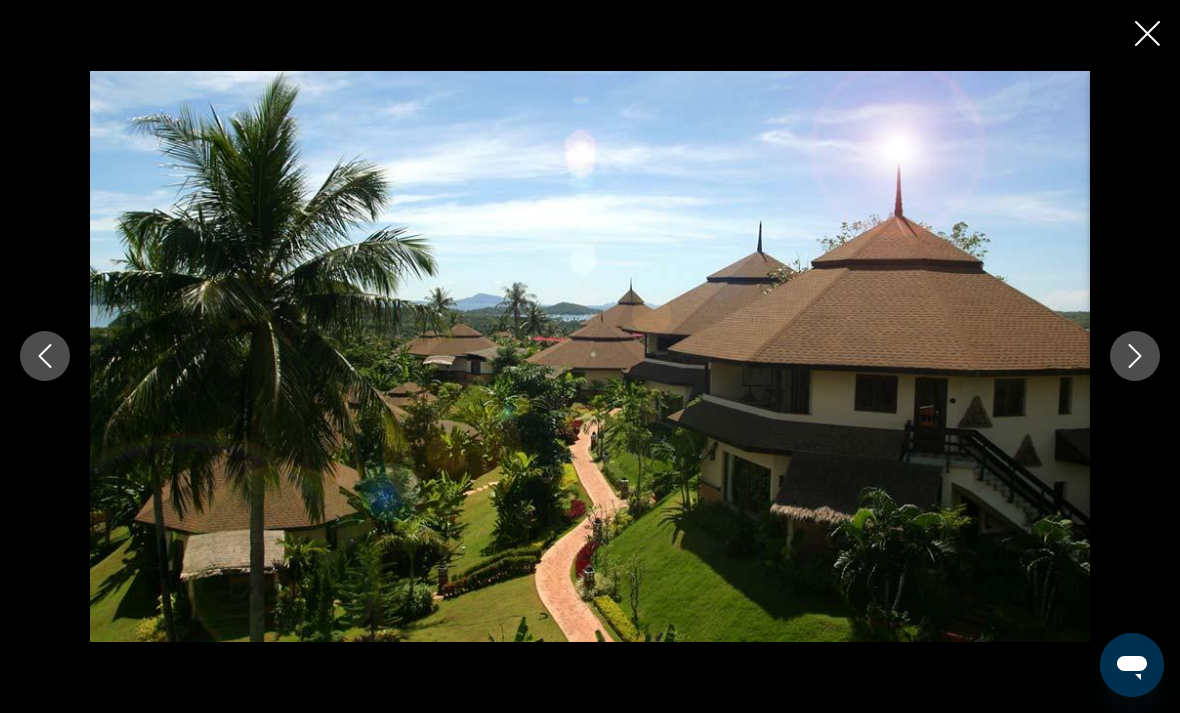 click 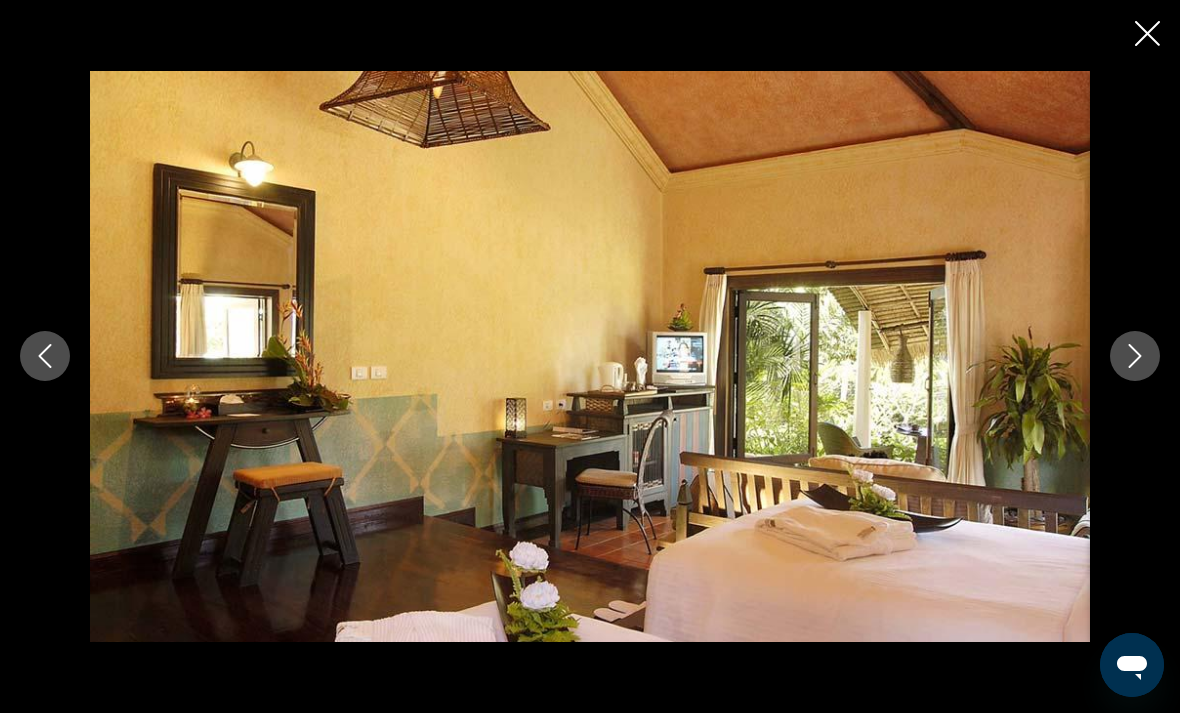 click 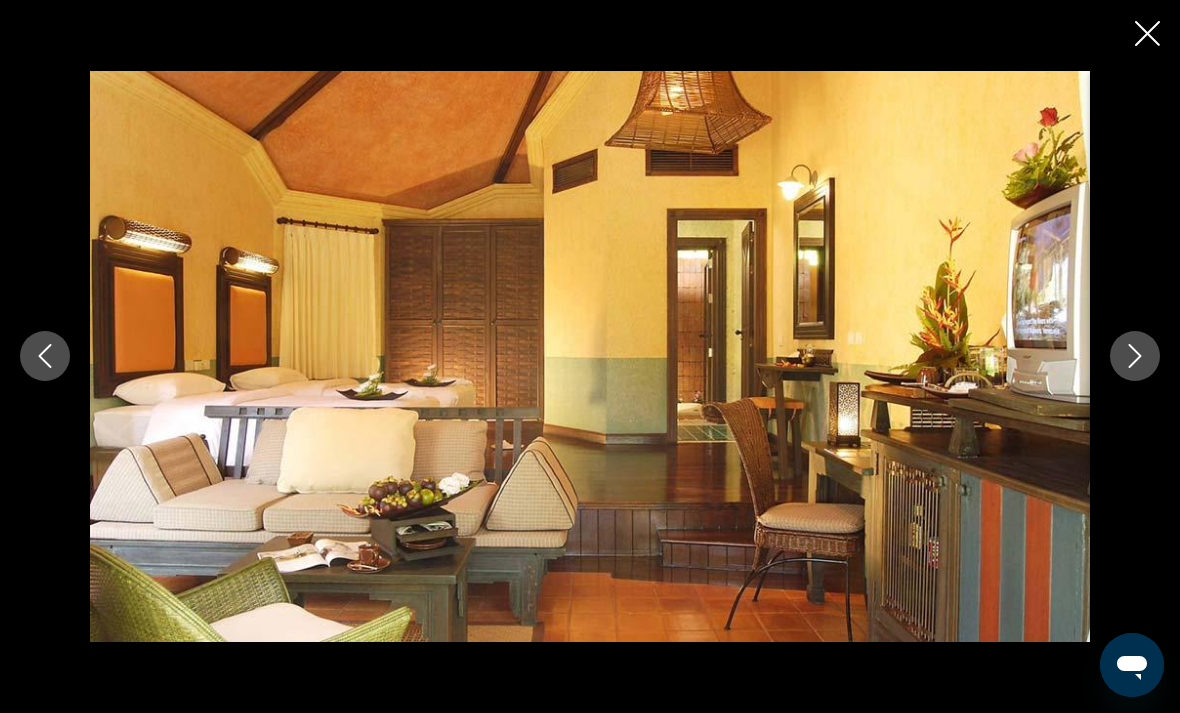 click 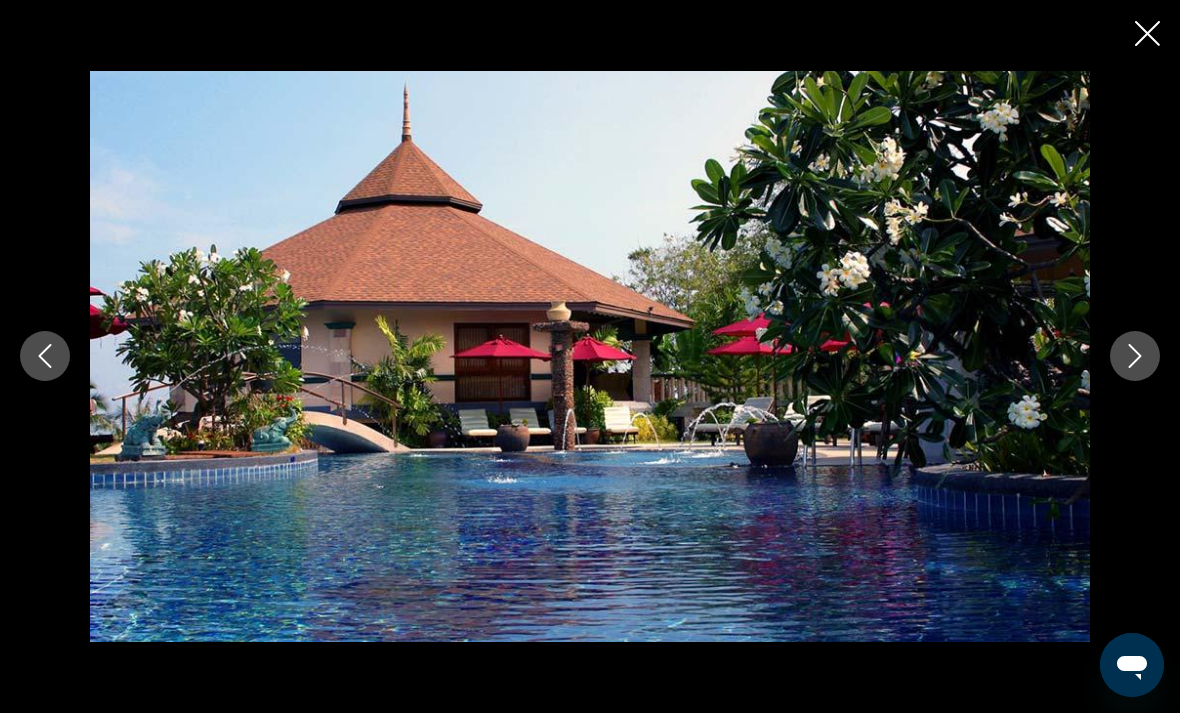 click at bounding box center [45, 356] 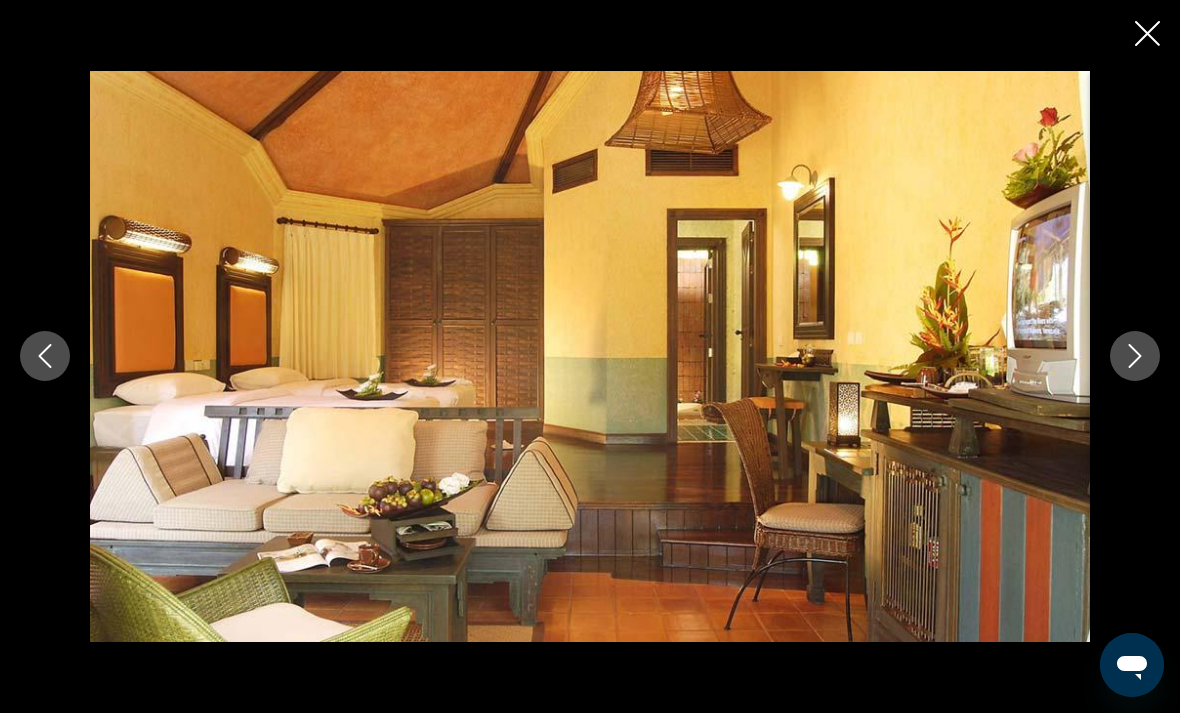 click at bounding box center [590, 356] 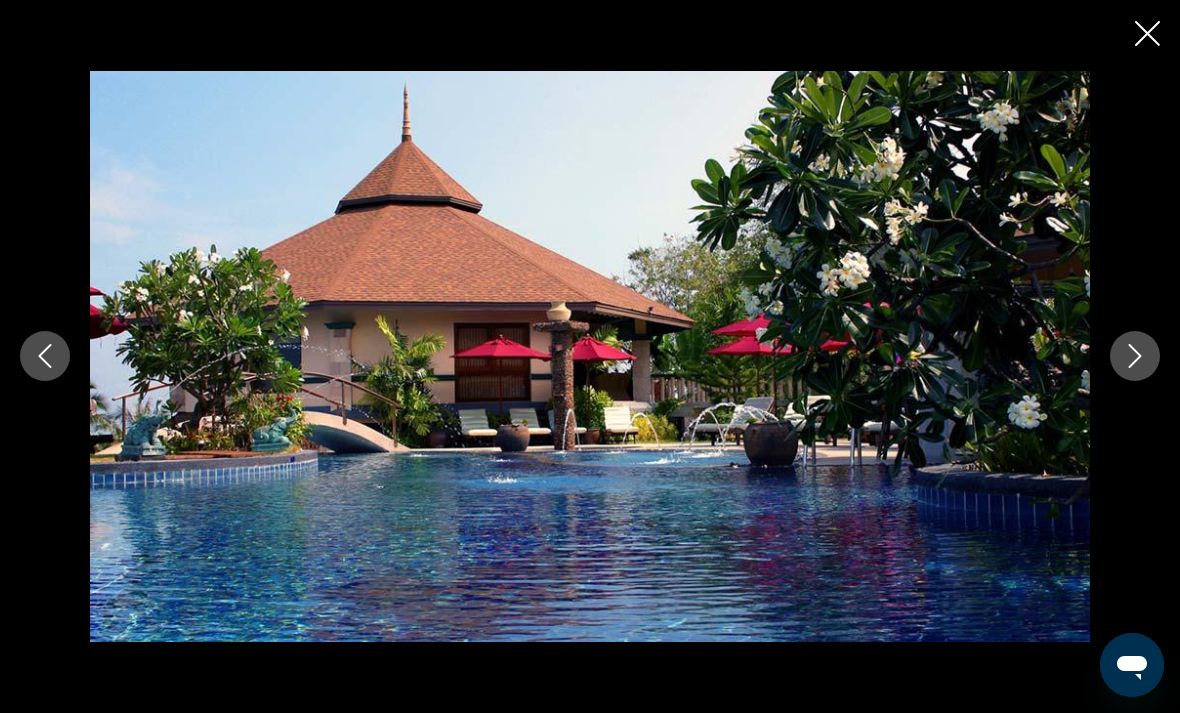click 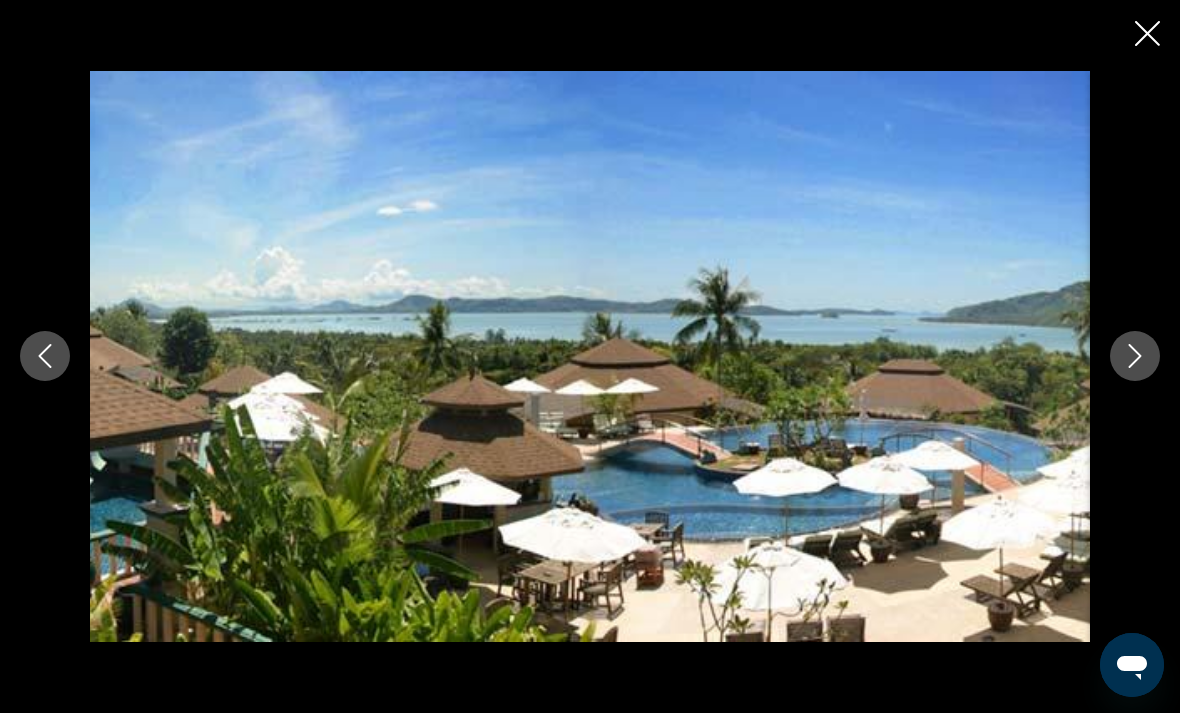 click 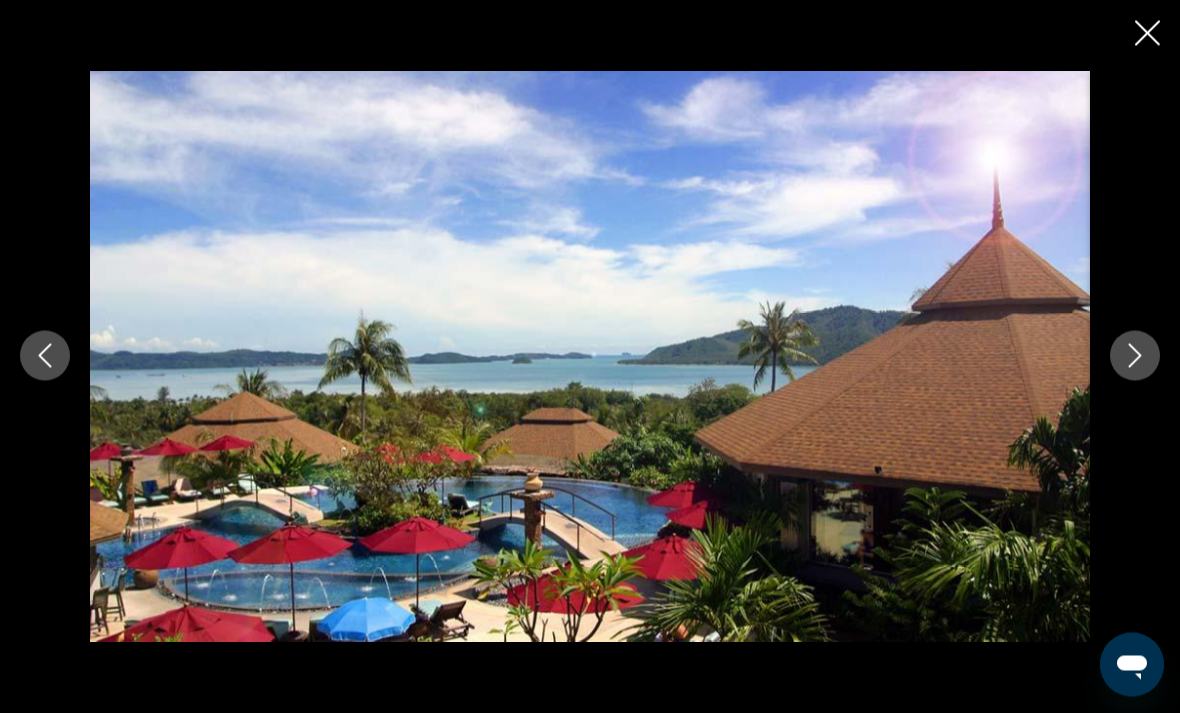 scroll, scrollTop: 1031, scrollLeft: 0, axis: vertical 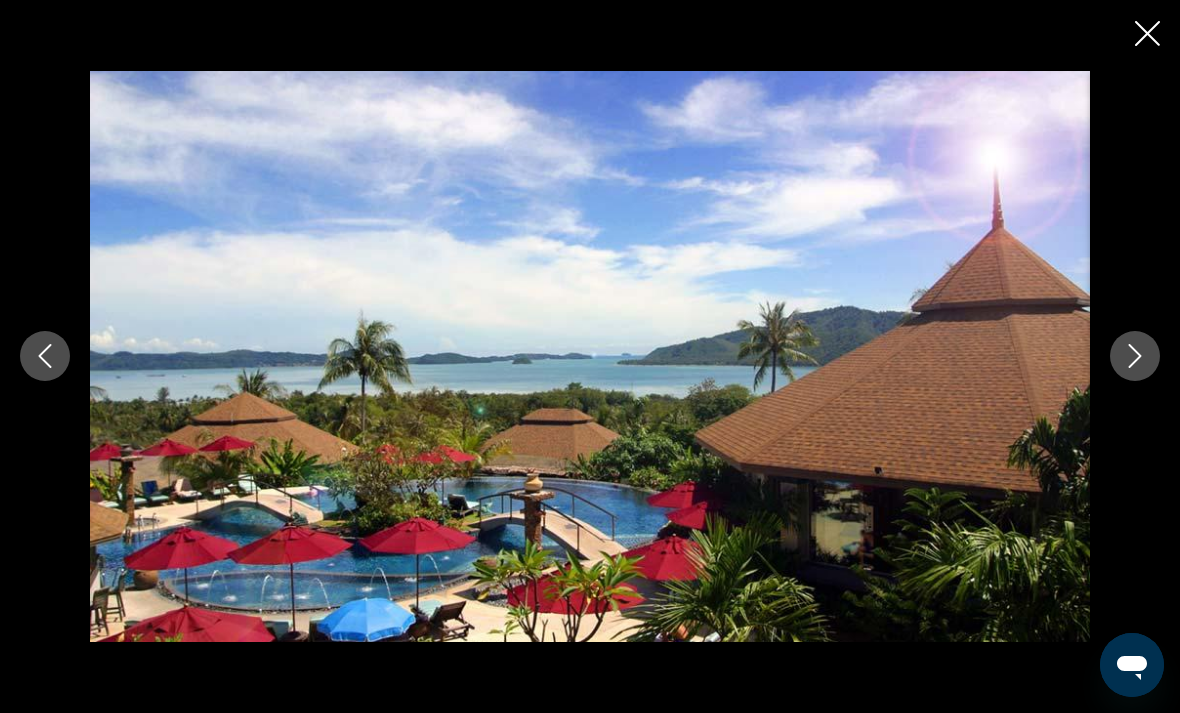 click 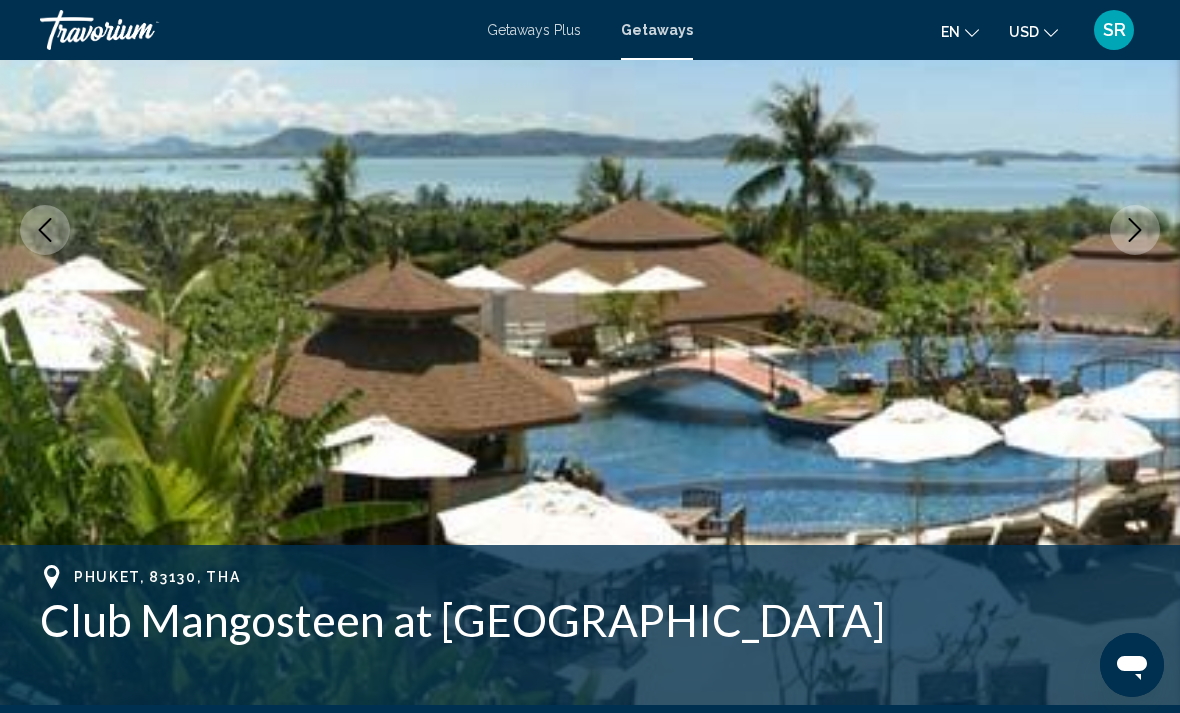 scroll, scrollTop: 303, scrollLeft: 0, axis: vertical 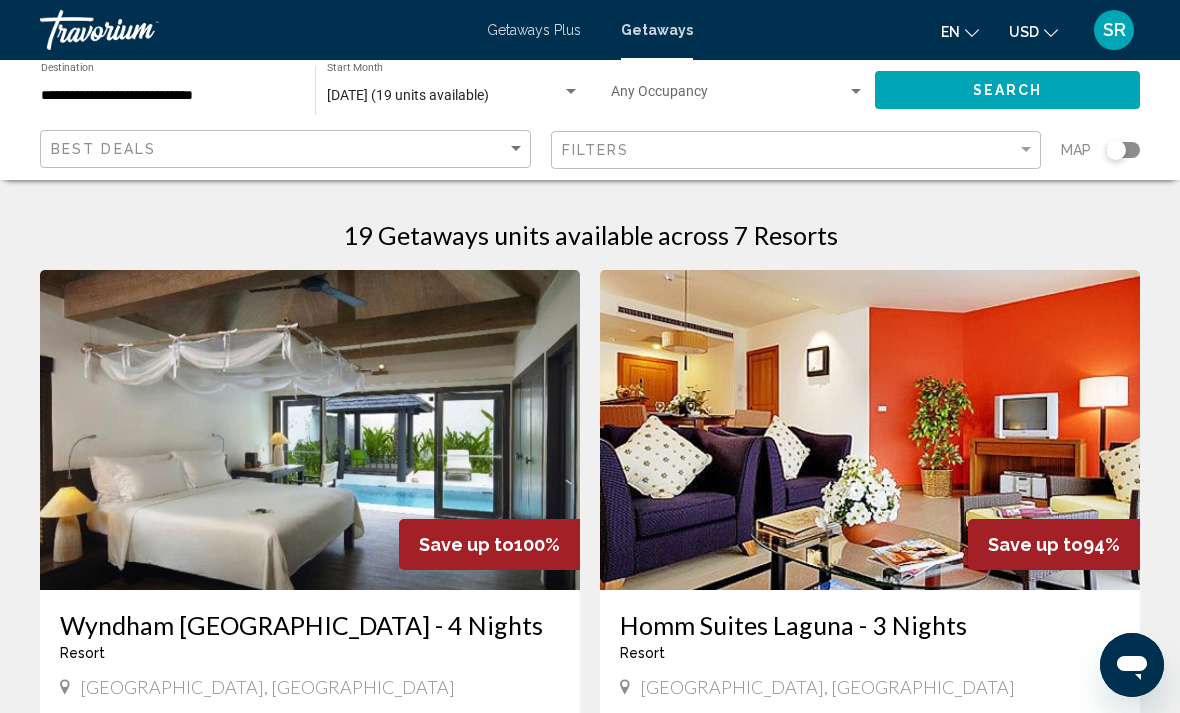 click on "[DATE] (19 units available)" at bounding box center [408, 95] 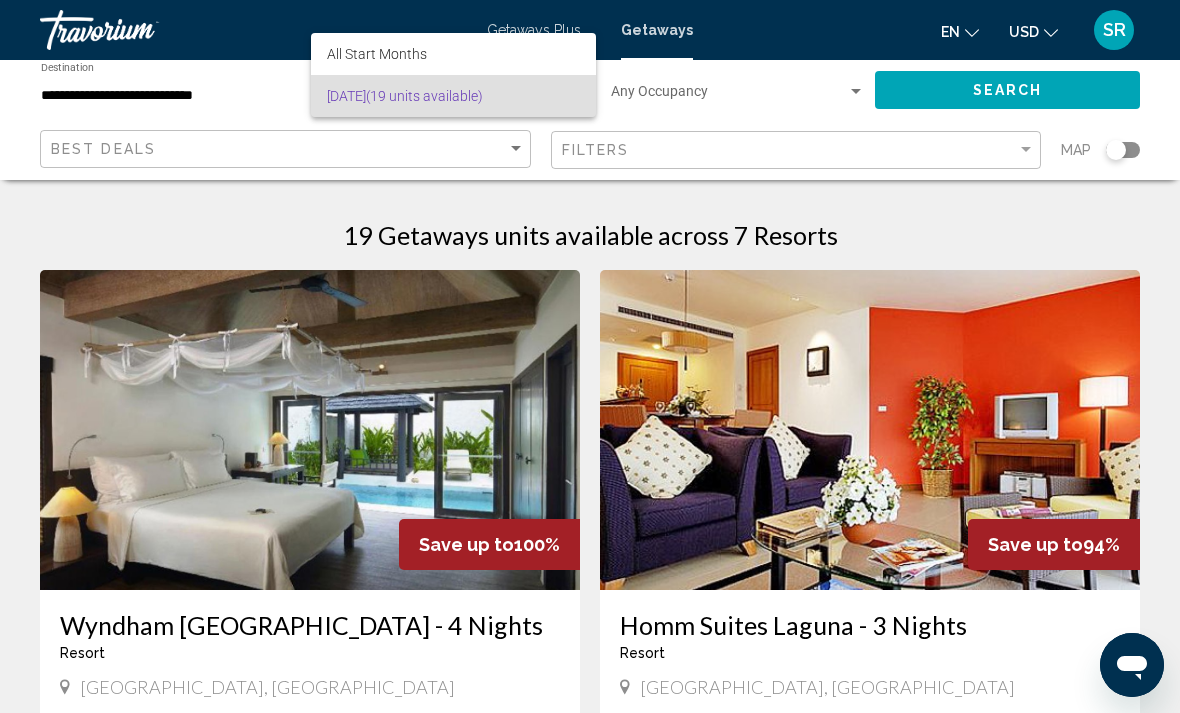 click at bounding box center (590, 356) 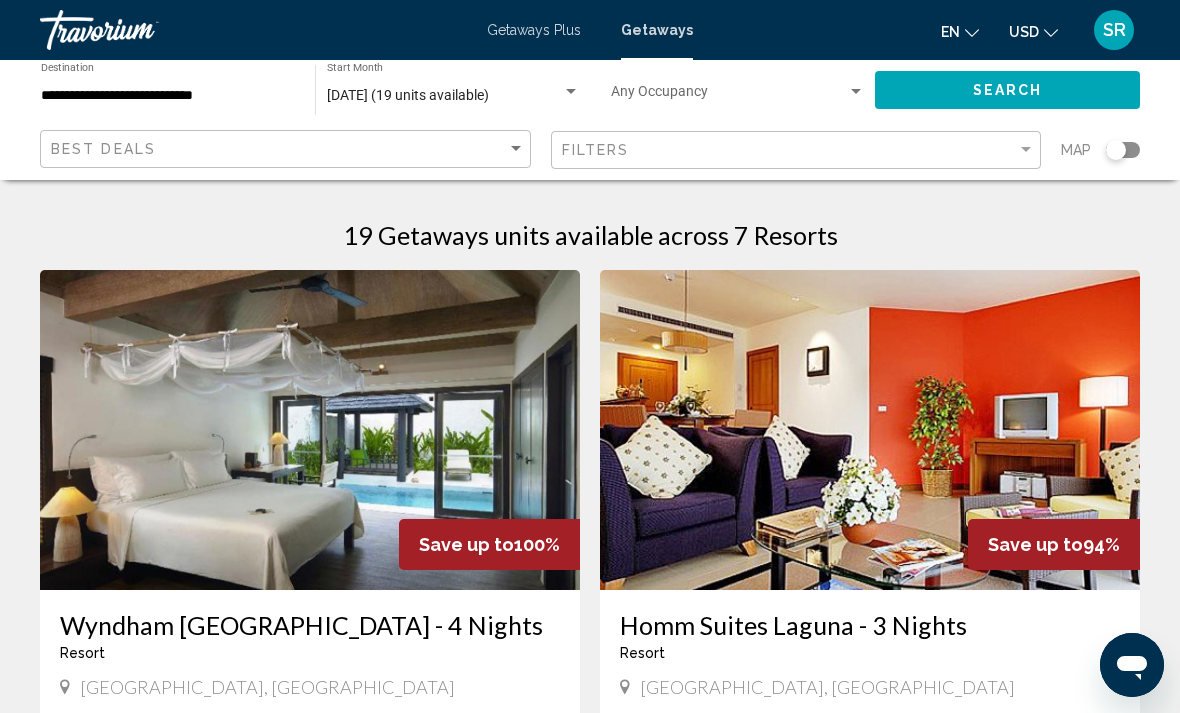click on "Getaways Plus" at bounding box center (534, 30) 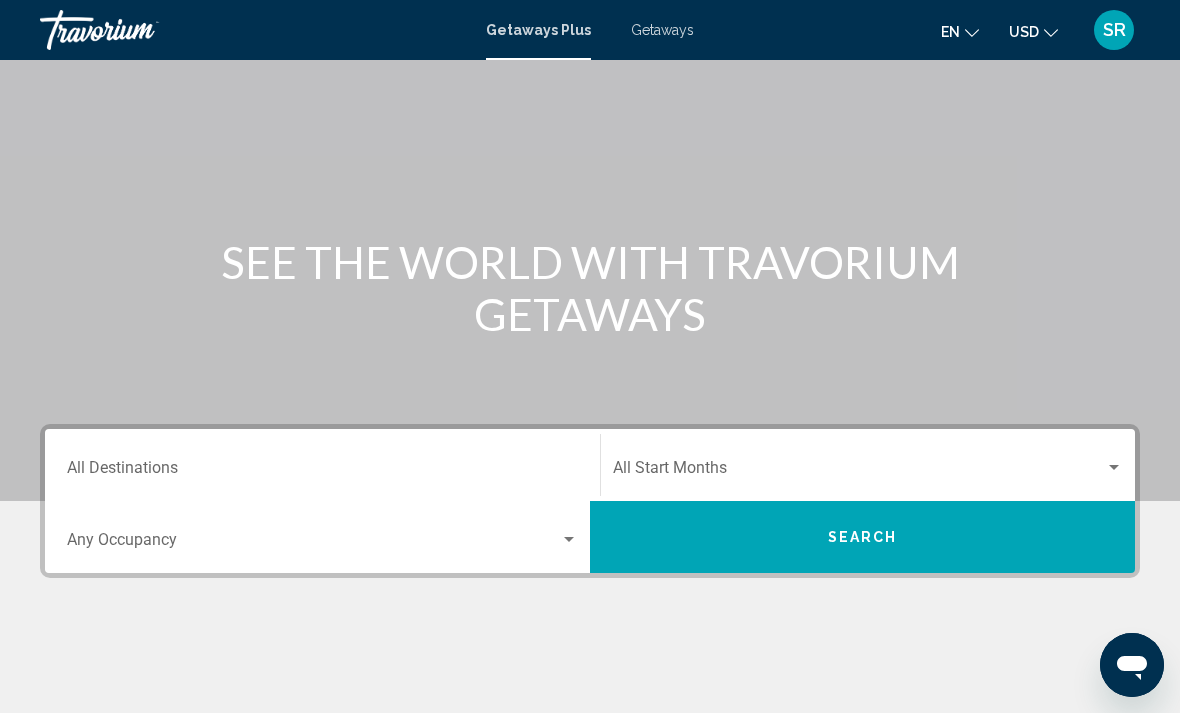 scroll, scrollTop: 345, scrollLeft: 0, axis: vertical 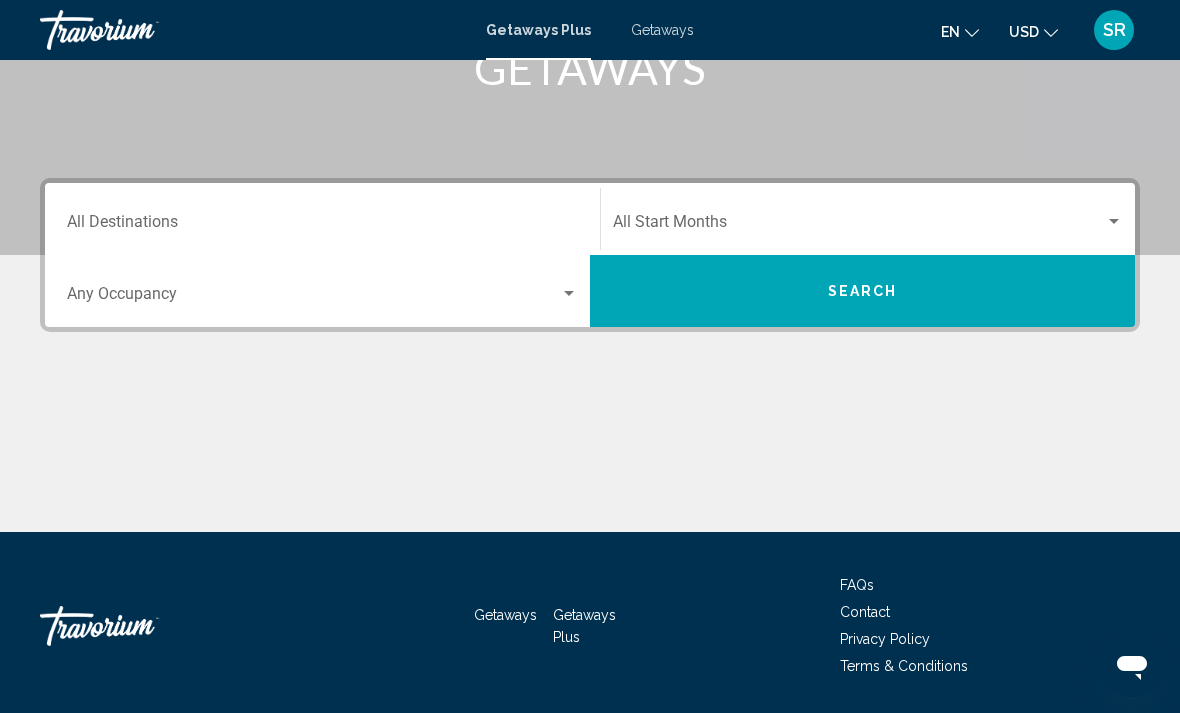 click on "Destination All Destinations" at bounding box center (322, 226) 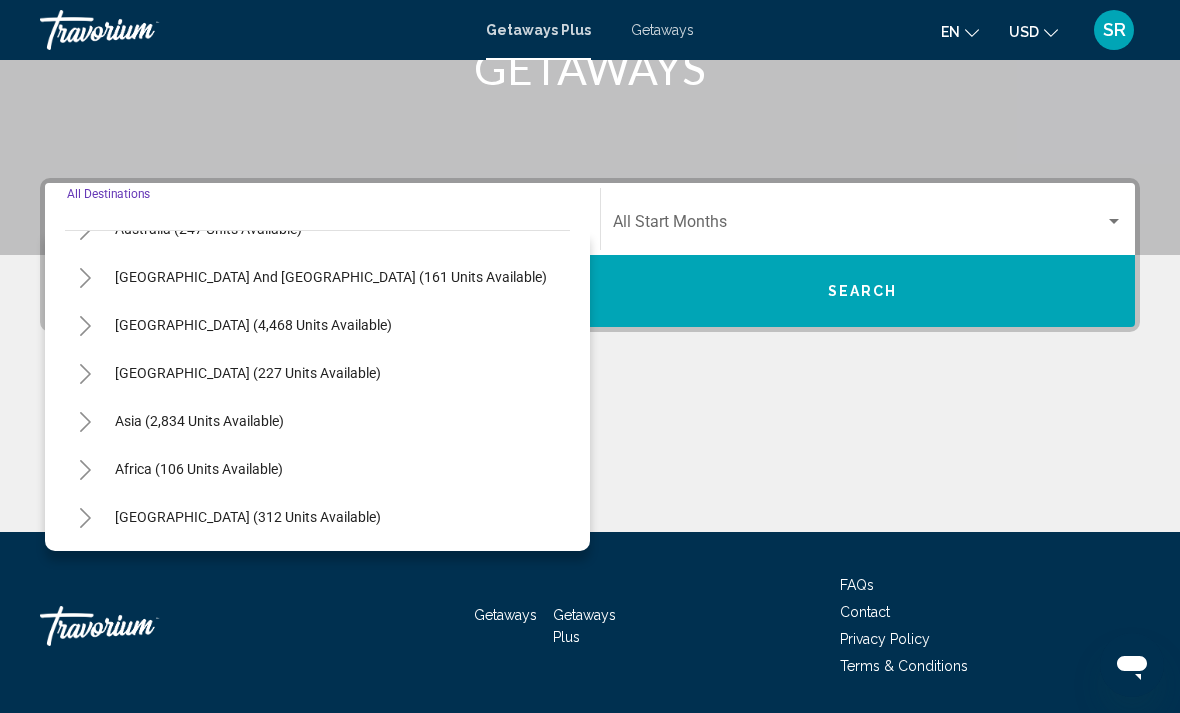 scroll, scrollTop: 324, scrollLeft: 0, axis: vertical 